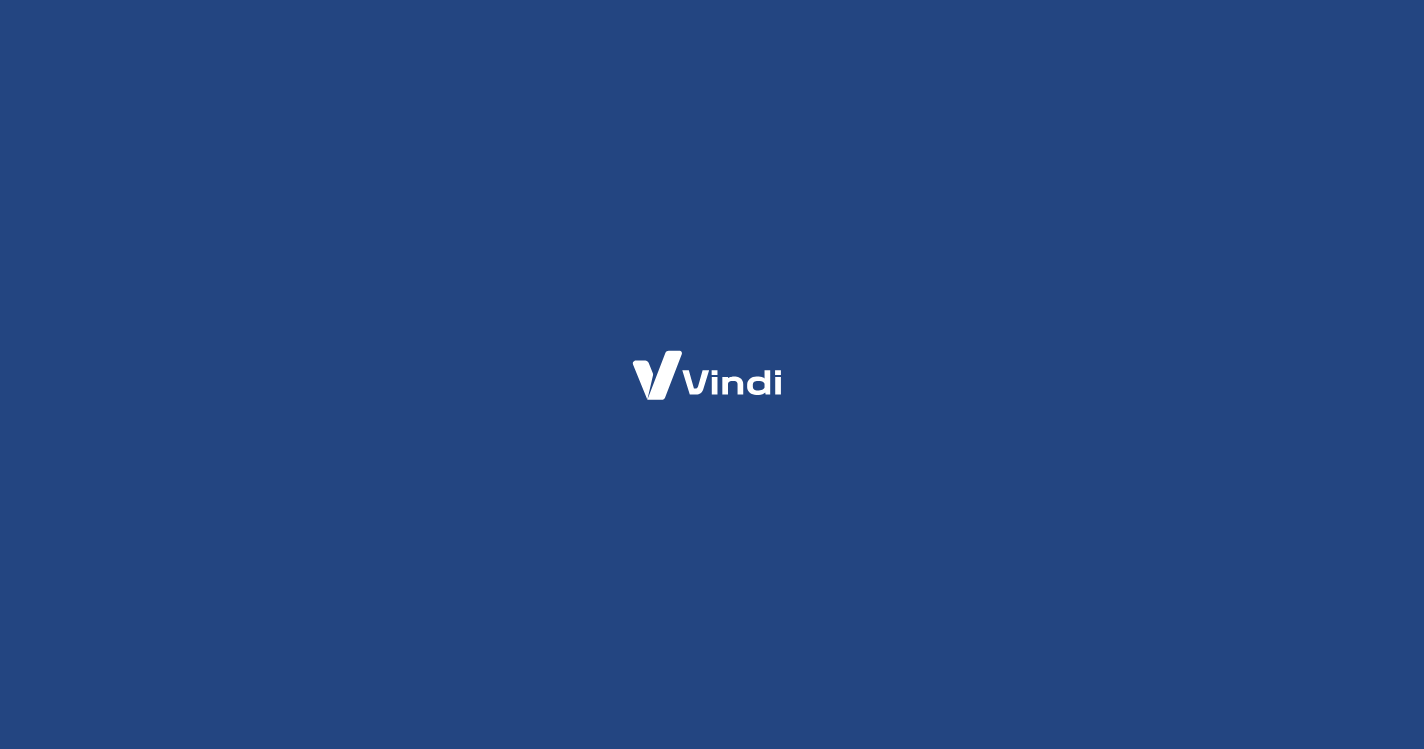 scroll, scrollTop: 0, scrollLeft: 0, axis: both 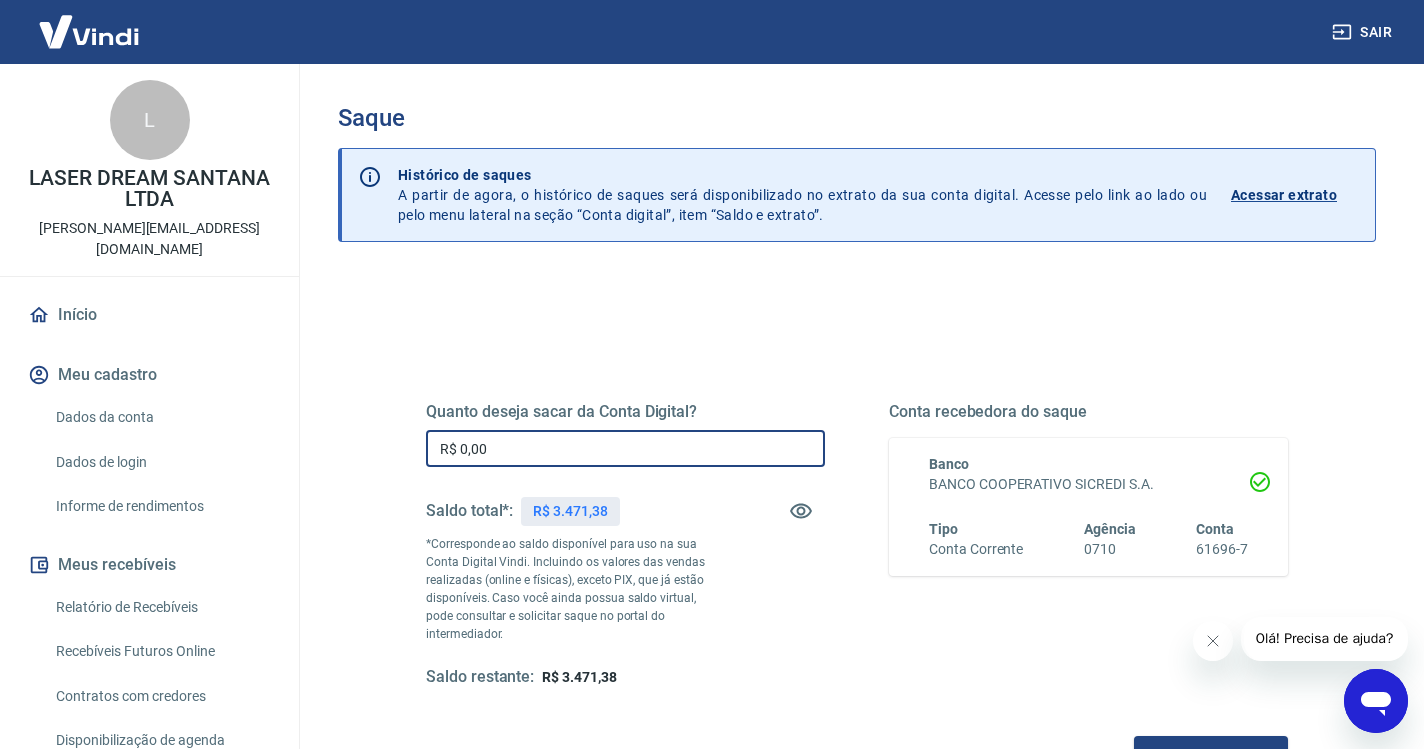 click on "R$ 0,00" at bounding box center (625, 448) 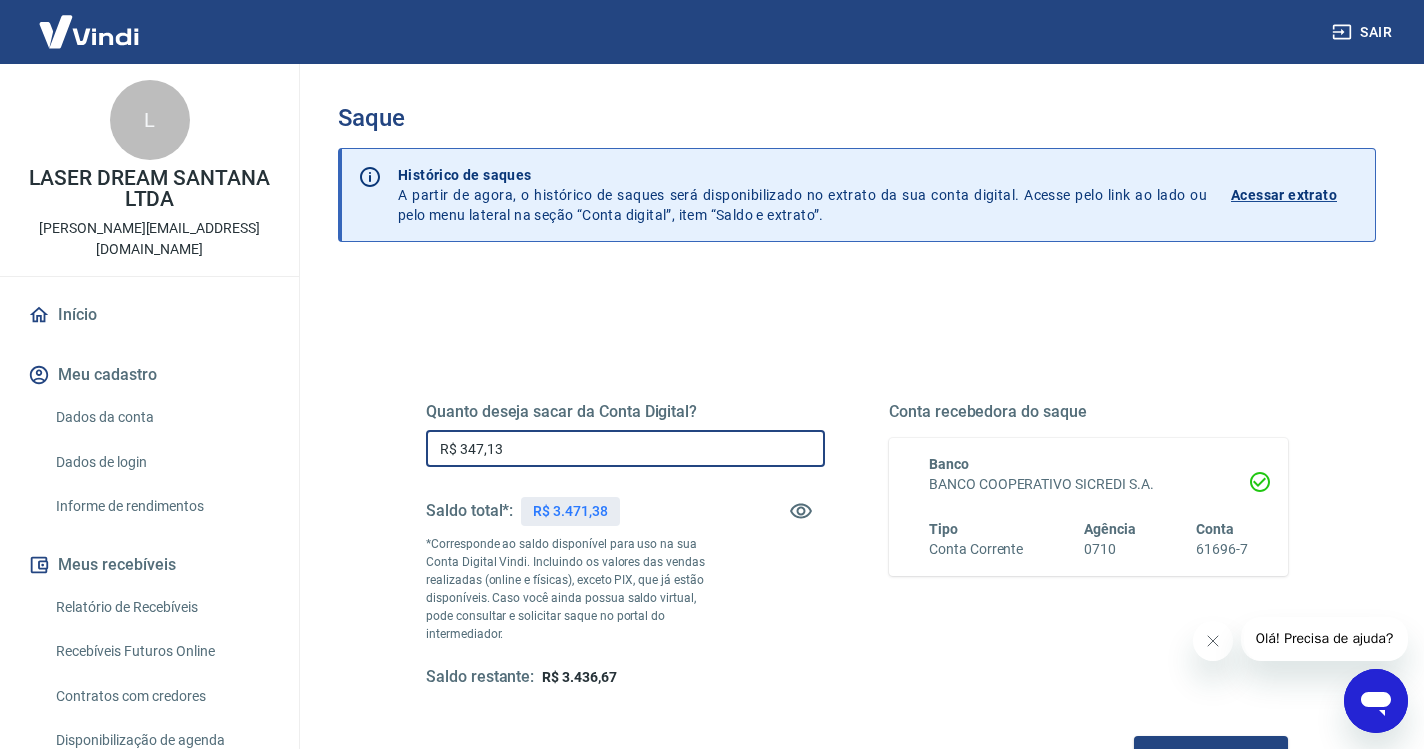 type on "R$ 3.471,38" 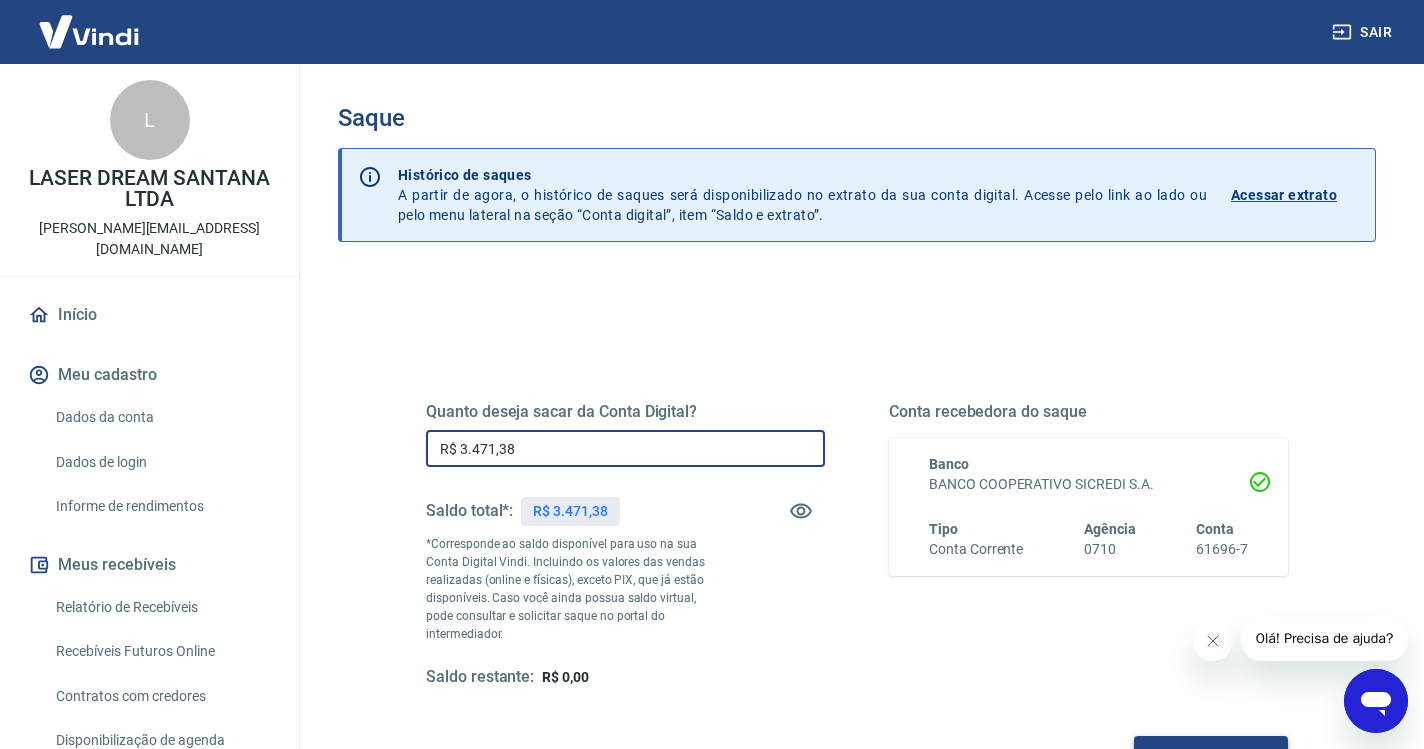 click on "Solicitar saque" at bounding box center (1211, 754) 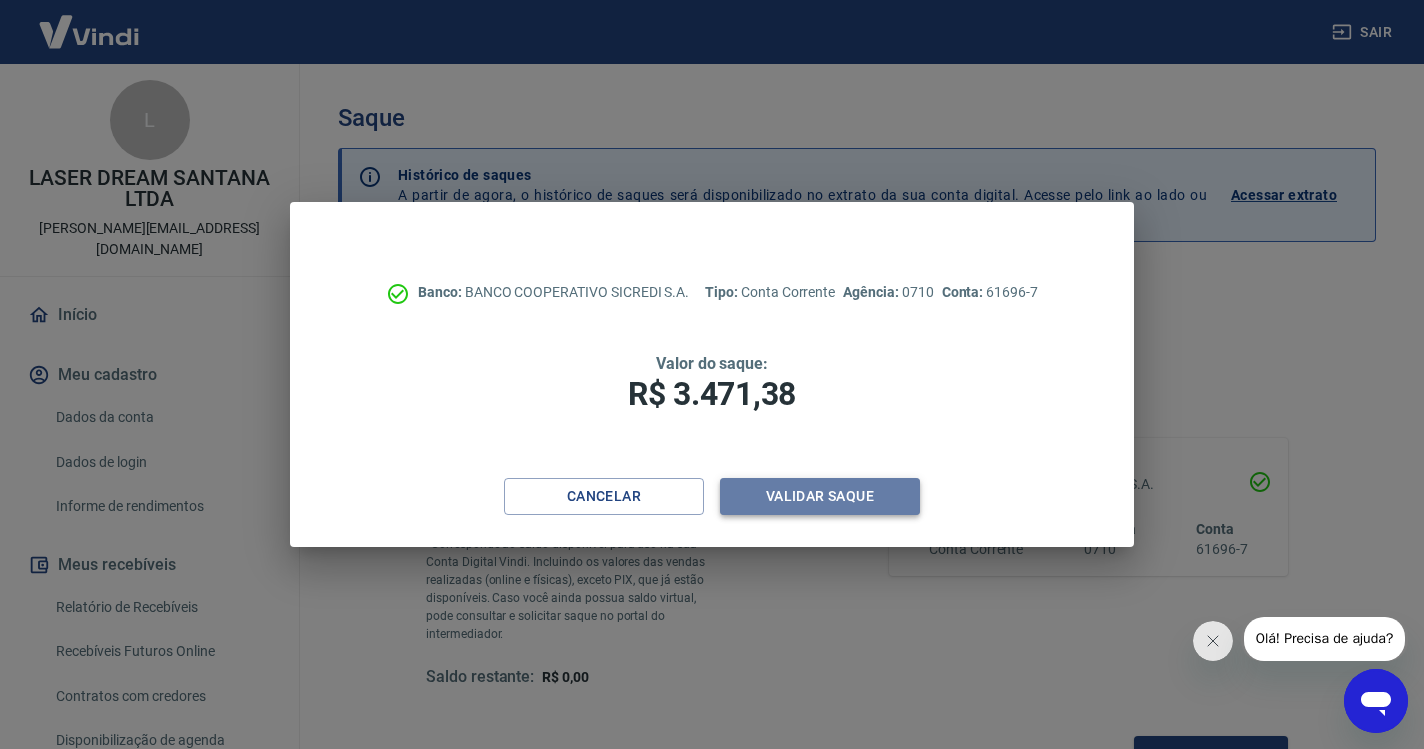 click on "Validar saque" at bounding box center [820, 496] 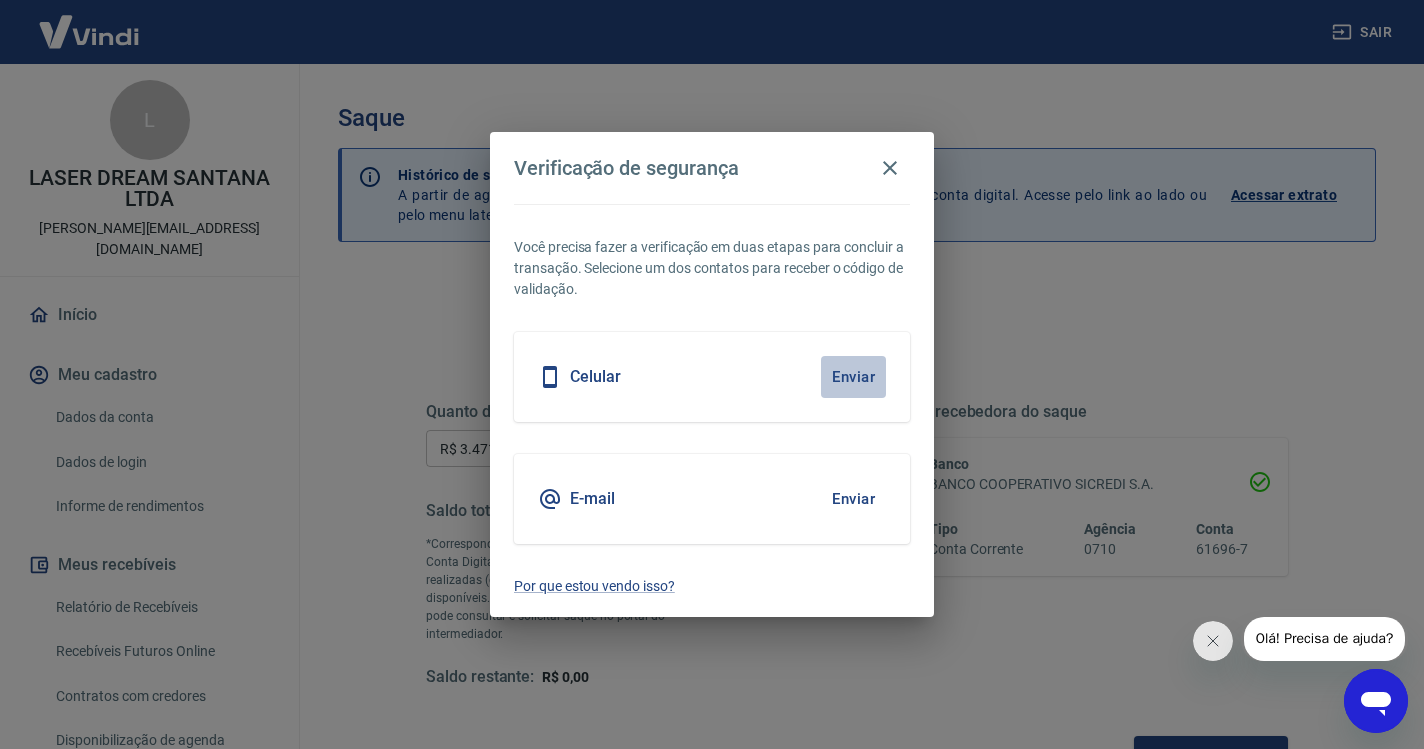 click on "Enviar" at bounding box center [853, 377] 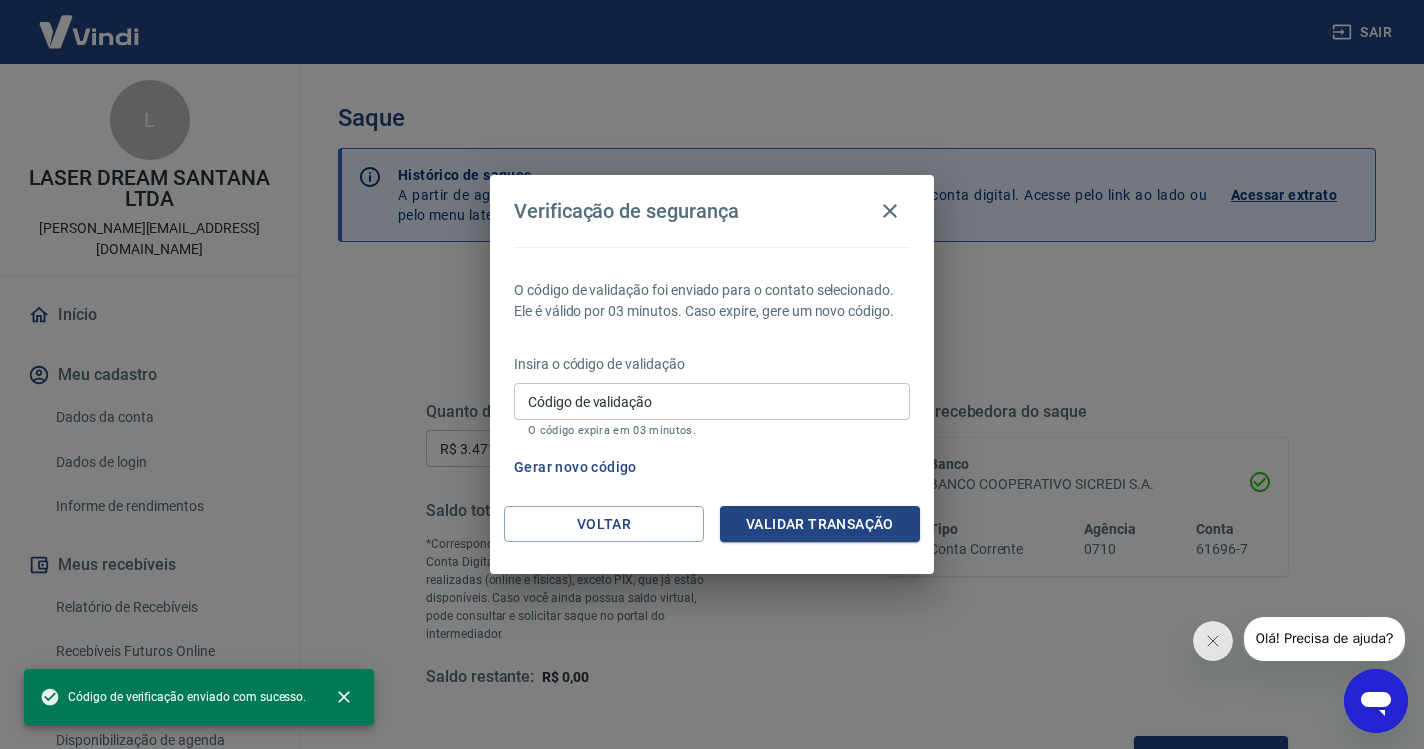 click on "Código de validação" at bounding box center (712, 401) 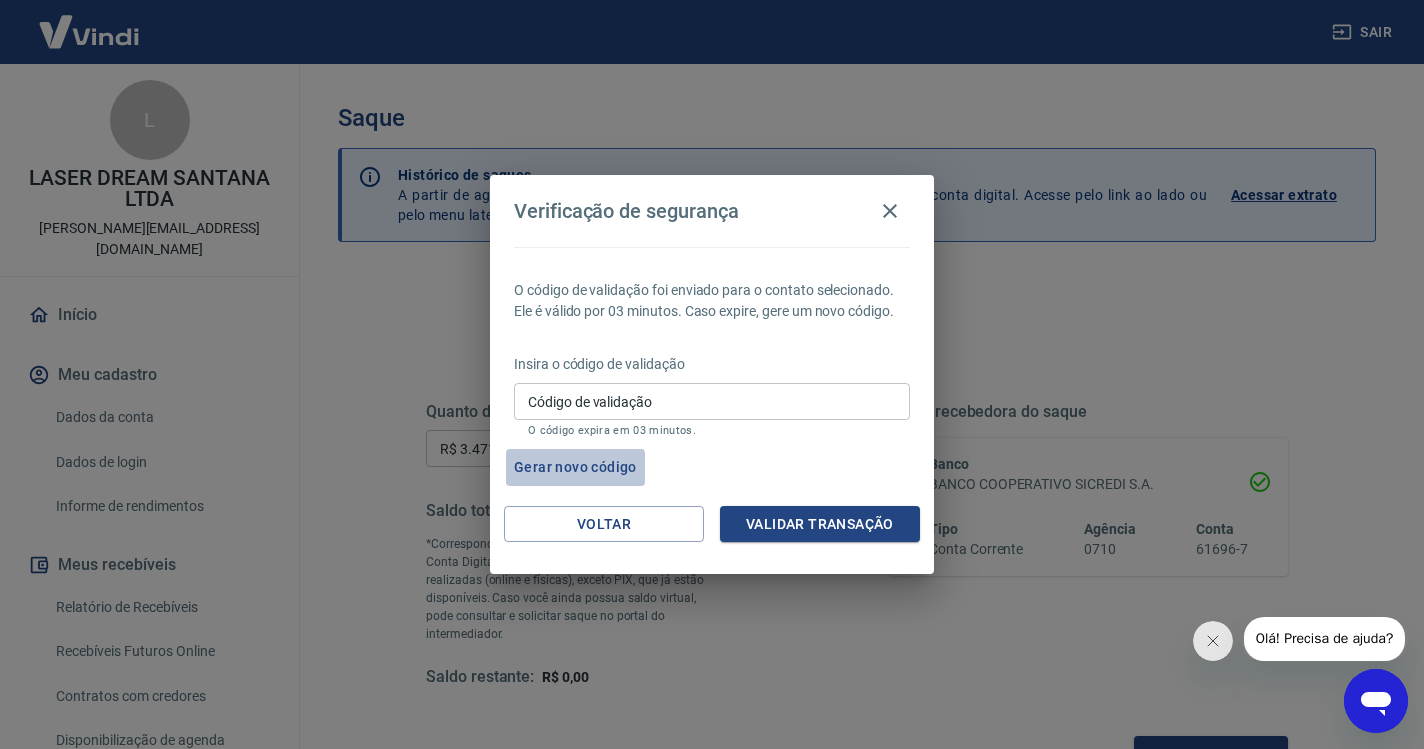 click on "Gerar novo código" at bounding box center (575, 467) 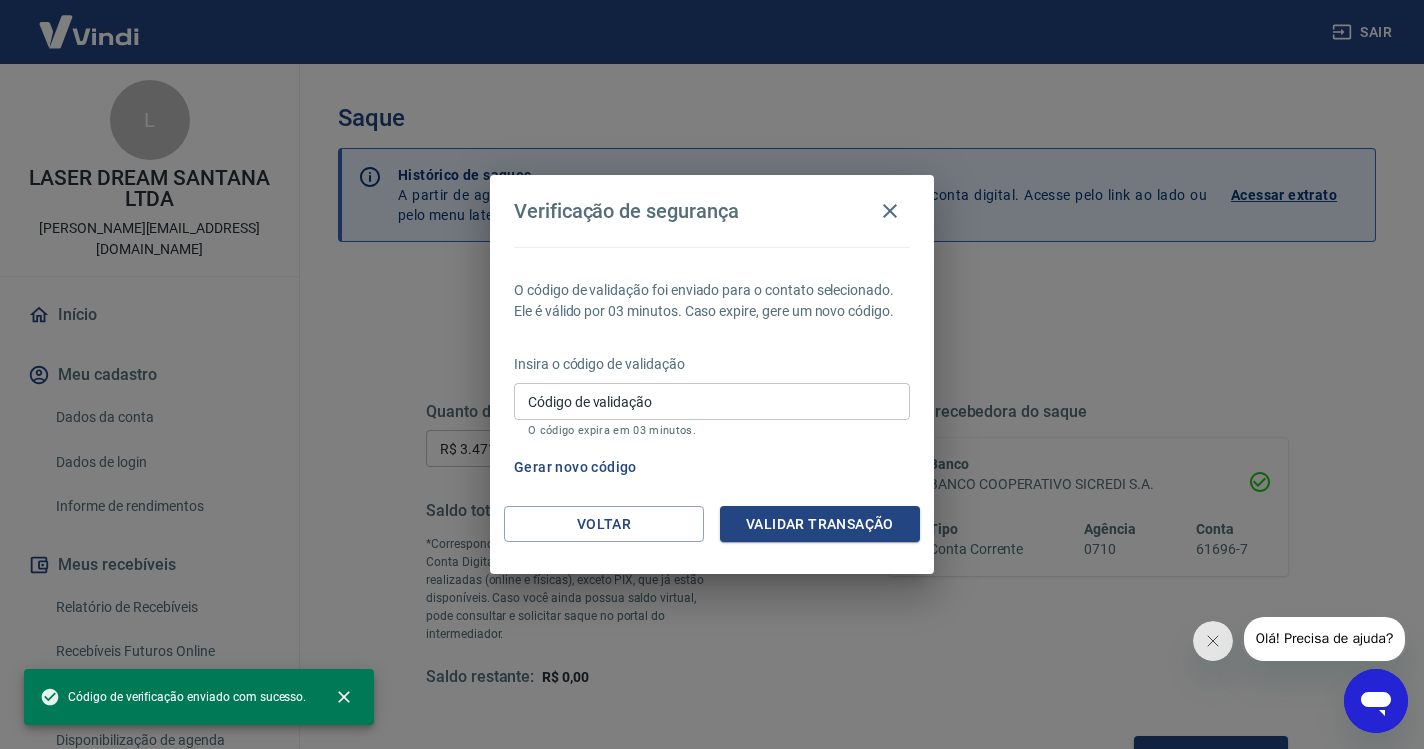 click on "Gerar novo código" at bounding box center [575, 467] 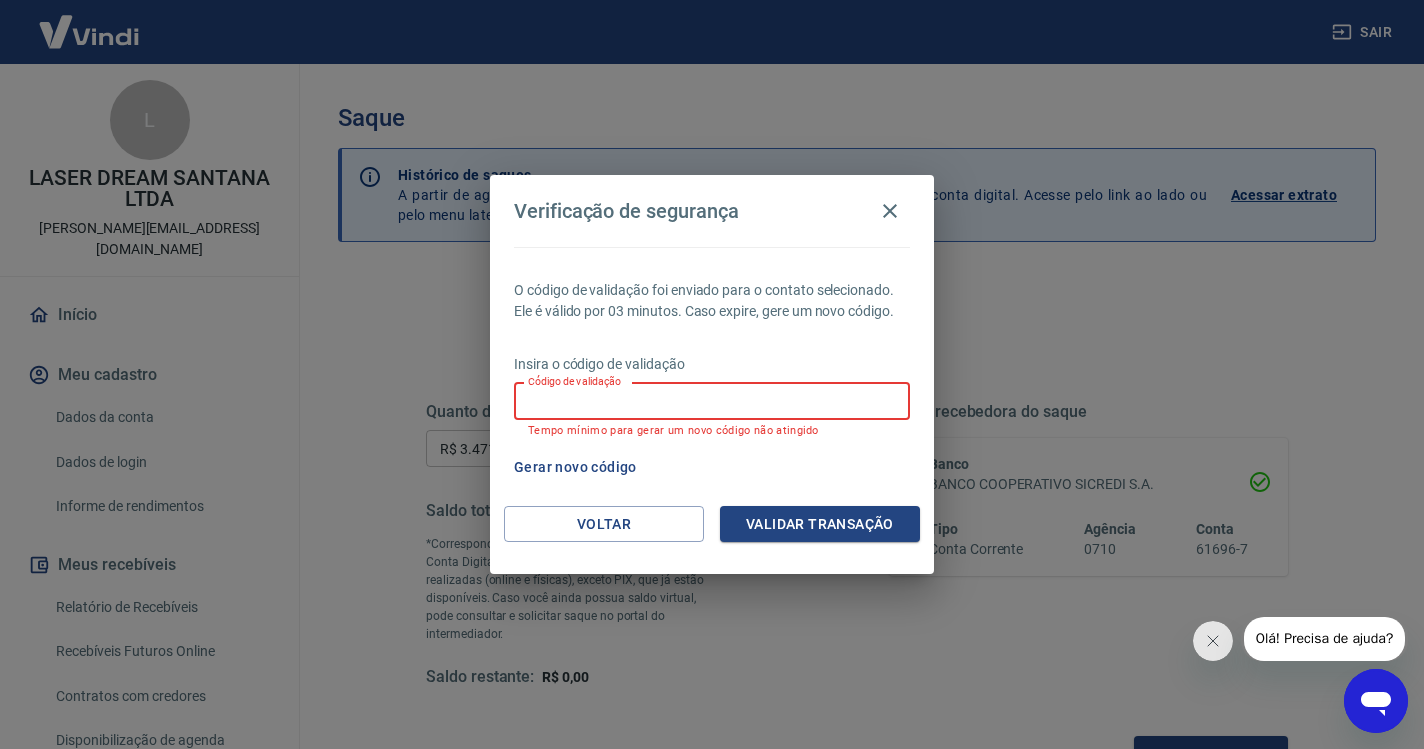 click on "Código de validação" at bounding box center [712, 401] 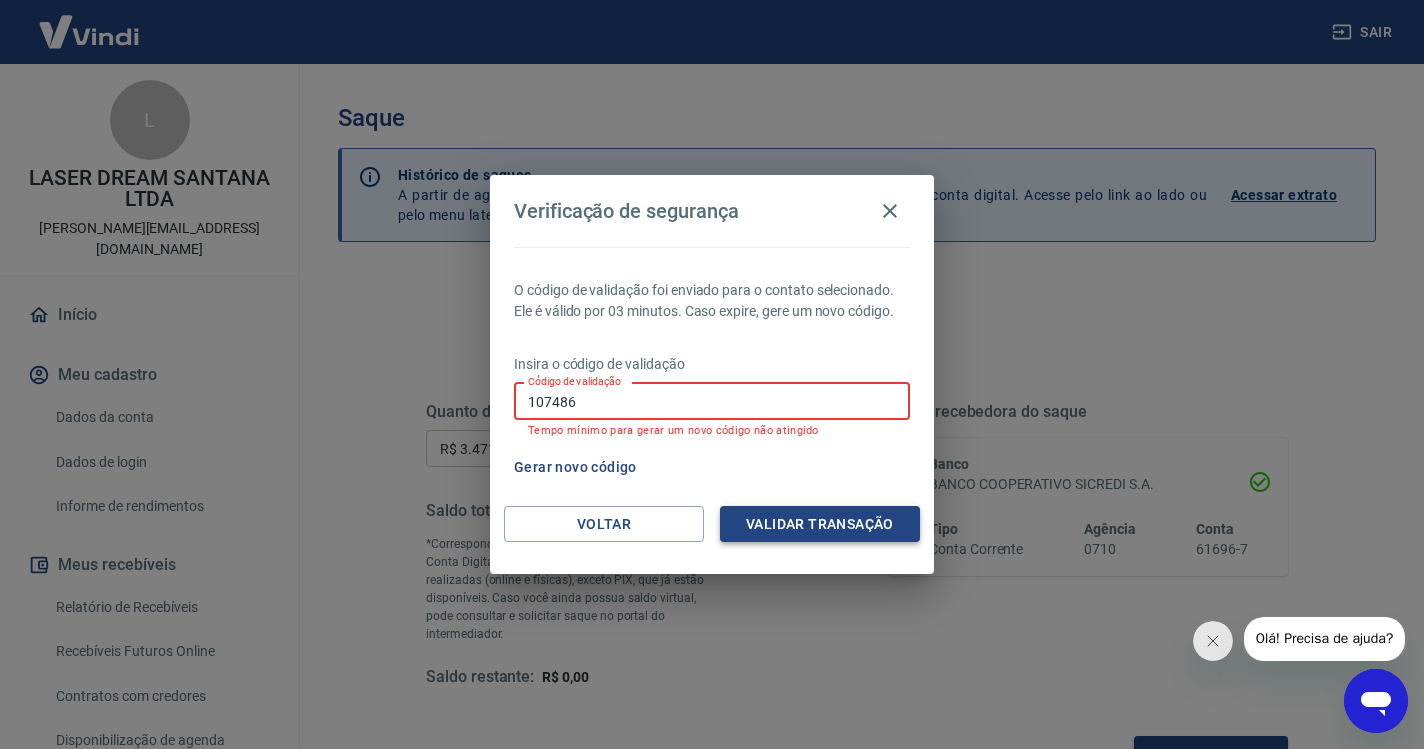 type on "107486" 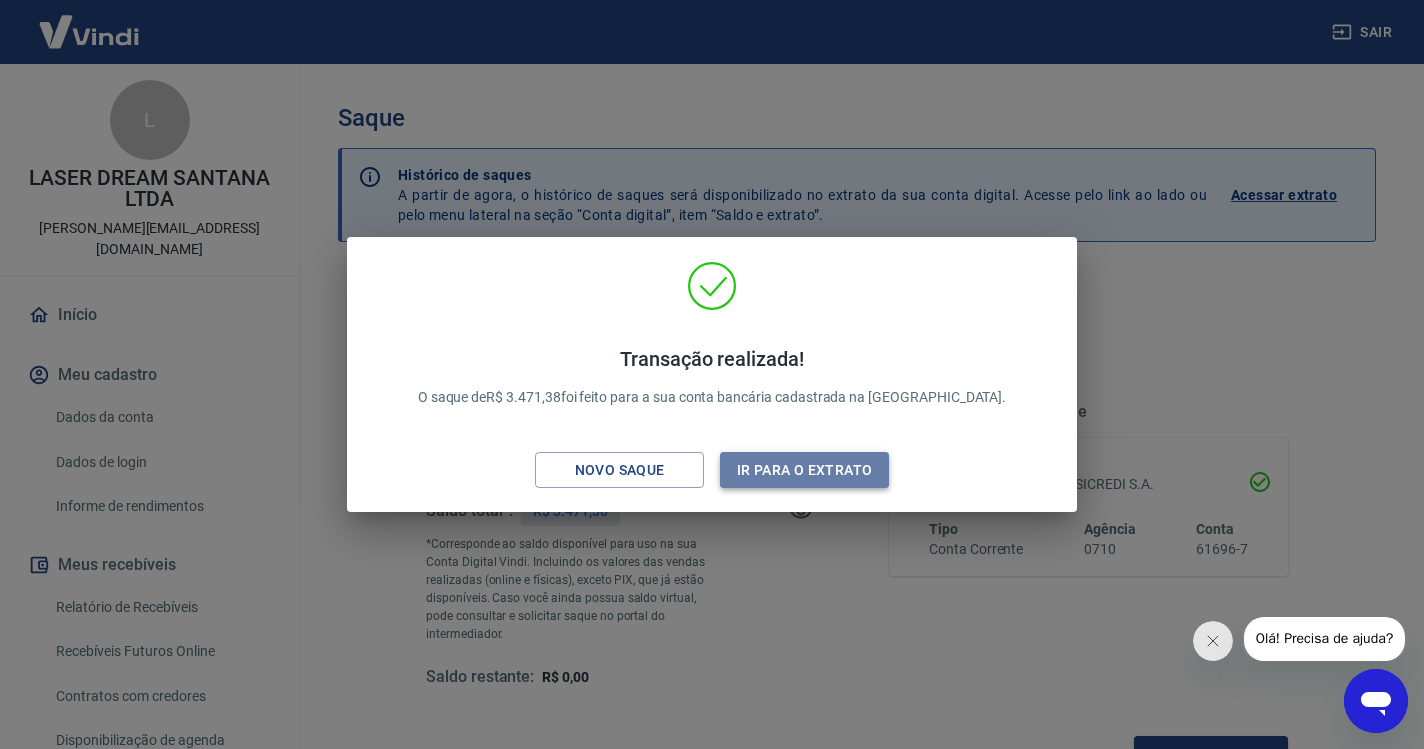 click on "Ir para o extrato" at bounding box center [804, 470] 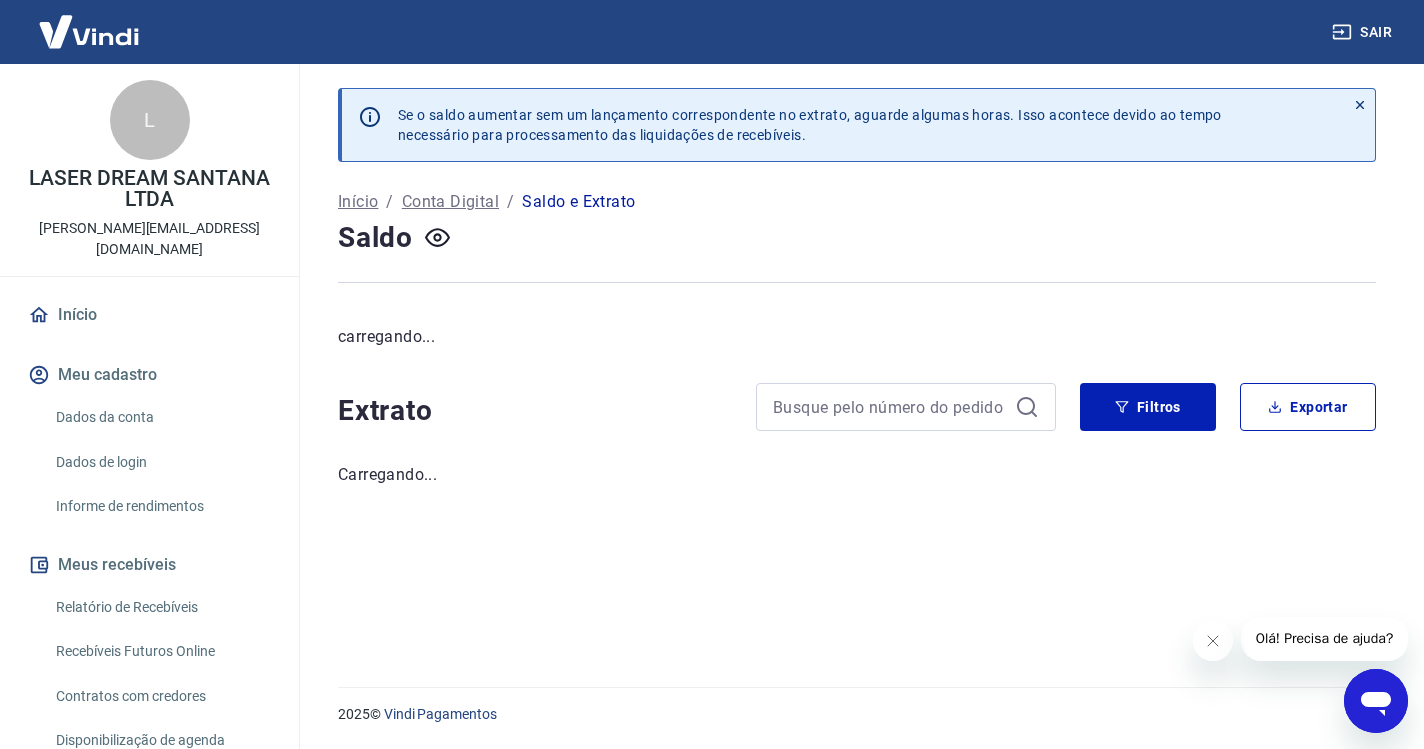click on "Sair" at bounding box center [1364, 32] 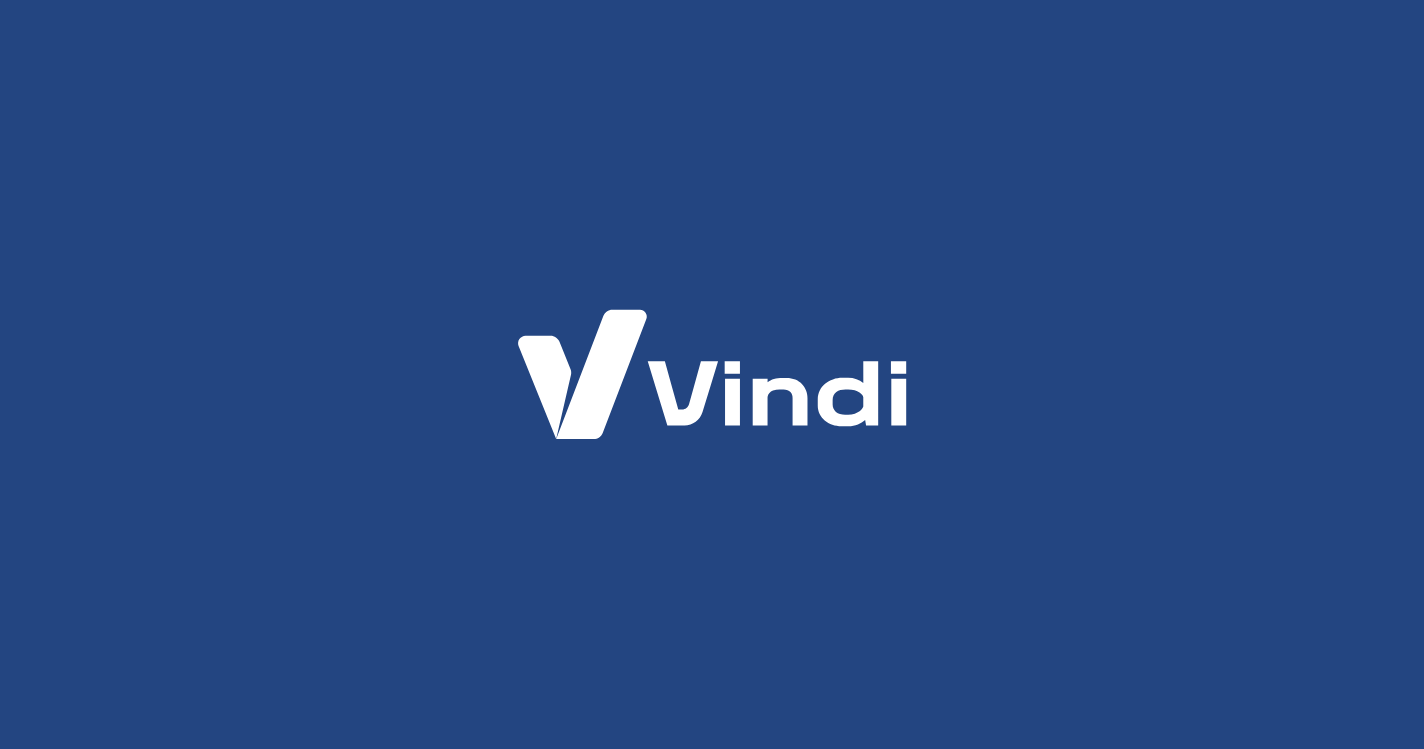 scroll, scrollTop: 0, scrollLeft: 0, axis: both 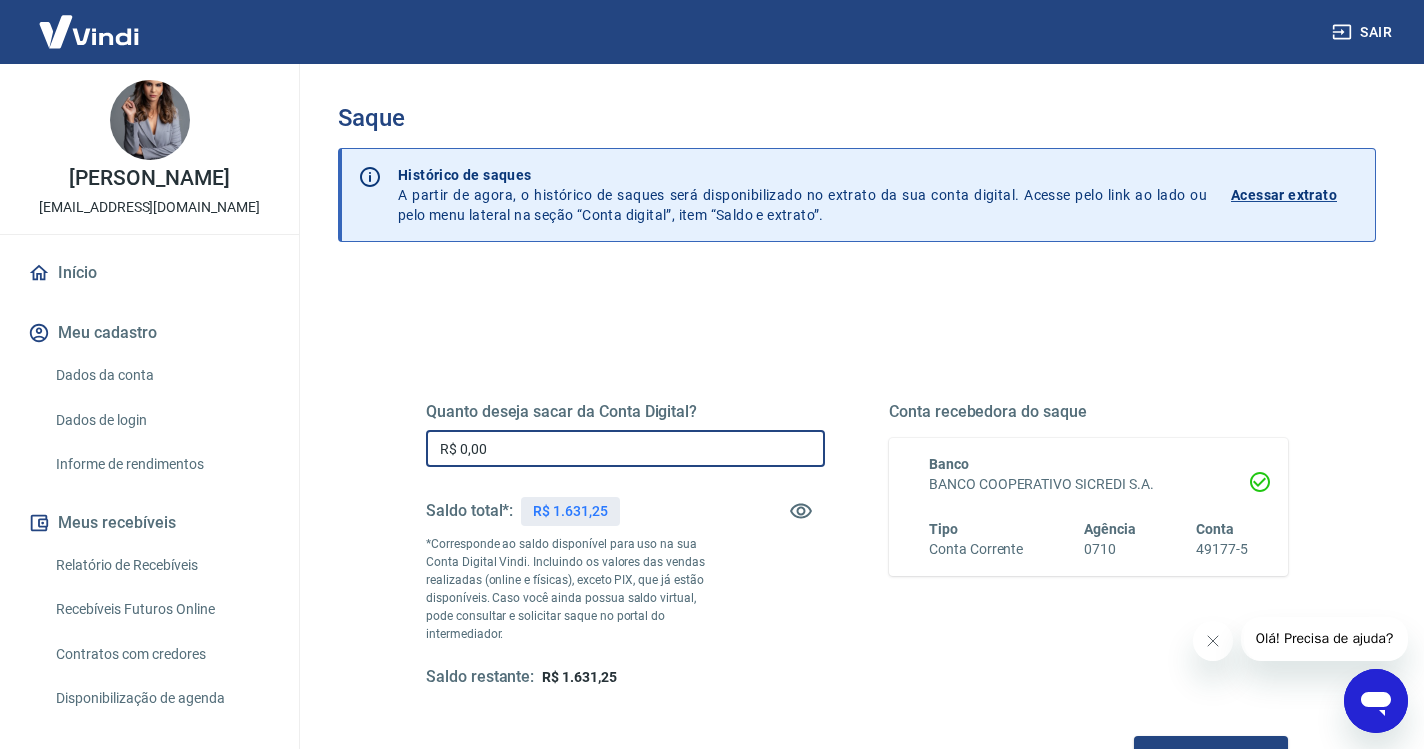 click on "R$ 0,00" at bounding box center (625, 448) 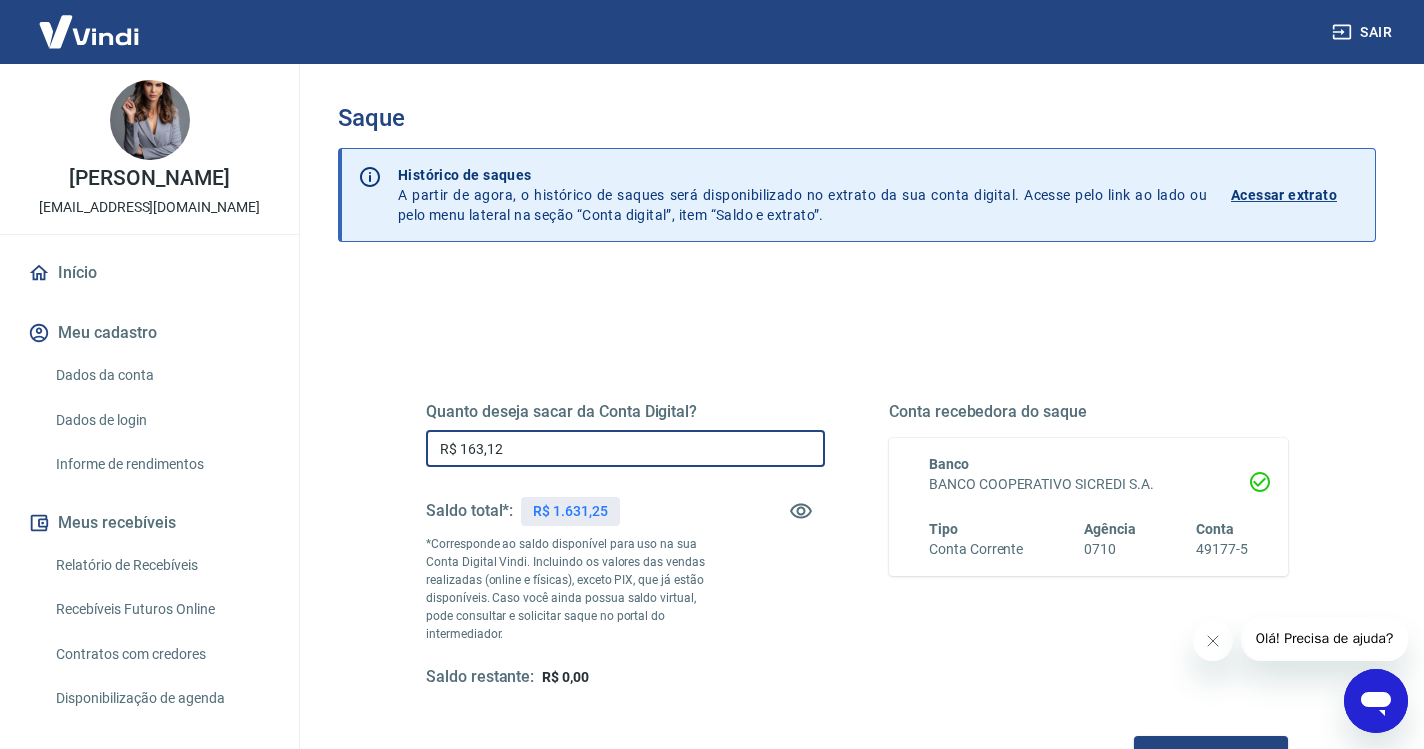 type on "R$ 1.631,25" 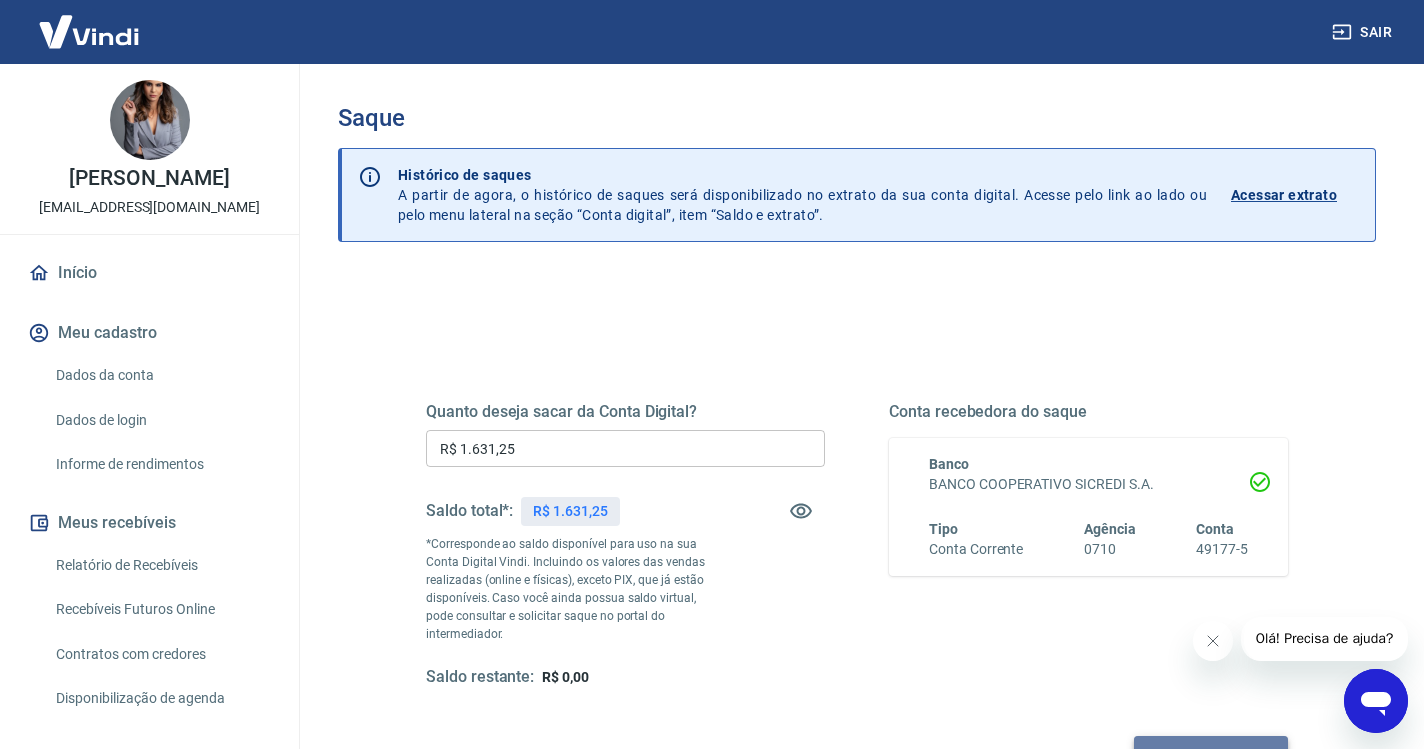 click on "Solicitar saque" at bounding box center [1211, 754] 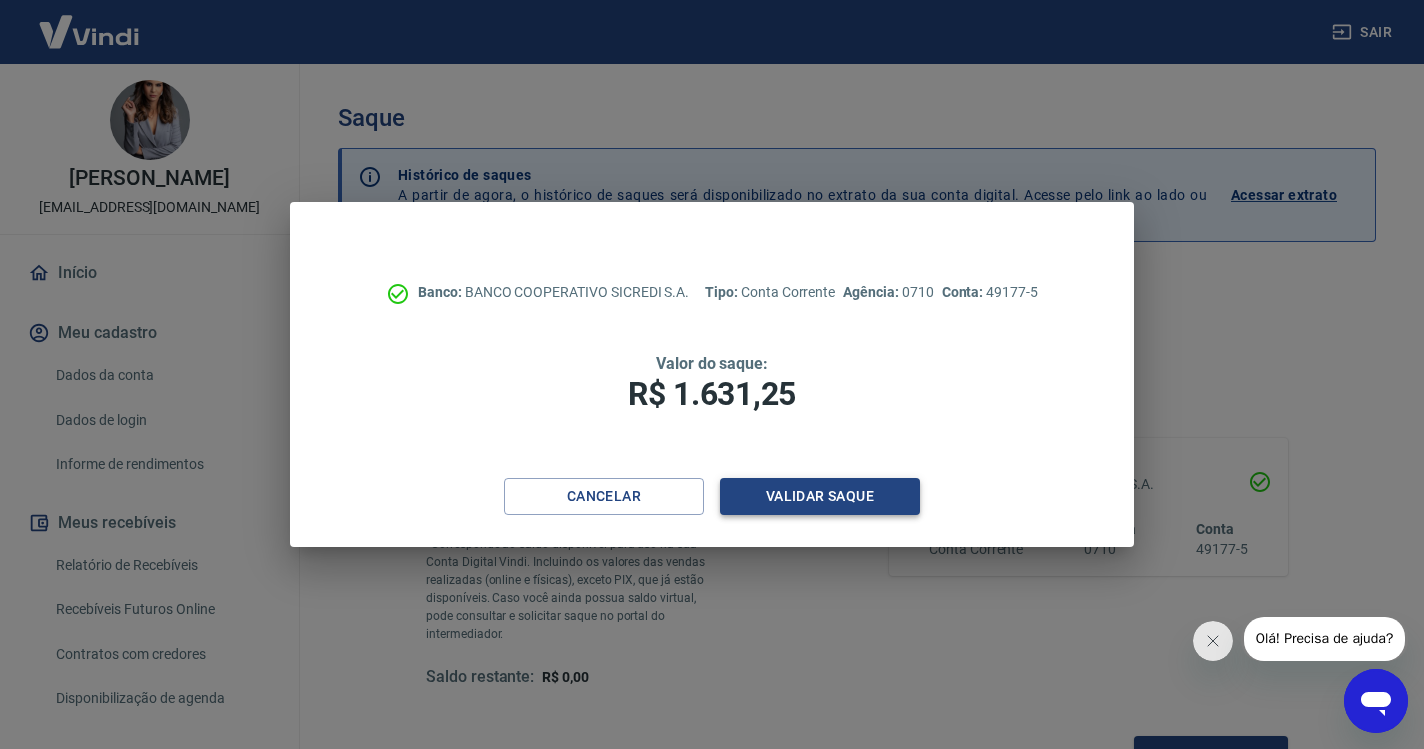 click on "Validar saque" at bounding box center (820, 496) 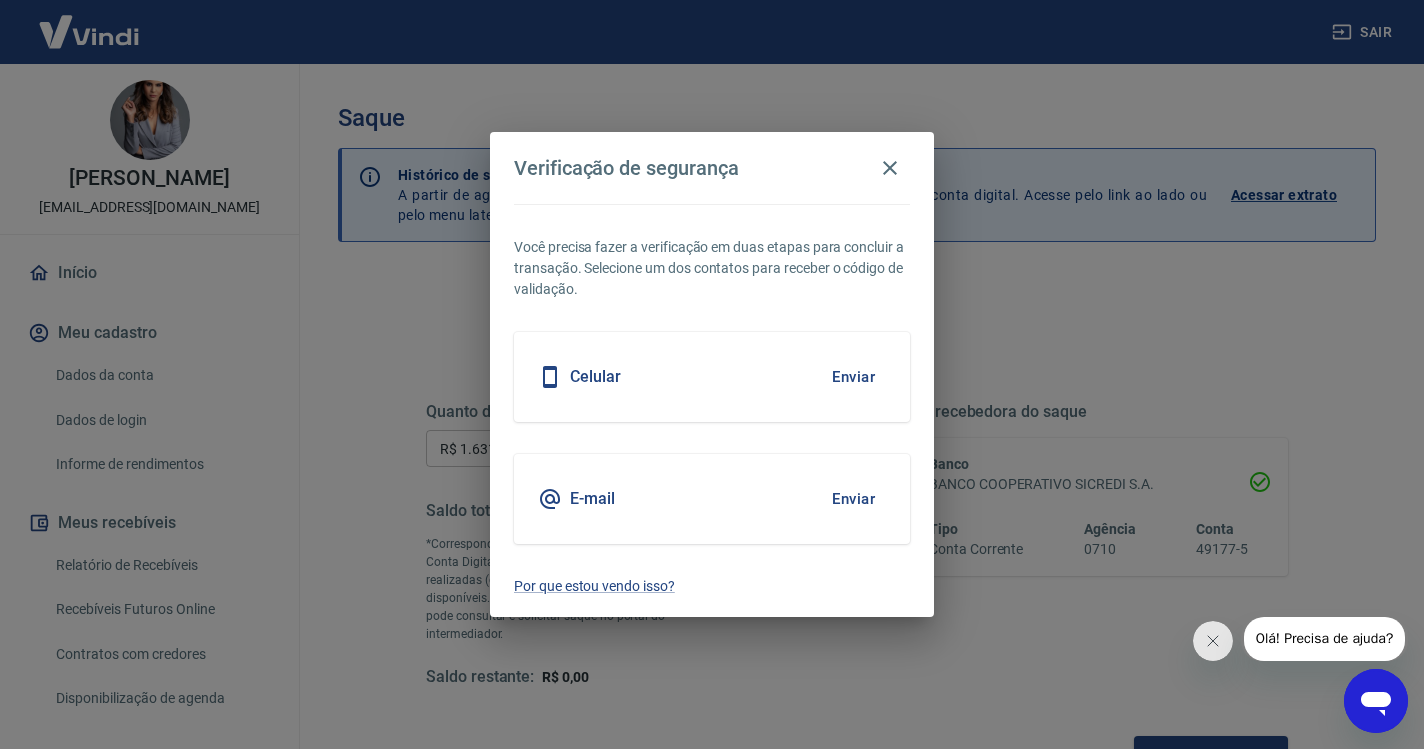 click on "Enviar" at bounding box center [853, 377] 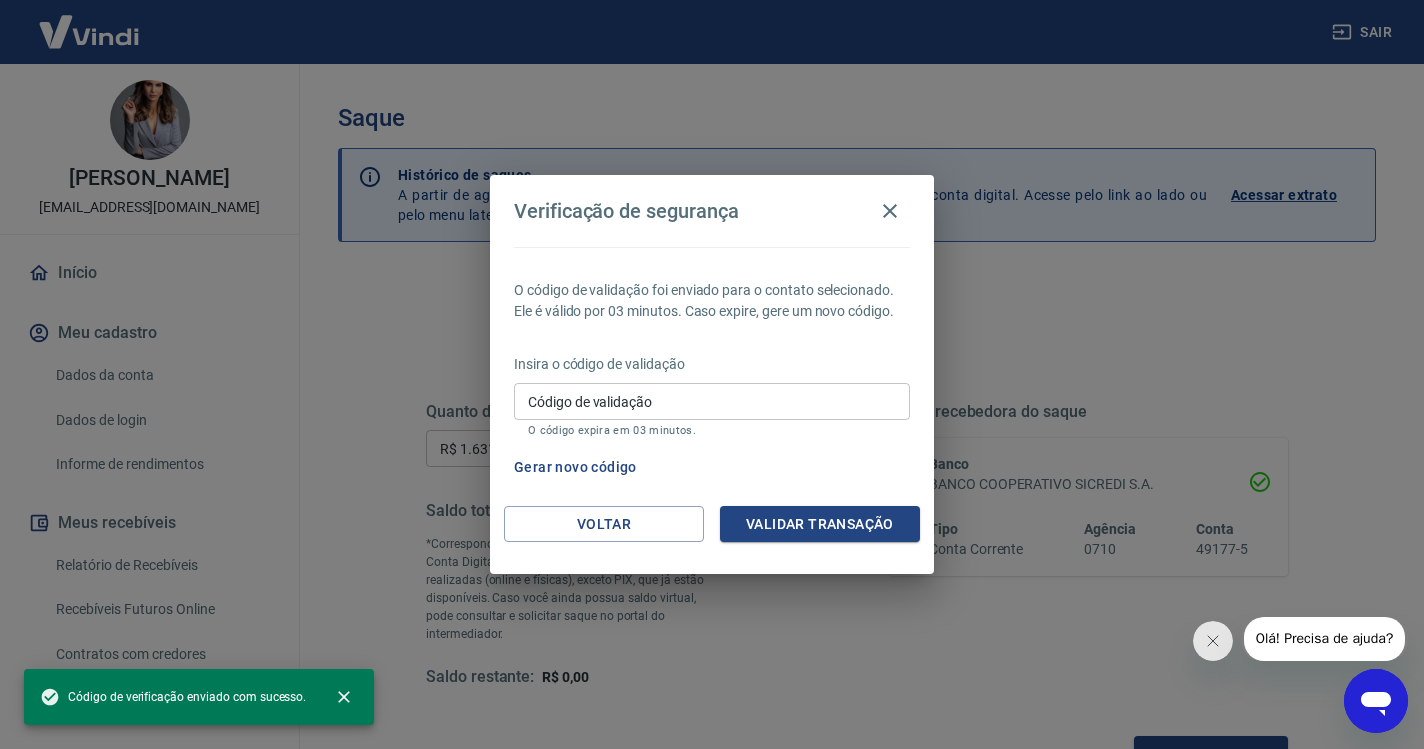 click on "Código de validação" at bounding box center [712, 401] 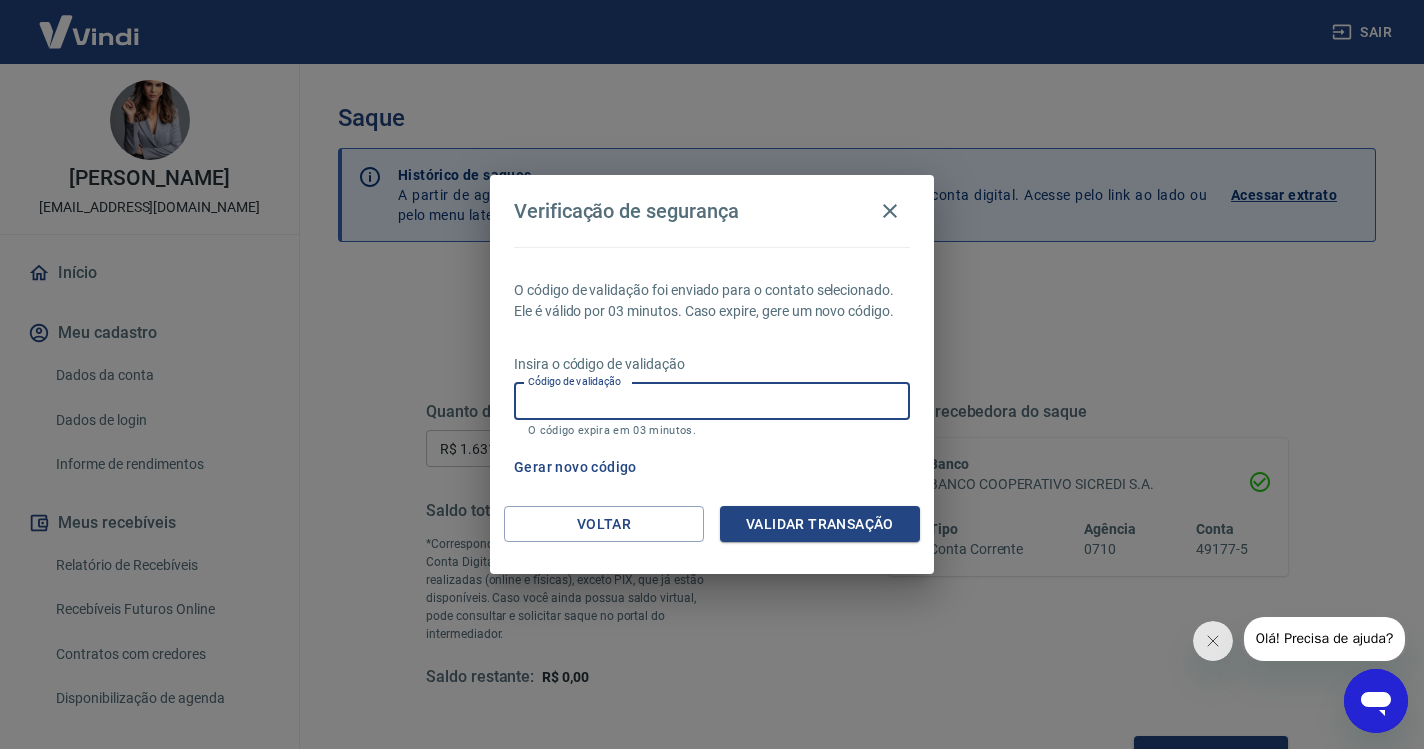 click on "Código de validação" at bounding box center (712, 401) 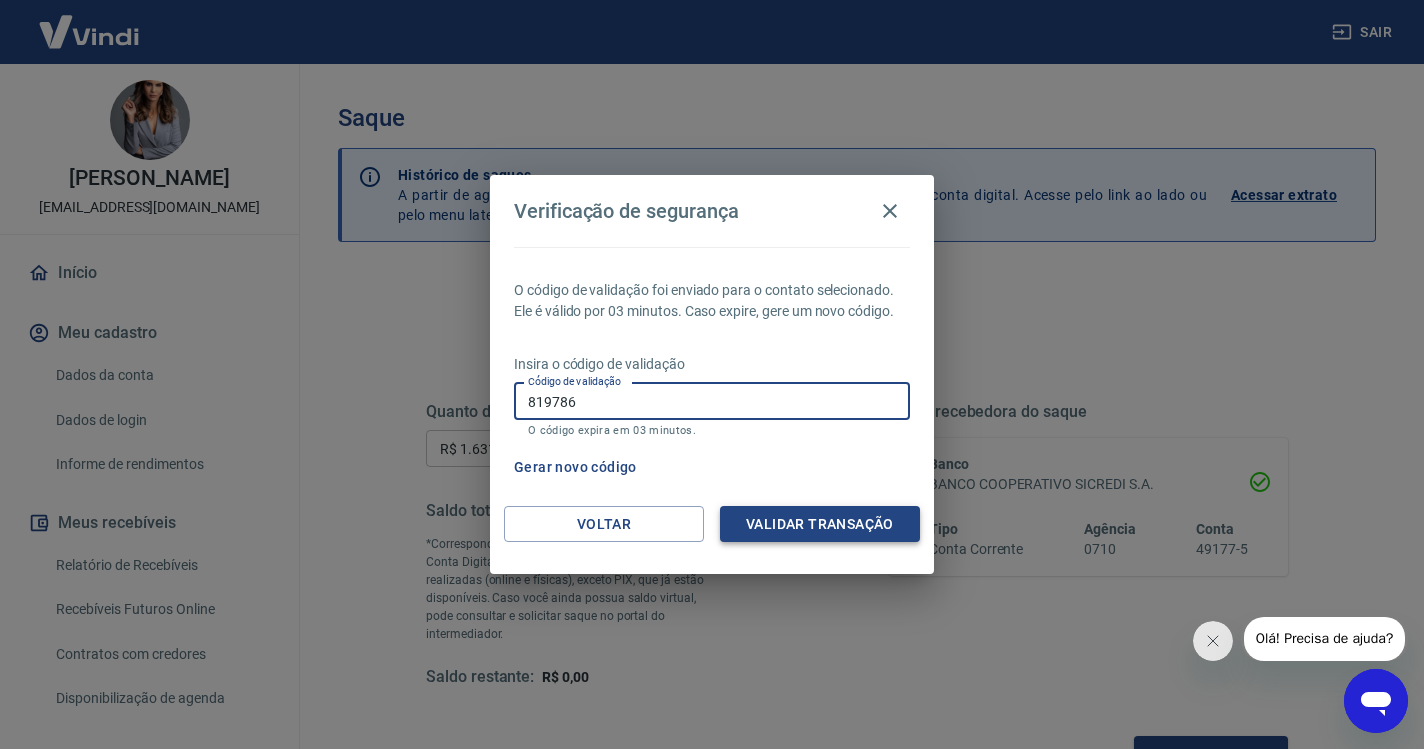 type on "819786" 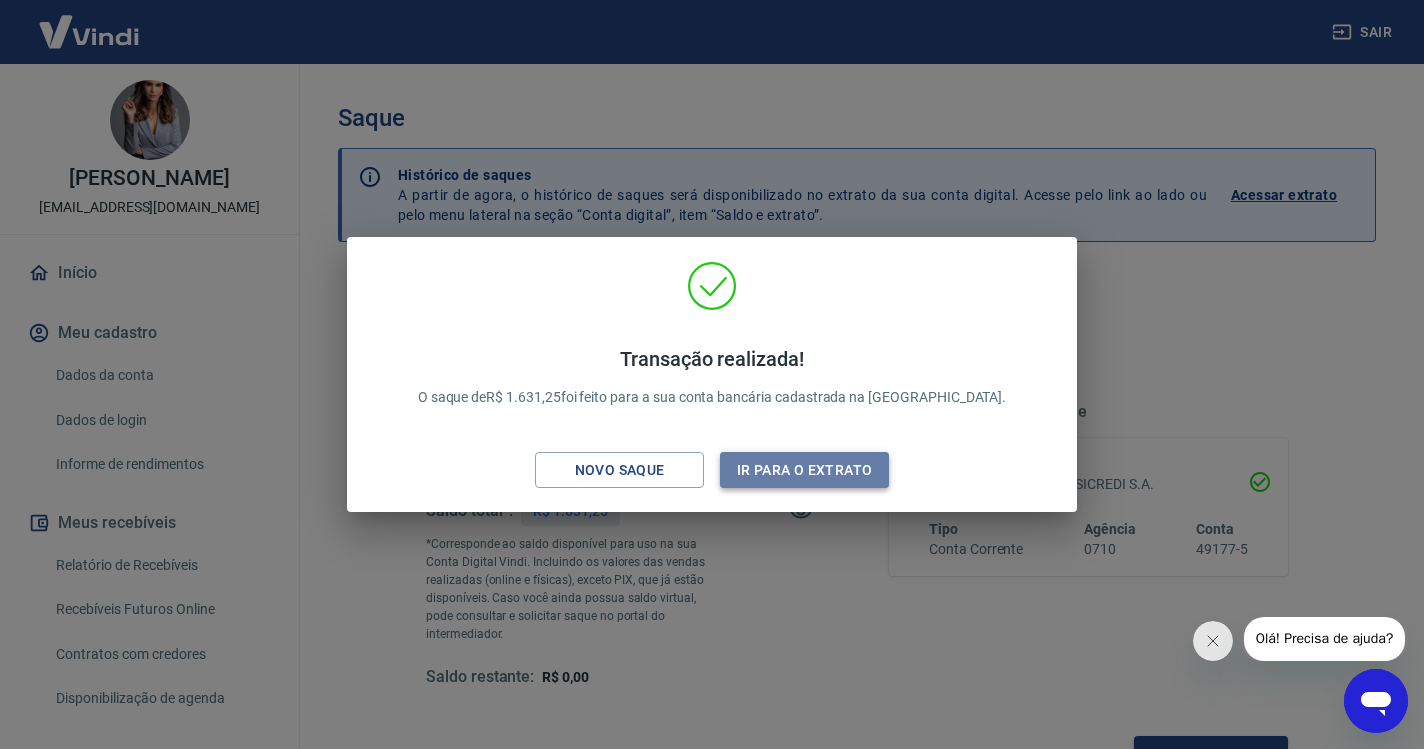 click on "Ir para o extrato" at bounding box center [804, 470] 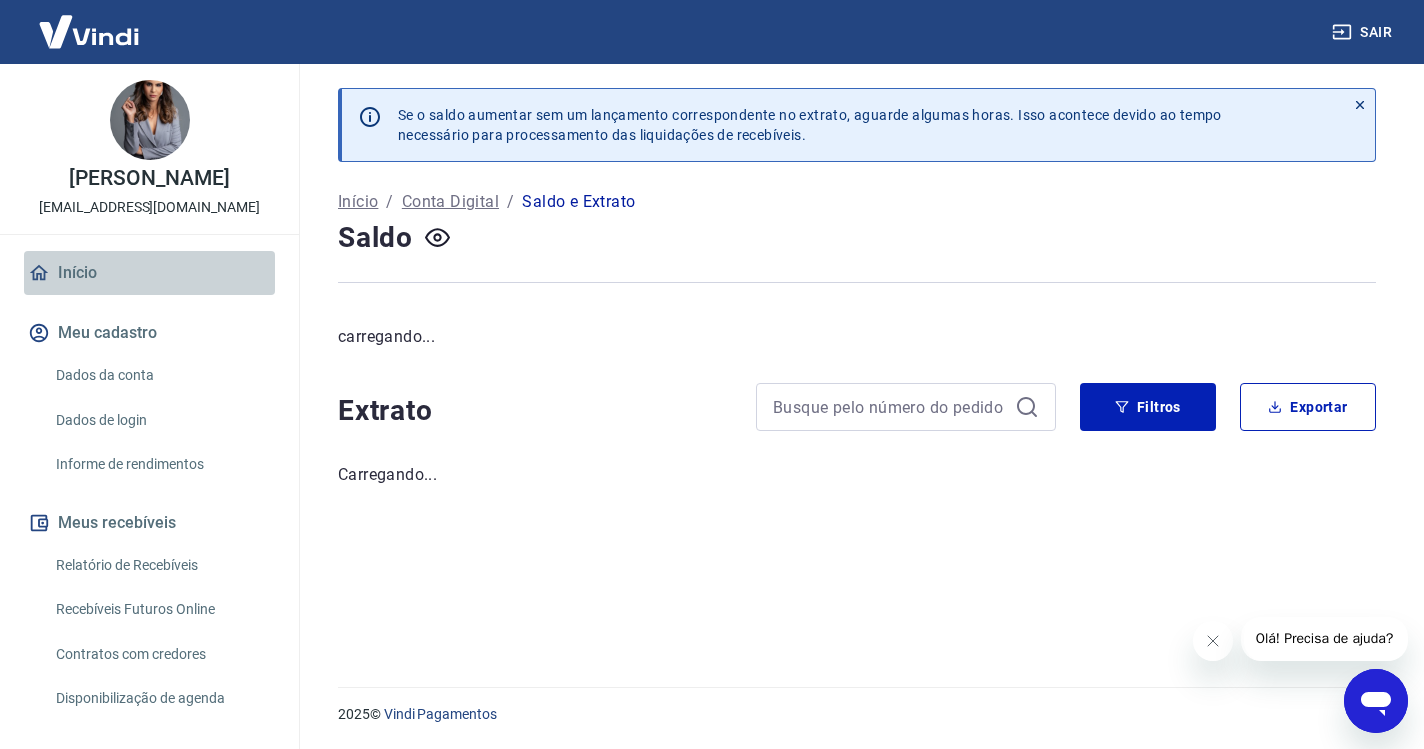 click on "Início" at bounding box center [149, 273] 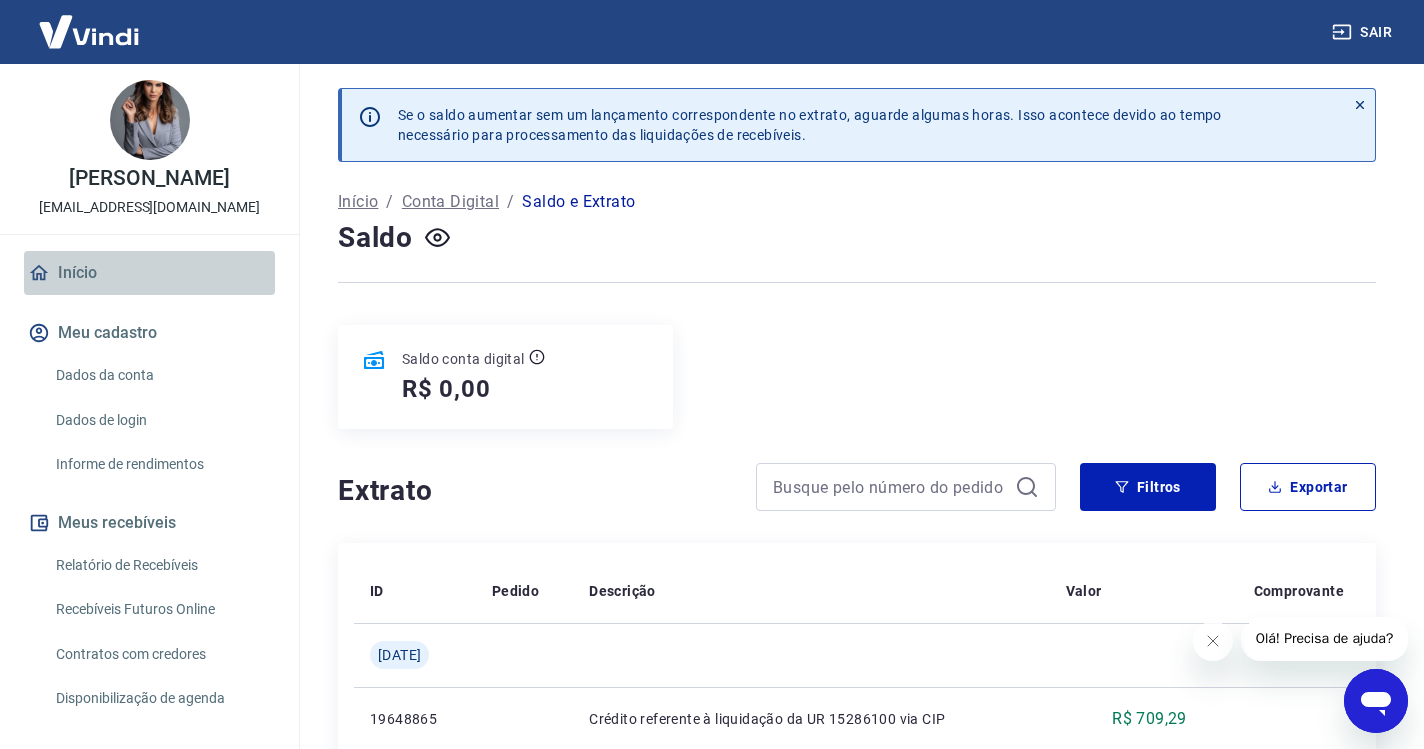 click on "Início" at bounding box center (149, 273) 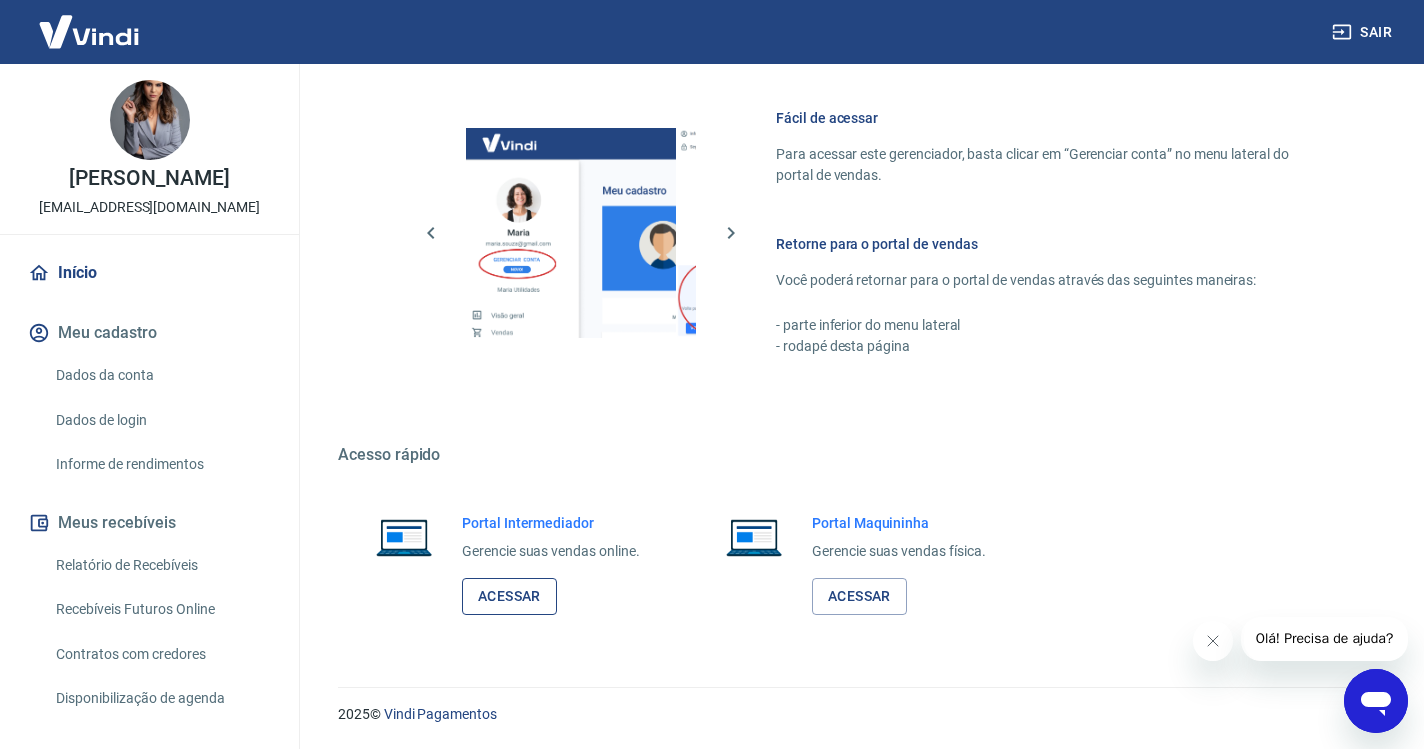 scroll, scrollTop: 849, scrollLeft: 0, axis: vertical 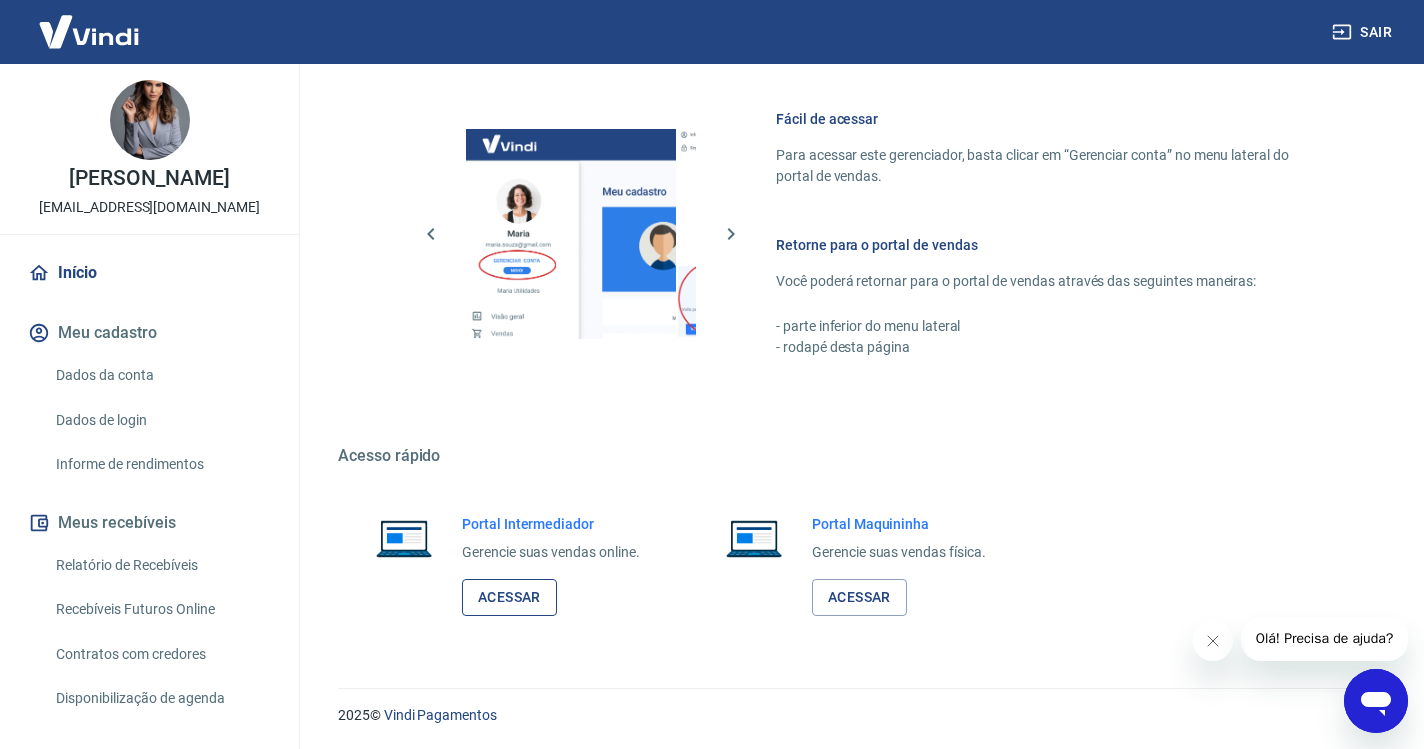 click on "Acessar" at bounding box center [509, 597] 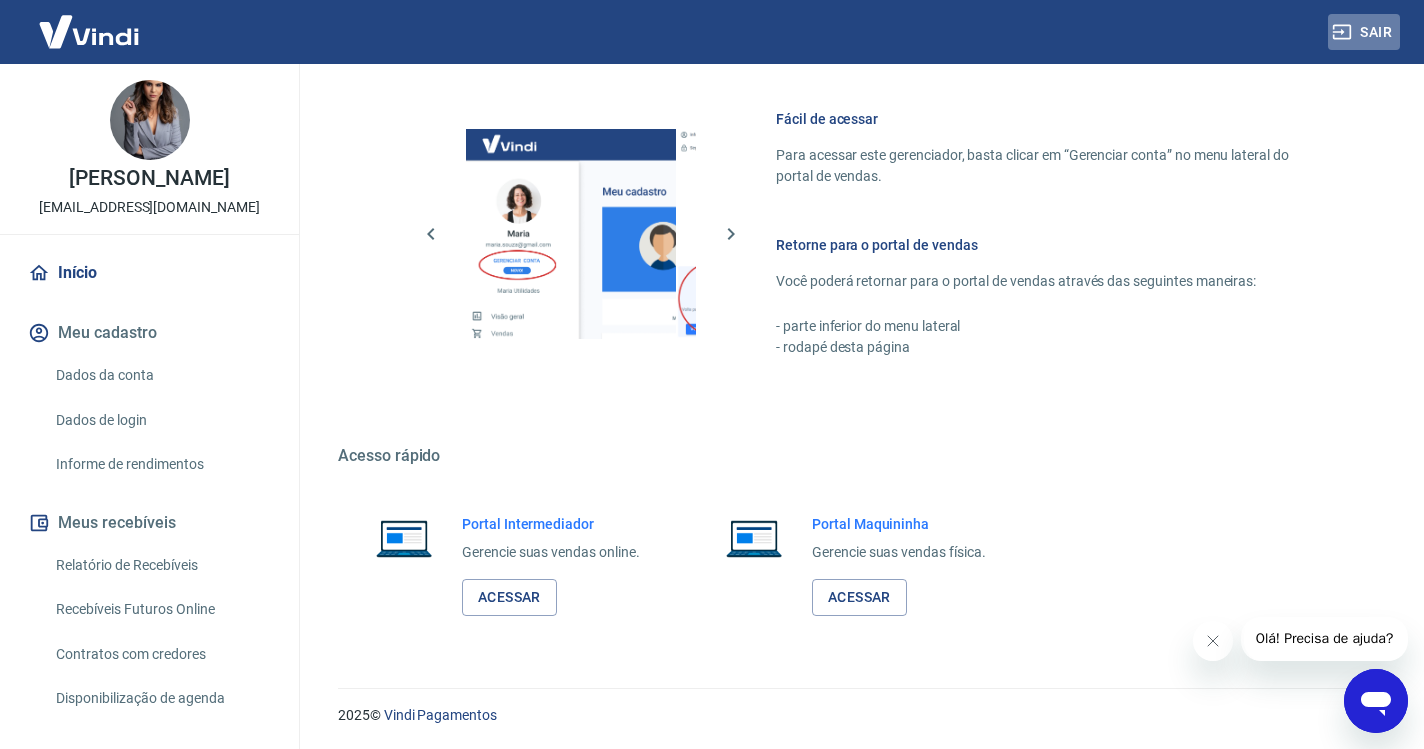 click on "Sair" at bounding box center (1364, 32) 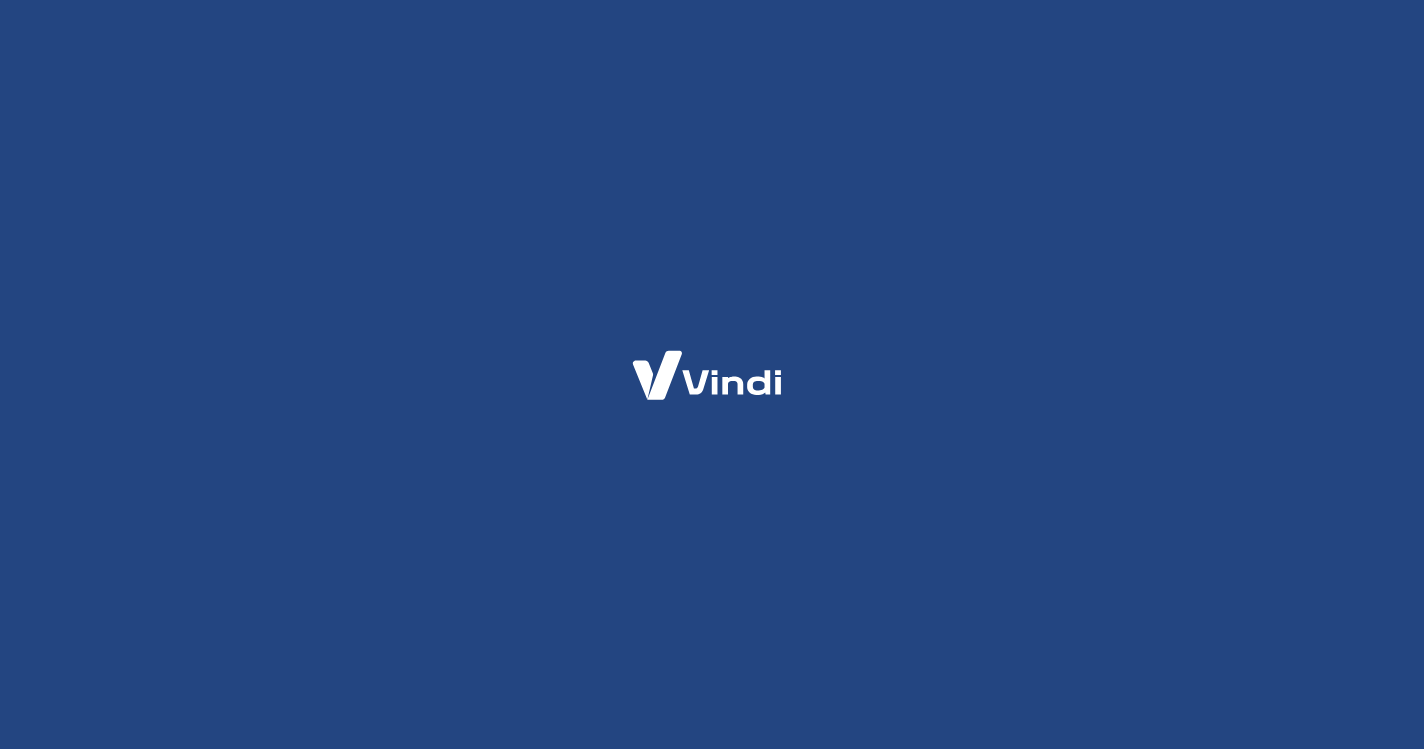 scroll, scrollTop: 0, scrollLeft: 0, axis: both 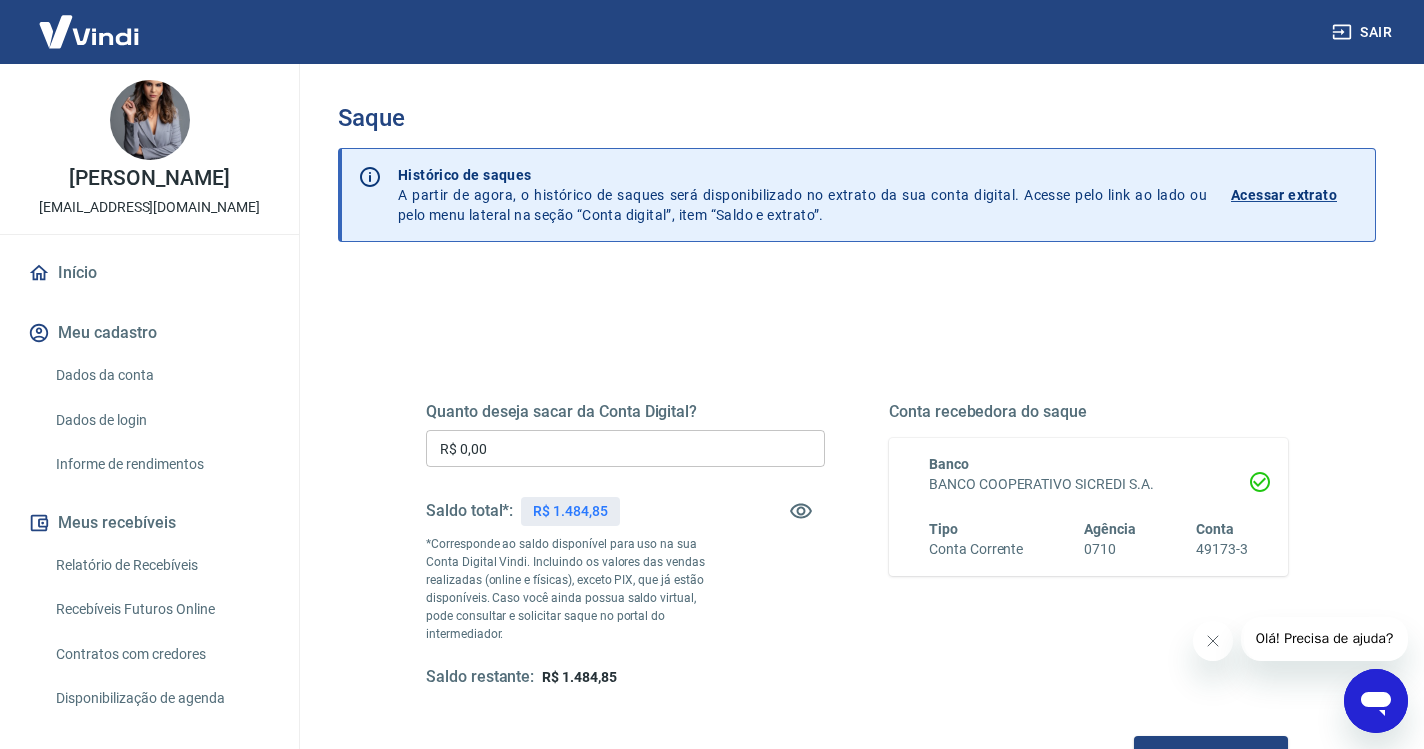 click on "R$ 0,00" at bounding box center (625, 448) 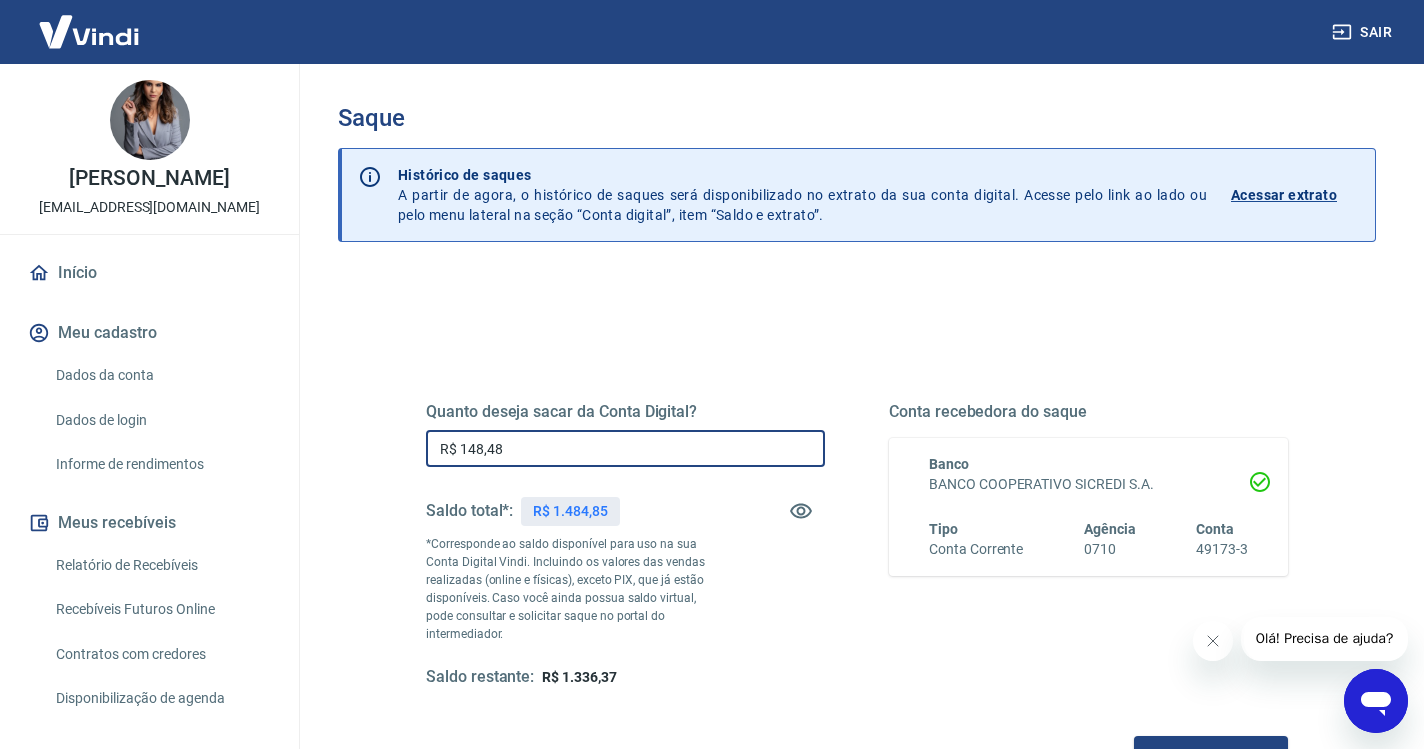 type on "R$ 1.484,85" 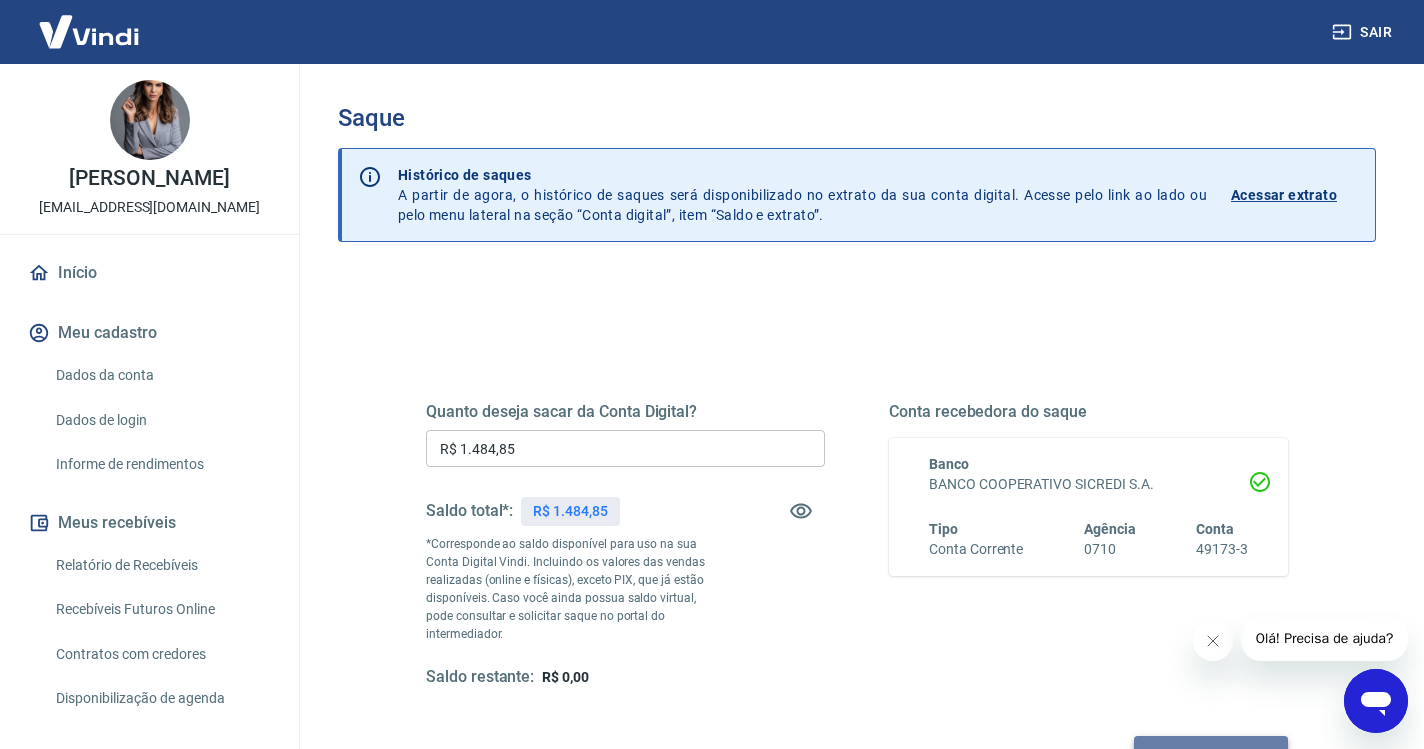 click on "Solicitar saque" at bounding box center (1211, 754) 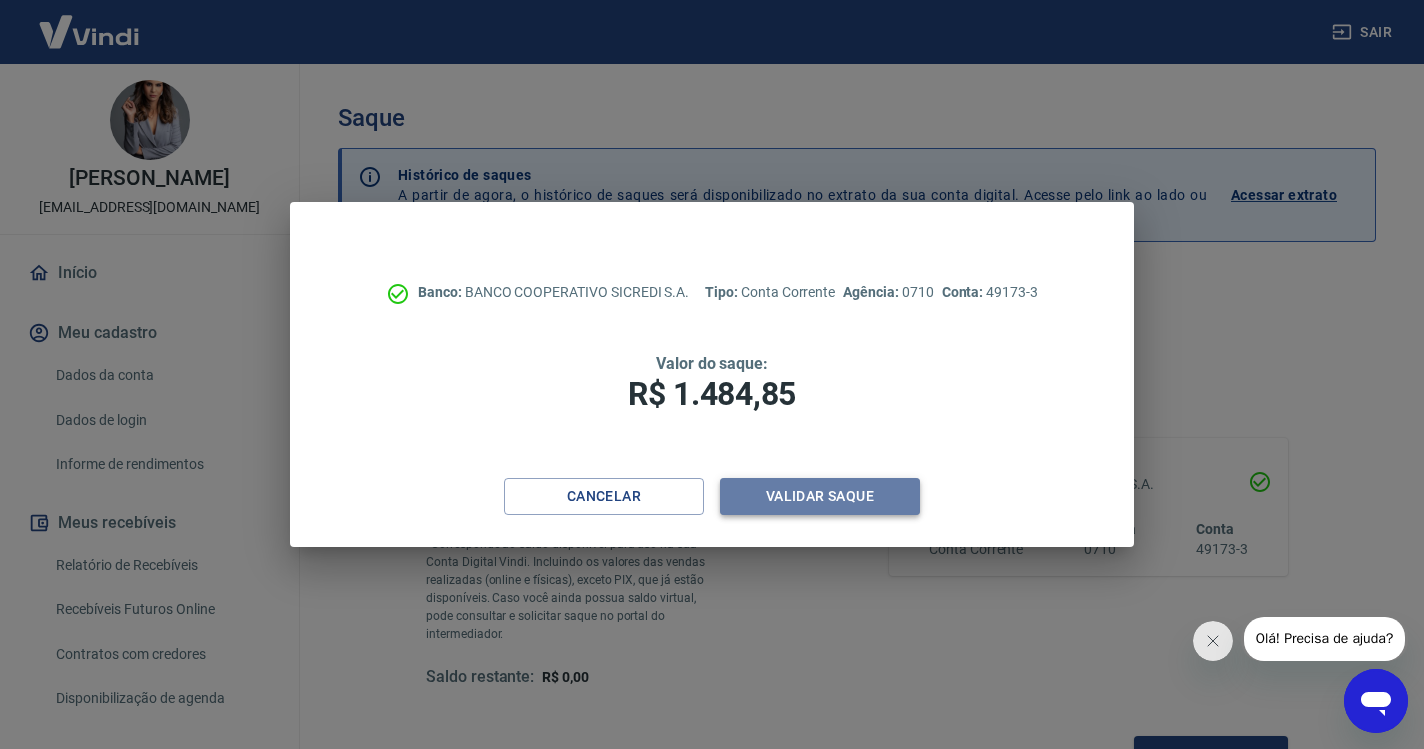 click on "Validar saque" at bounding box center (820, 496) 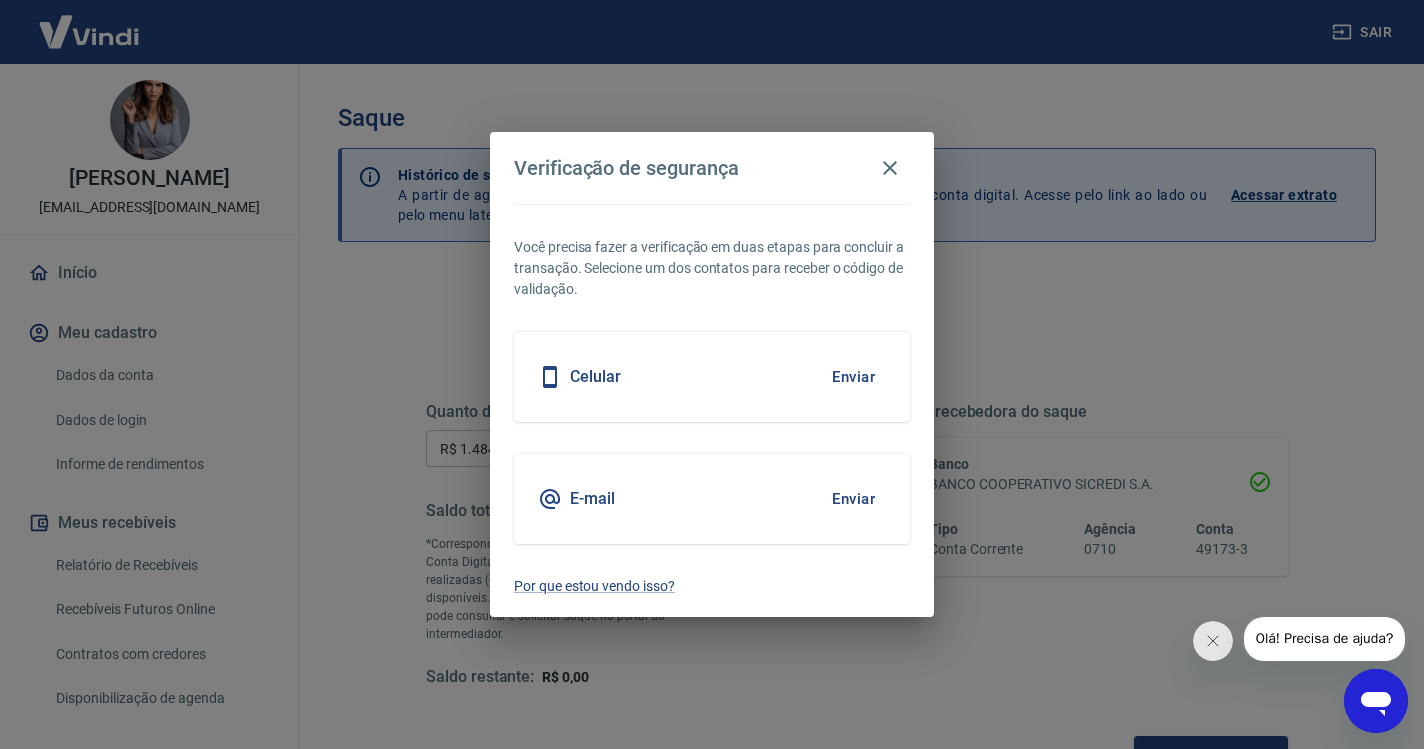 click on "Enviar" at bounding box center [853, 377] 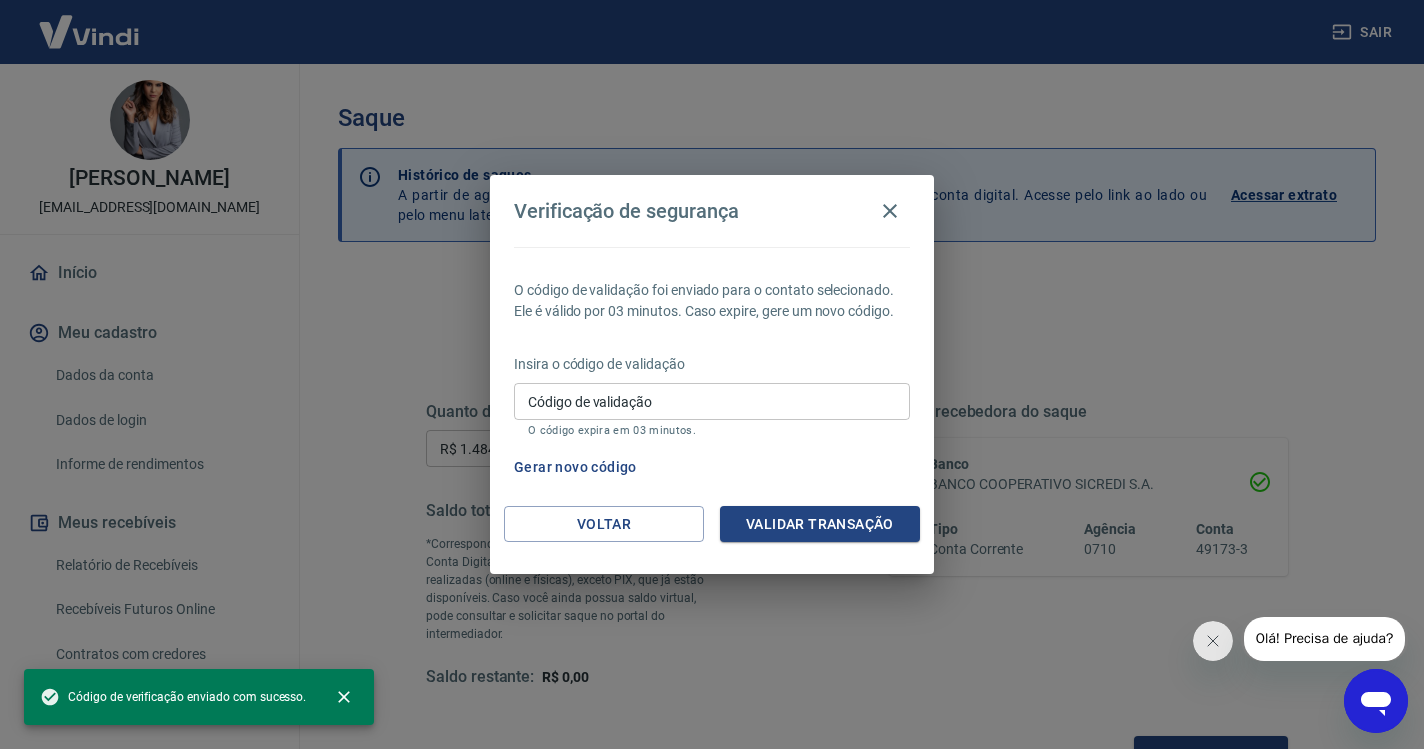 click on "Código de validação Código de validação O código expira em 03 minutos." at bounding box center [712, 410] 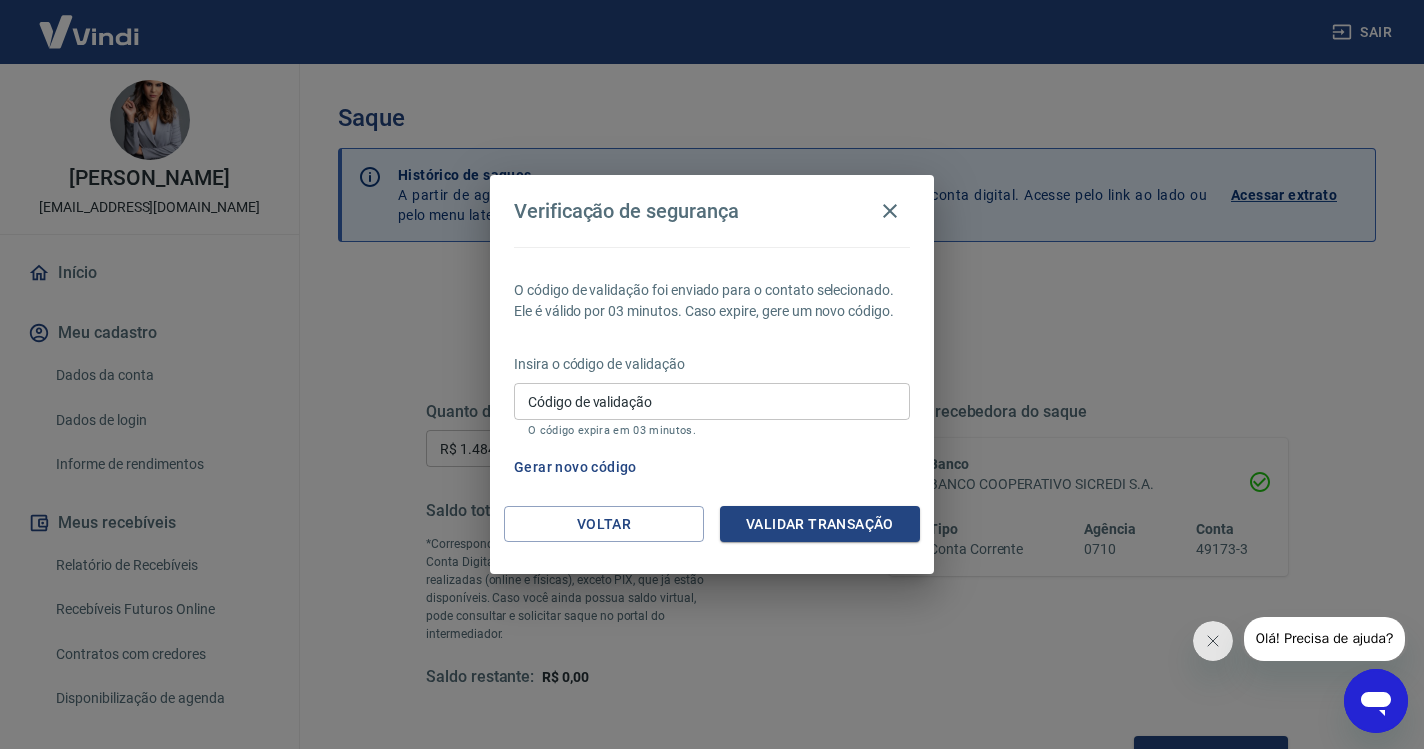 click on "Código de validação" at bounding box center [712, 401] 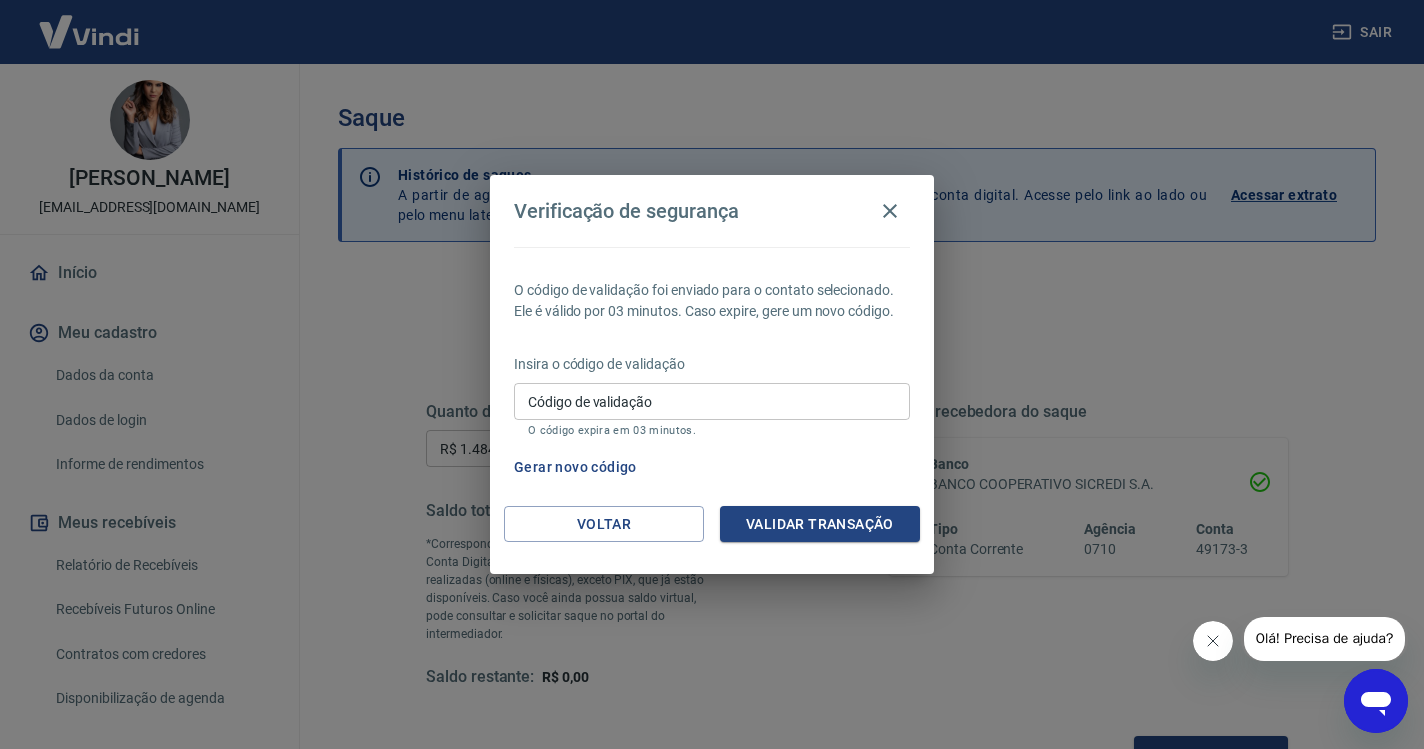 click at bounding box center (1213, 641) 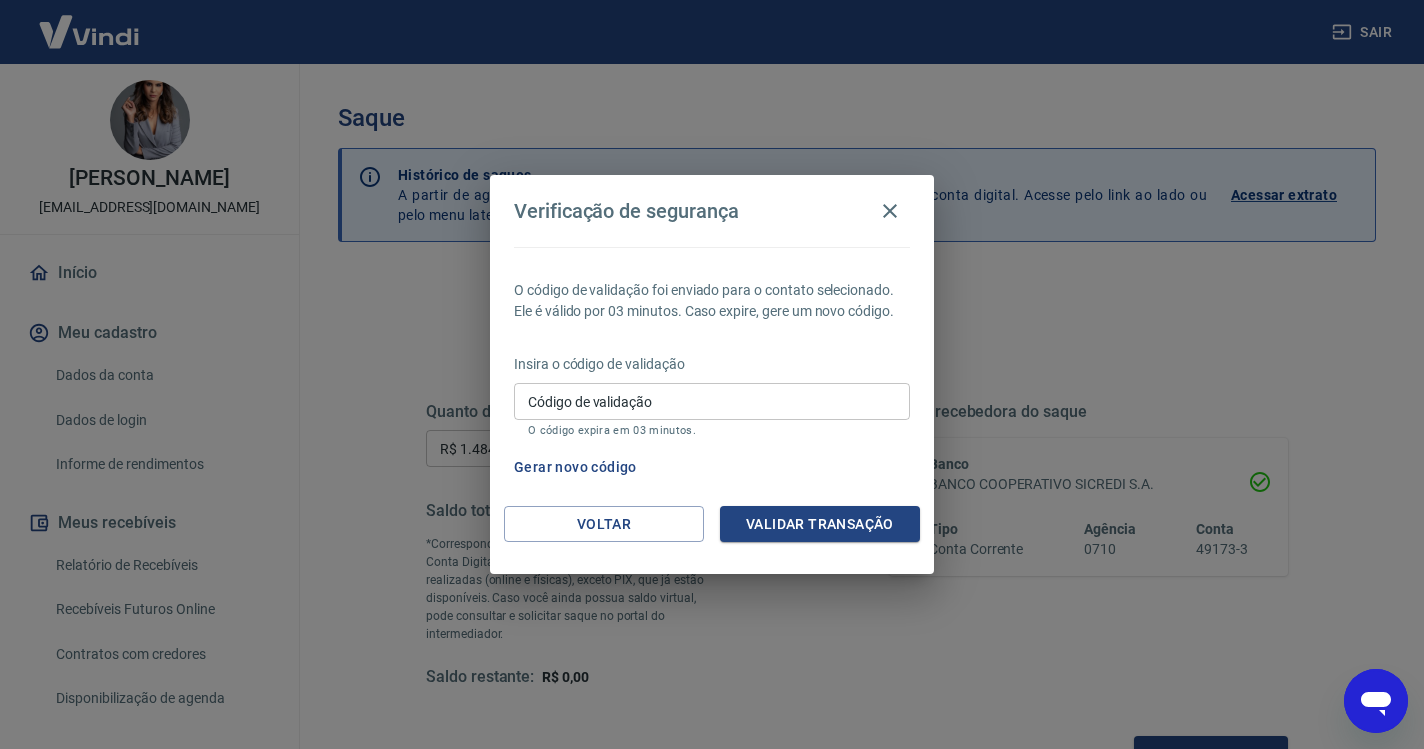 click on "Código de validação" at bounding box center [712, 401] 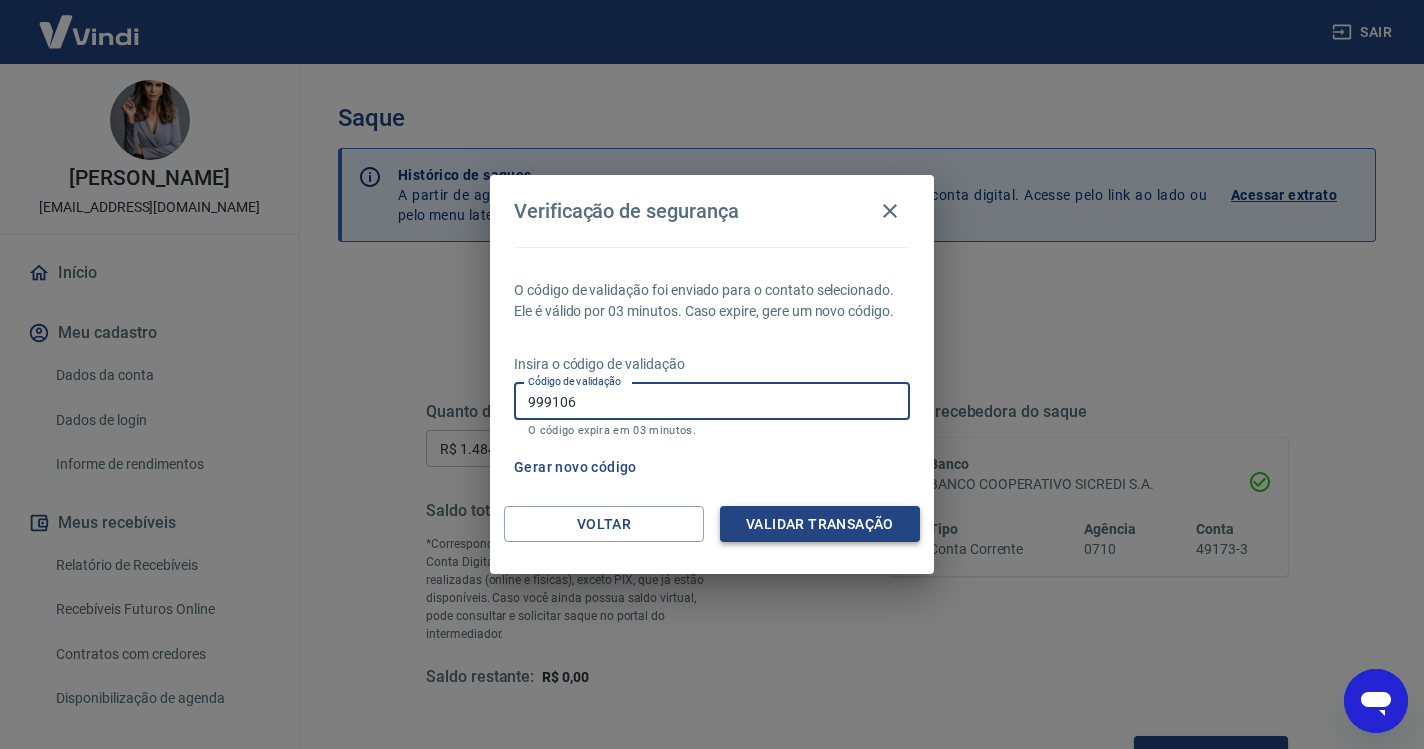 type on "999106" 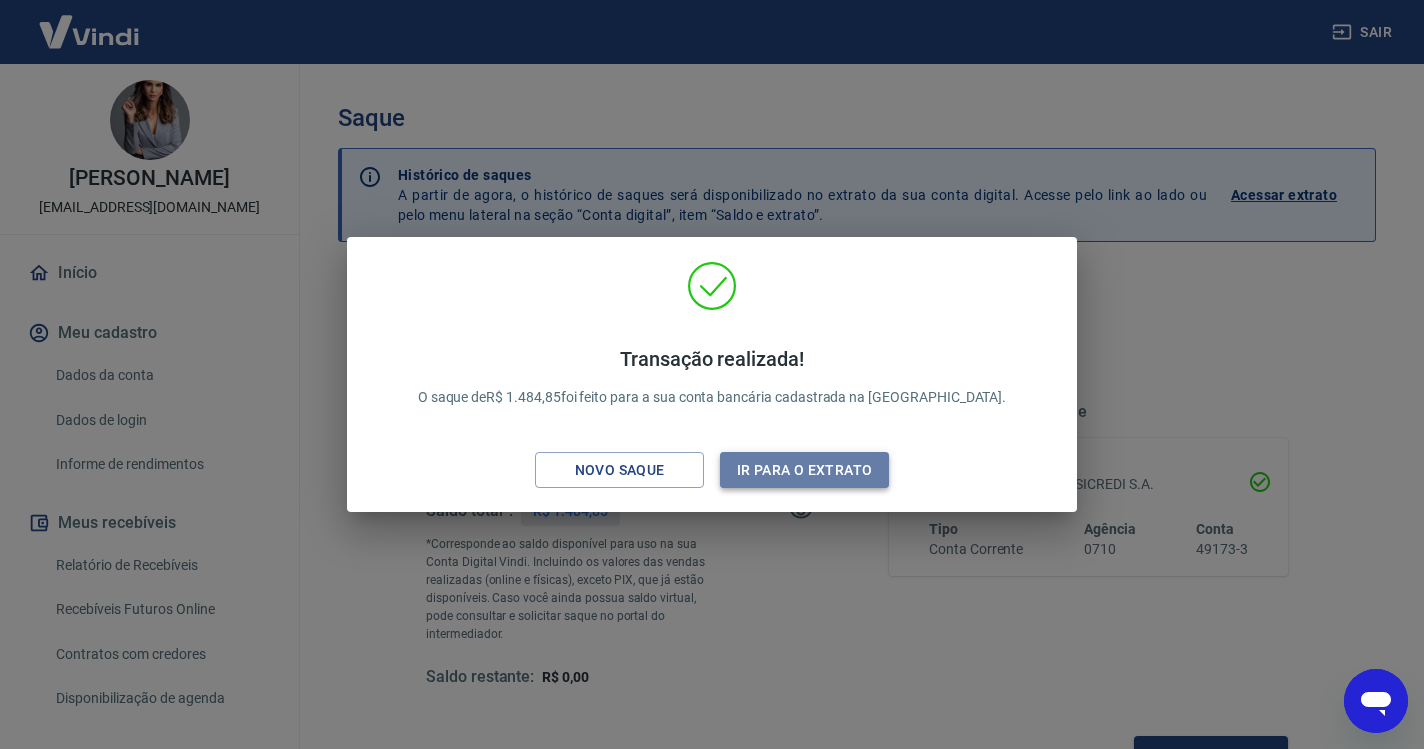 click on "Ir para o extrato" at bounding box center [804, 470] 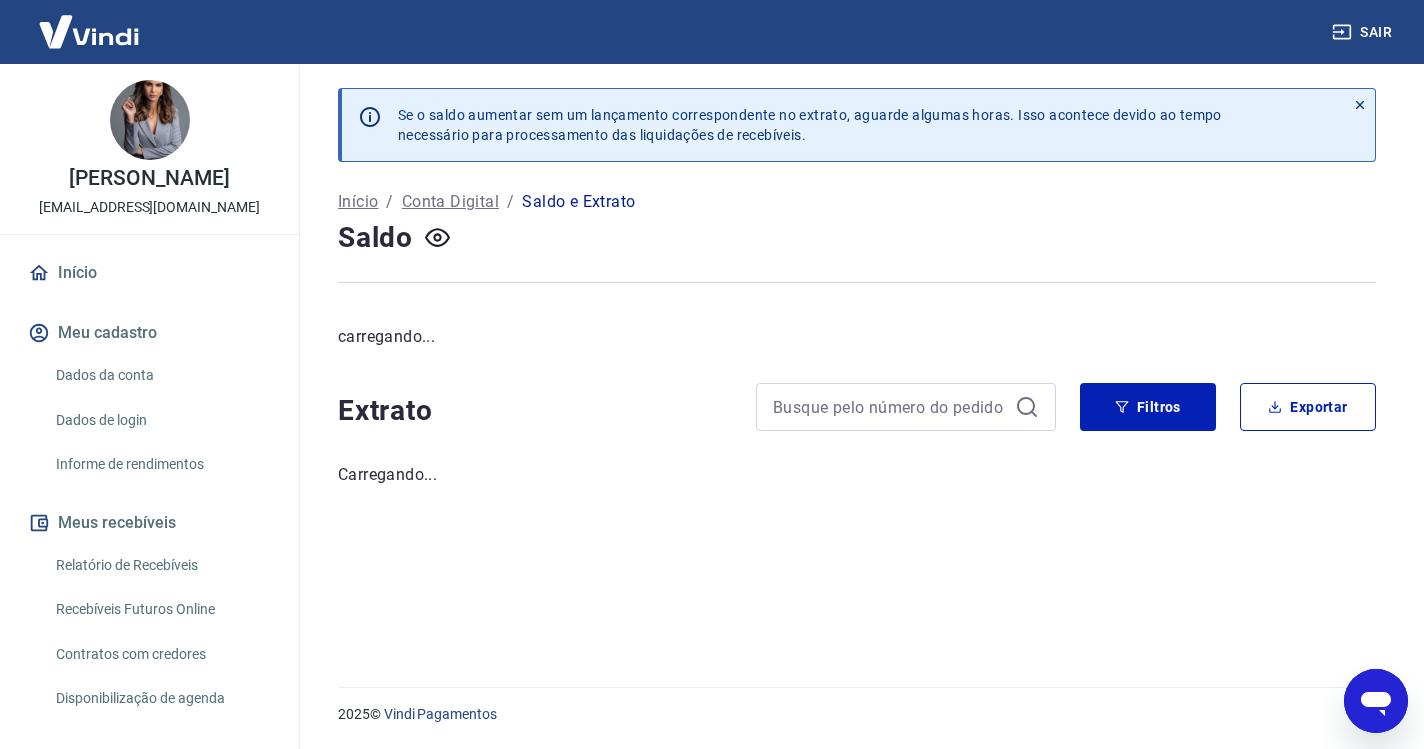 click on "Sair" at bounding box center [1364, 32] 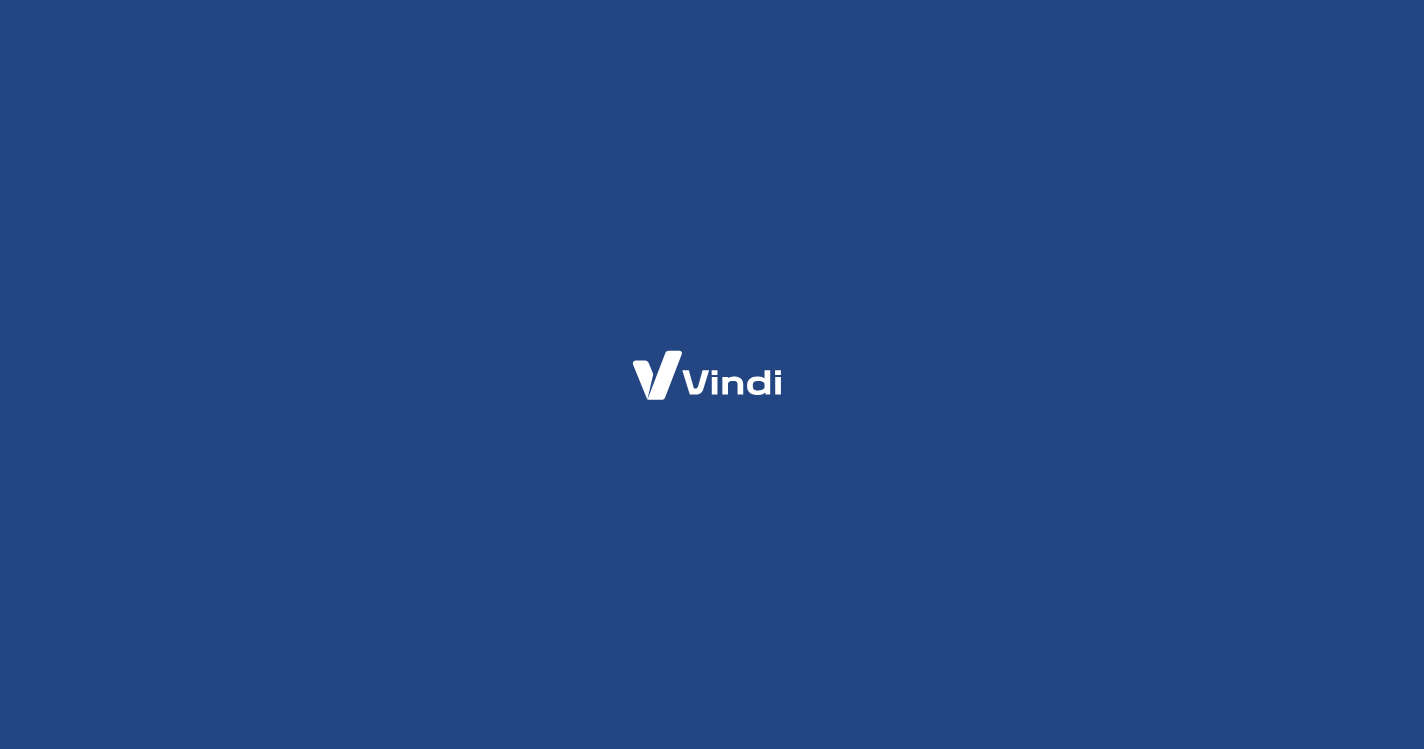 scroll, scrollTop: 0, scrollLeft: 0, axis: both 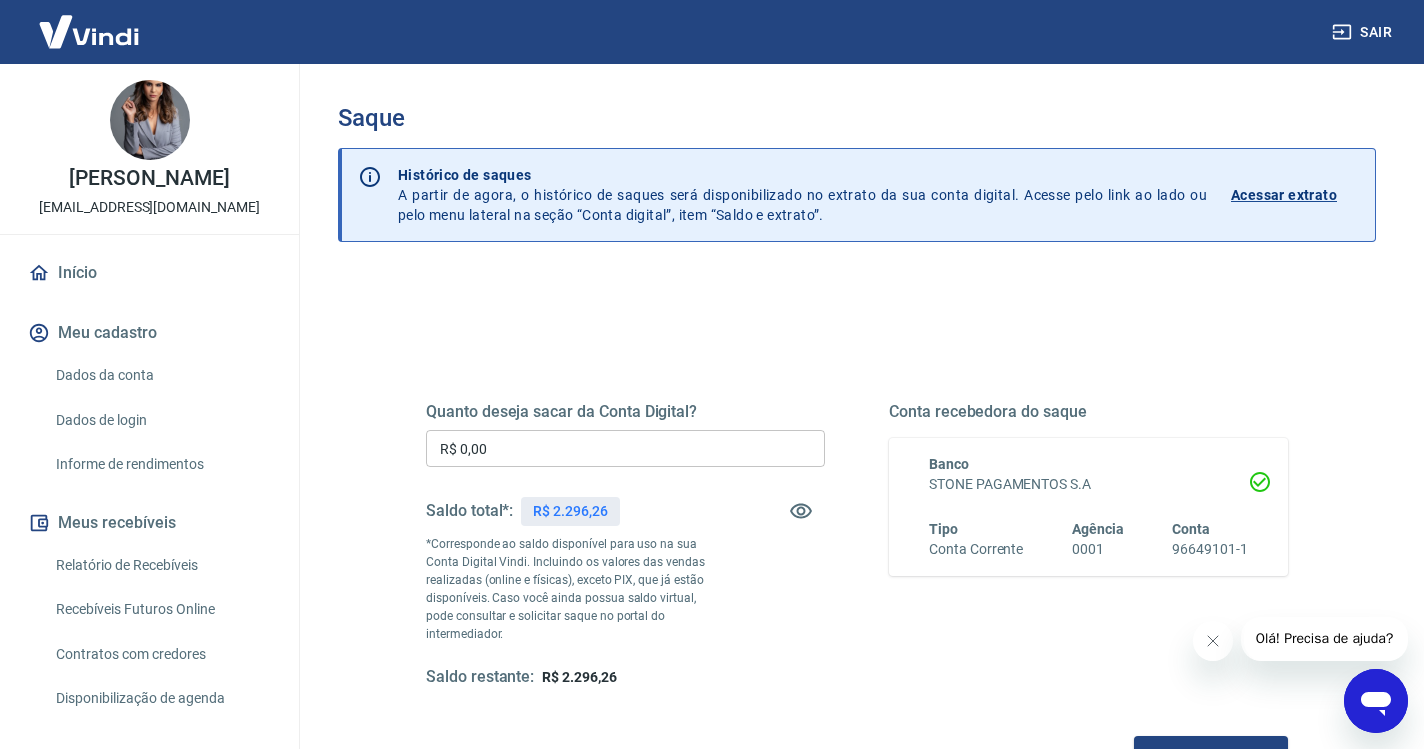 click on "R$ 0,00" at bounding box center (625, 448) 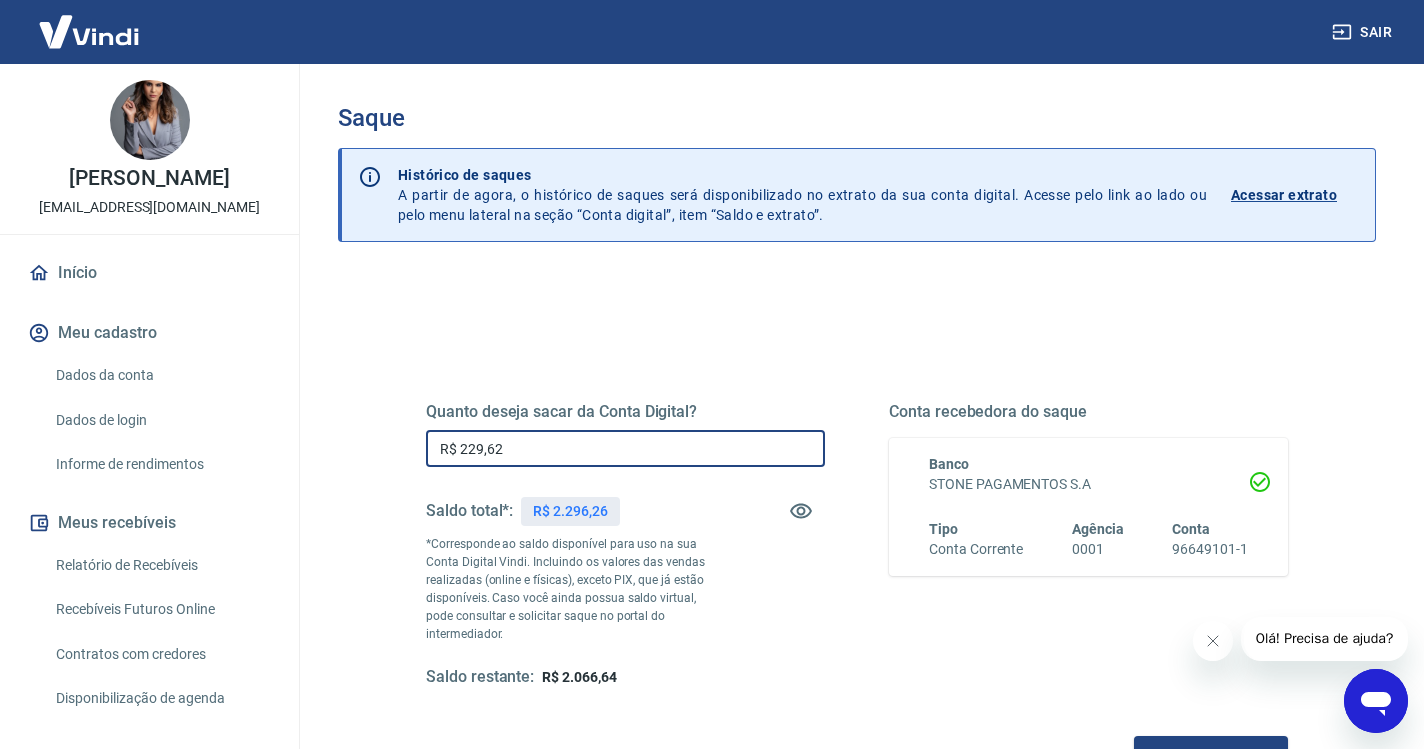 type on "R$ 2.296,26" 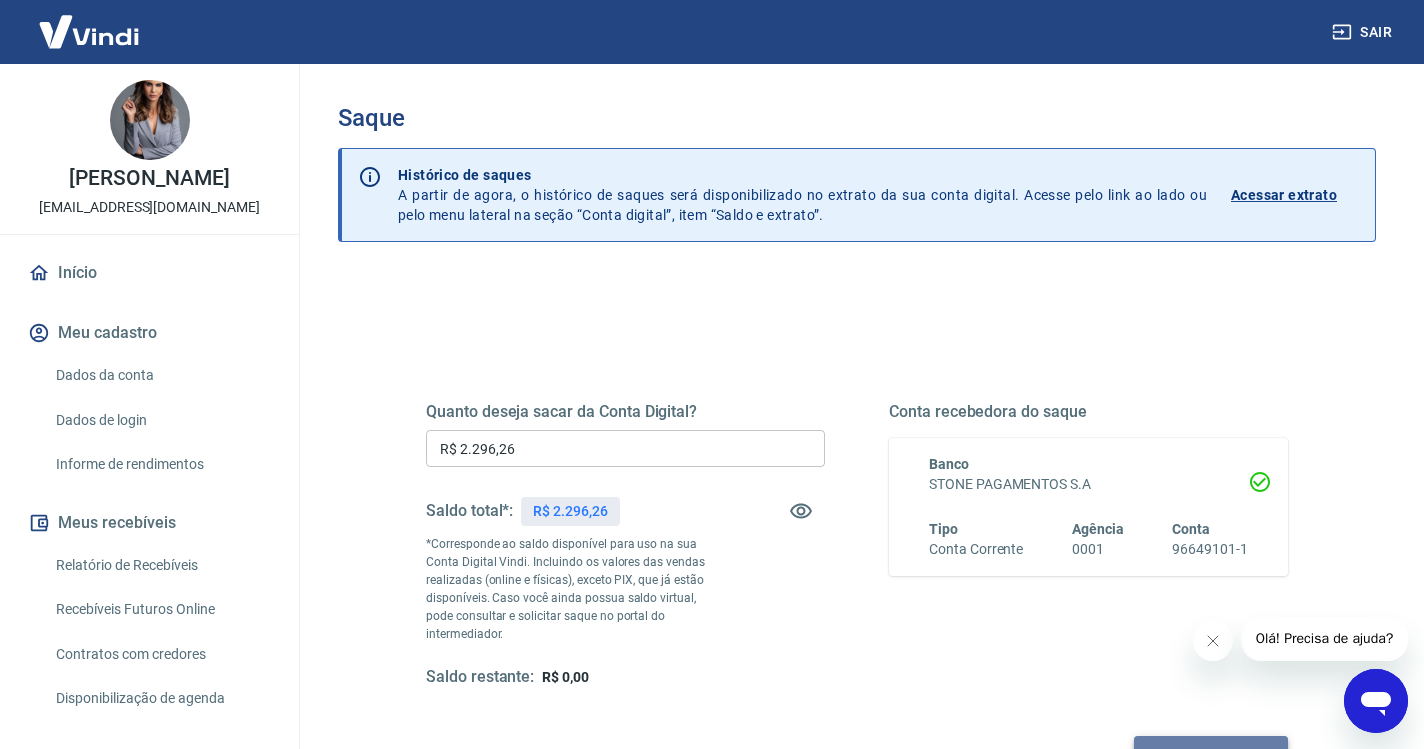 click on "Solicitar saque" at bounding box center (1211, 754) 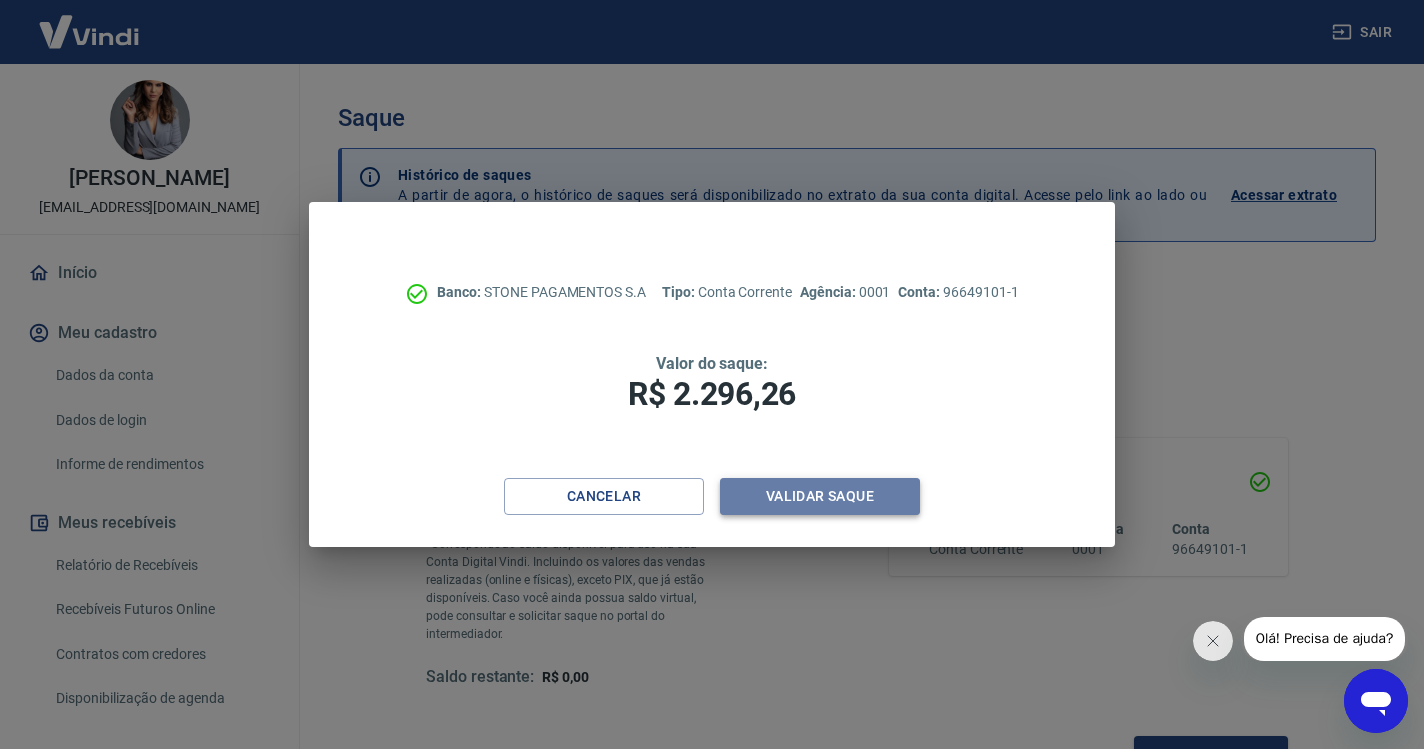 click on "Validar saque" at bounding box center (820, 496) 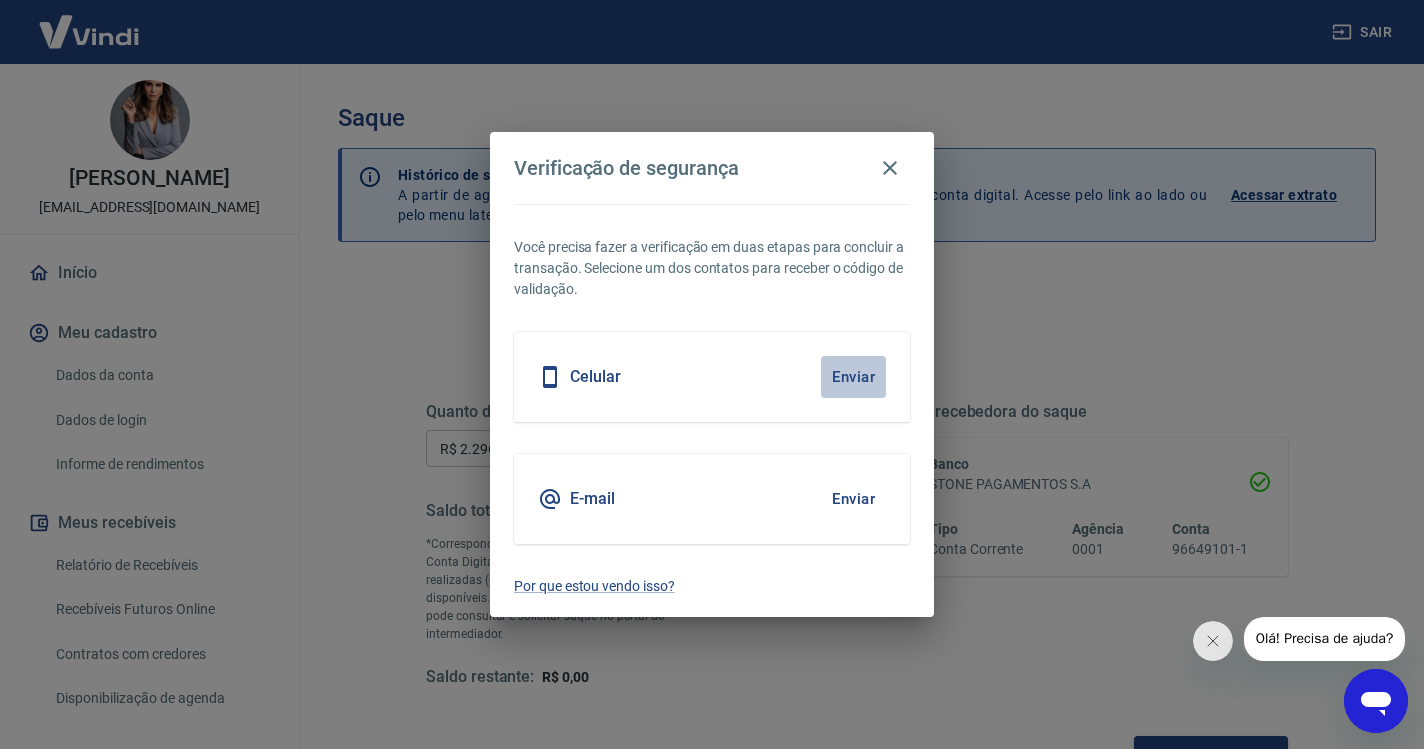 click on "Enviar" at bounding box center (853, 377) 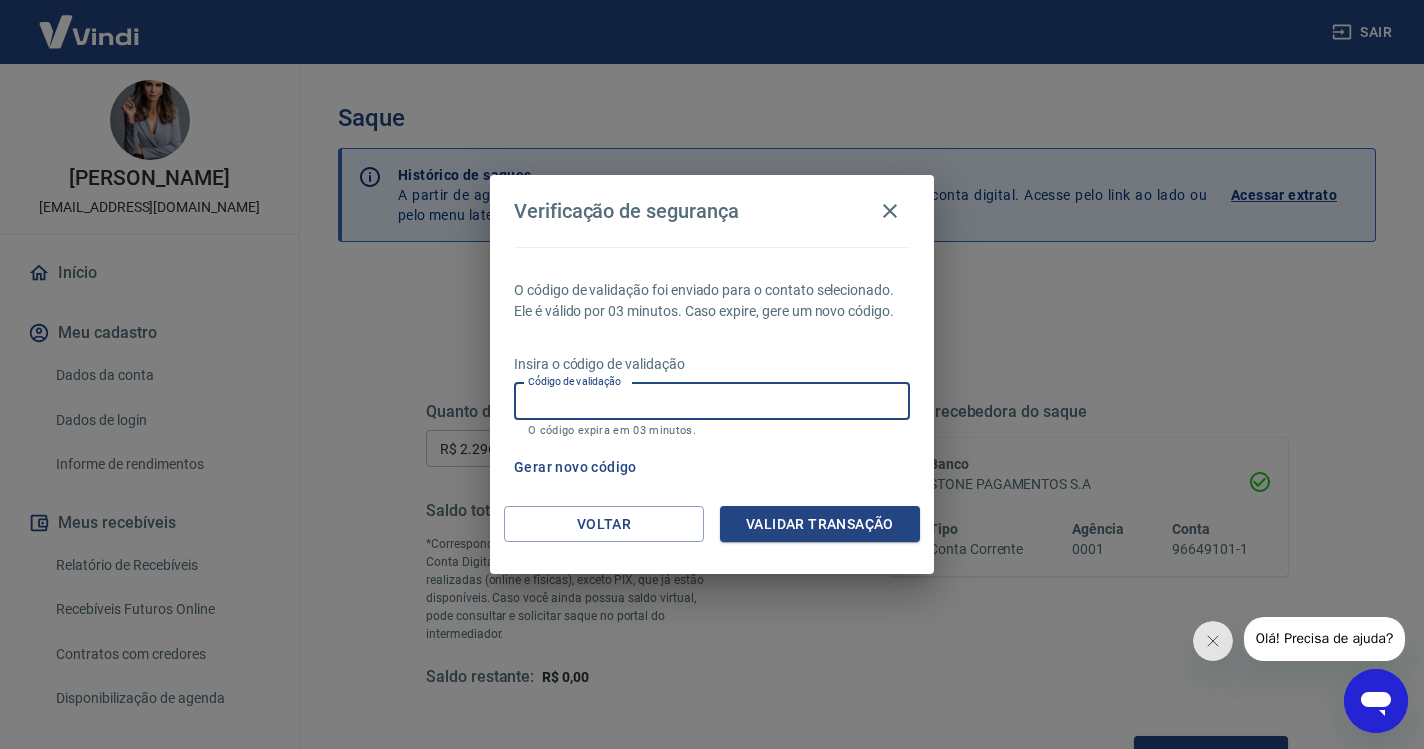 click on "Código de validação" at bounding box center [712, 401] 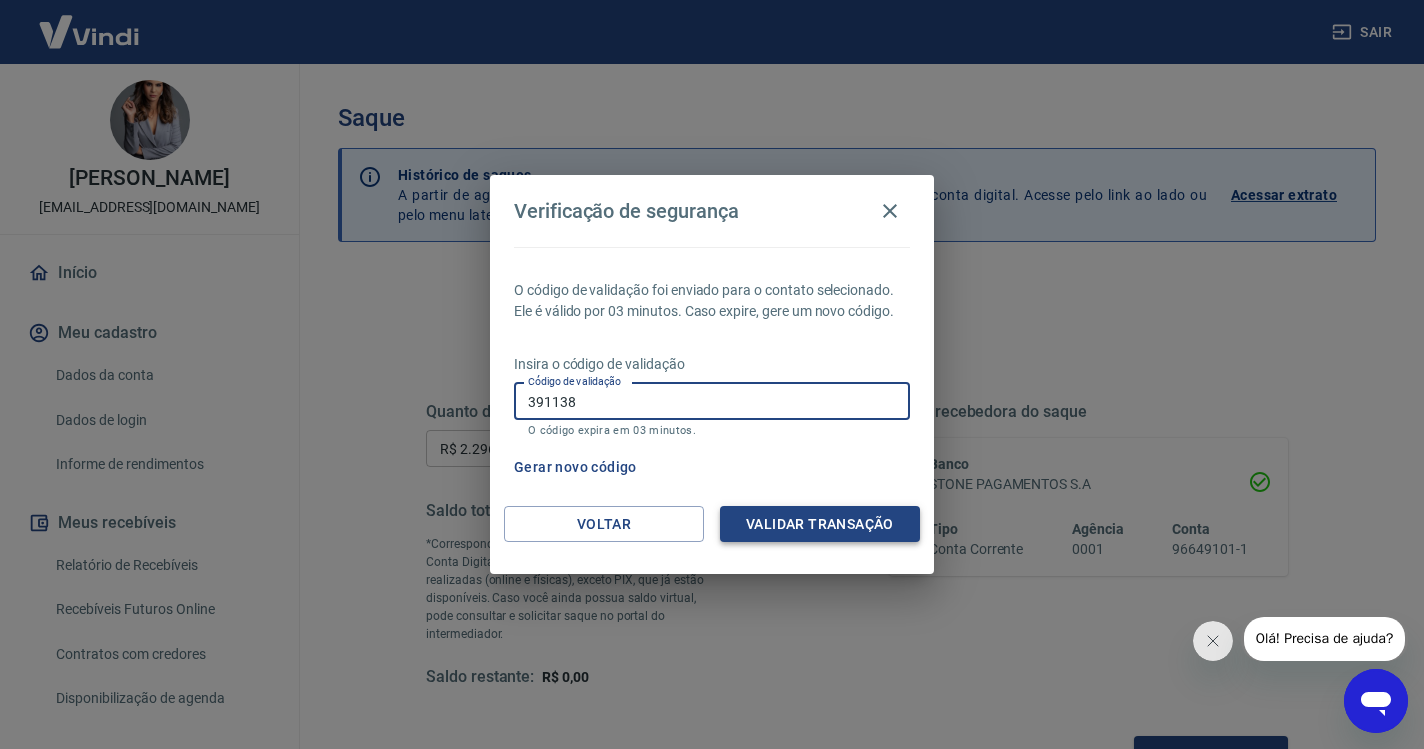 type on "391138" 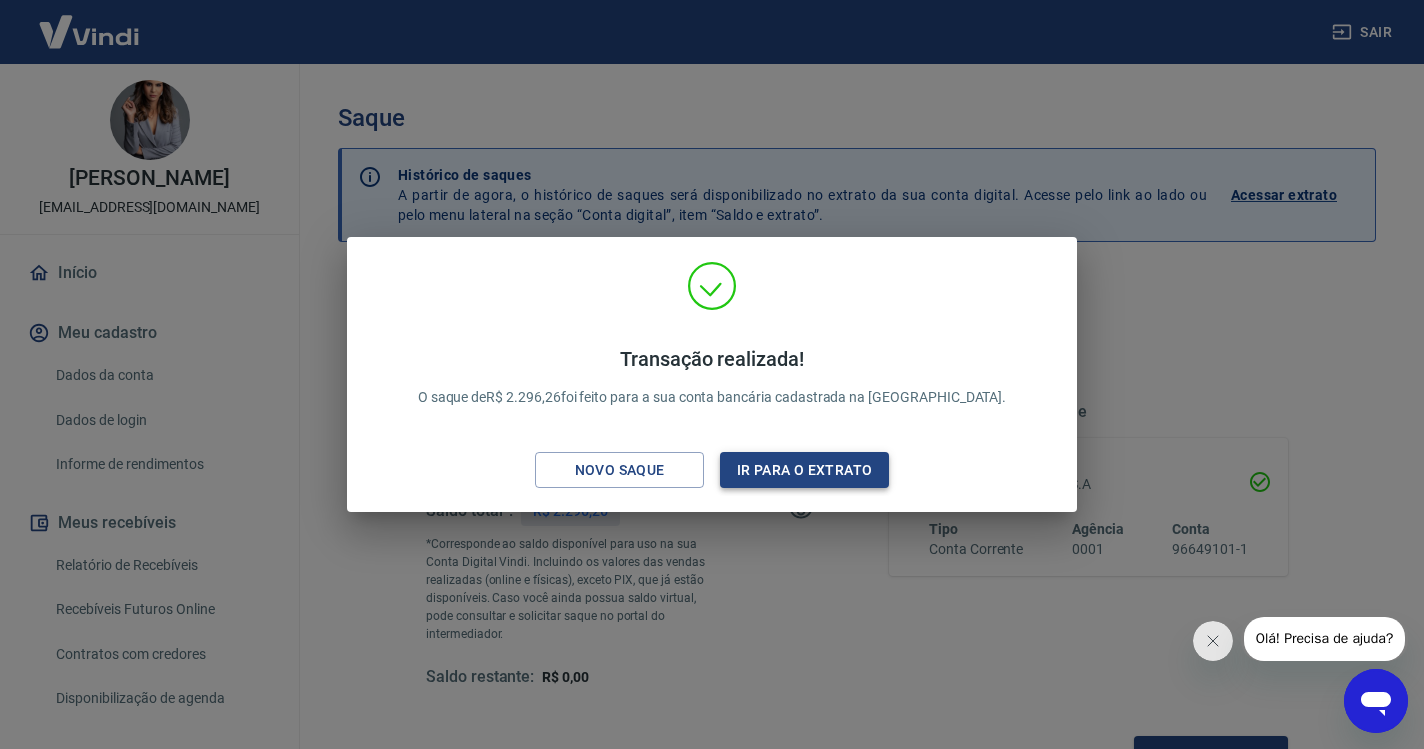 click on "Ir para o extrato" at bounding box center [804, 470] 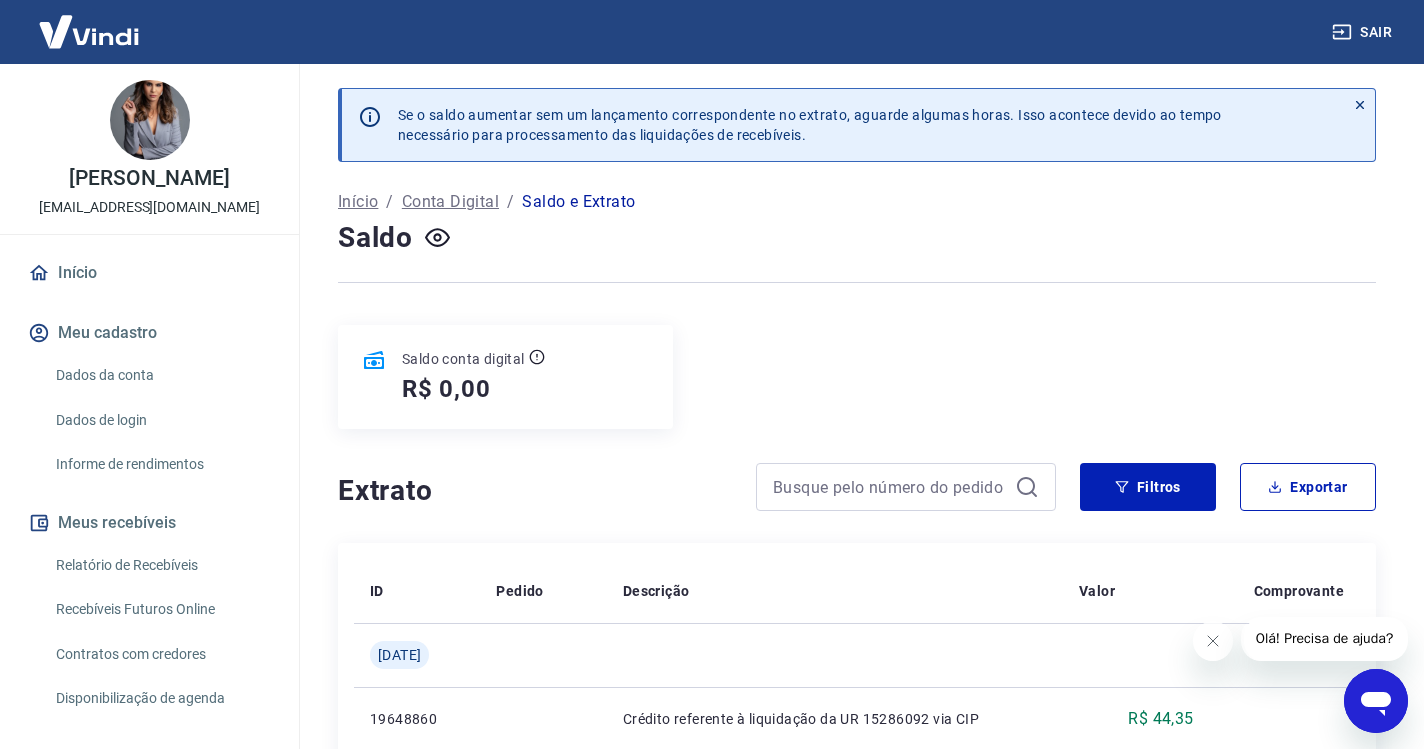 click 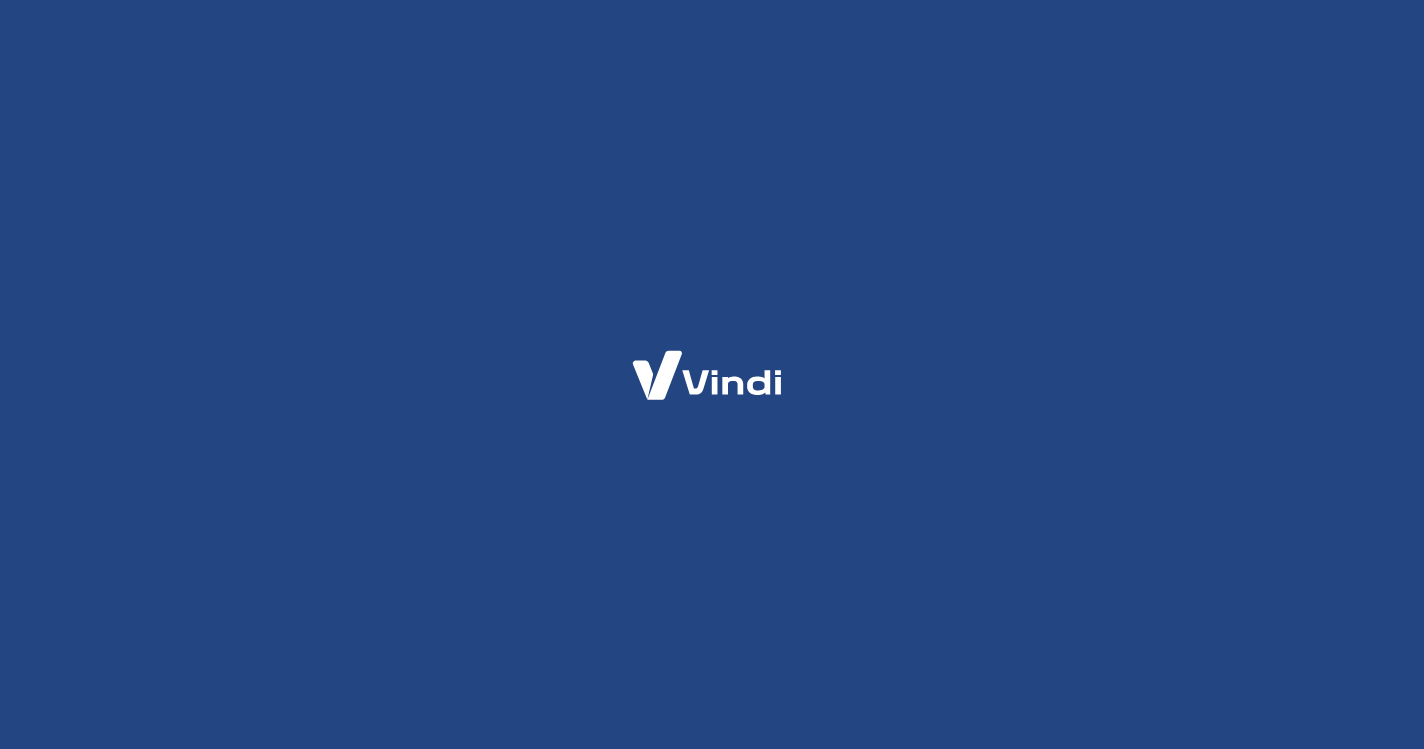 scroll, scrollTop: 0, scrollLeft: 0, axis: both 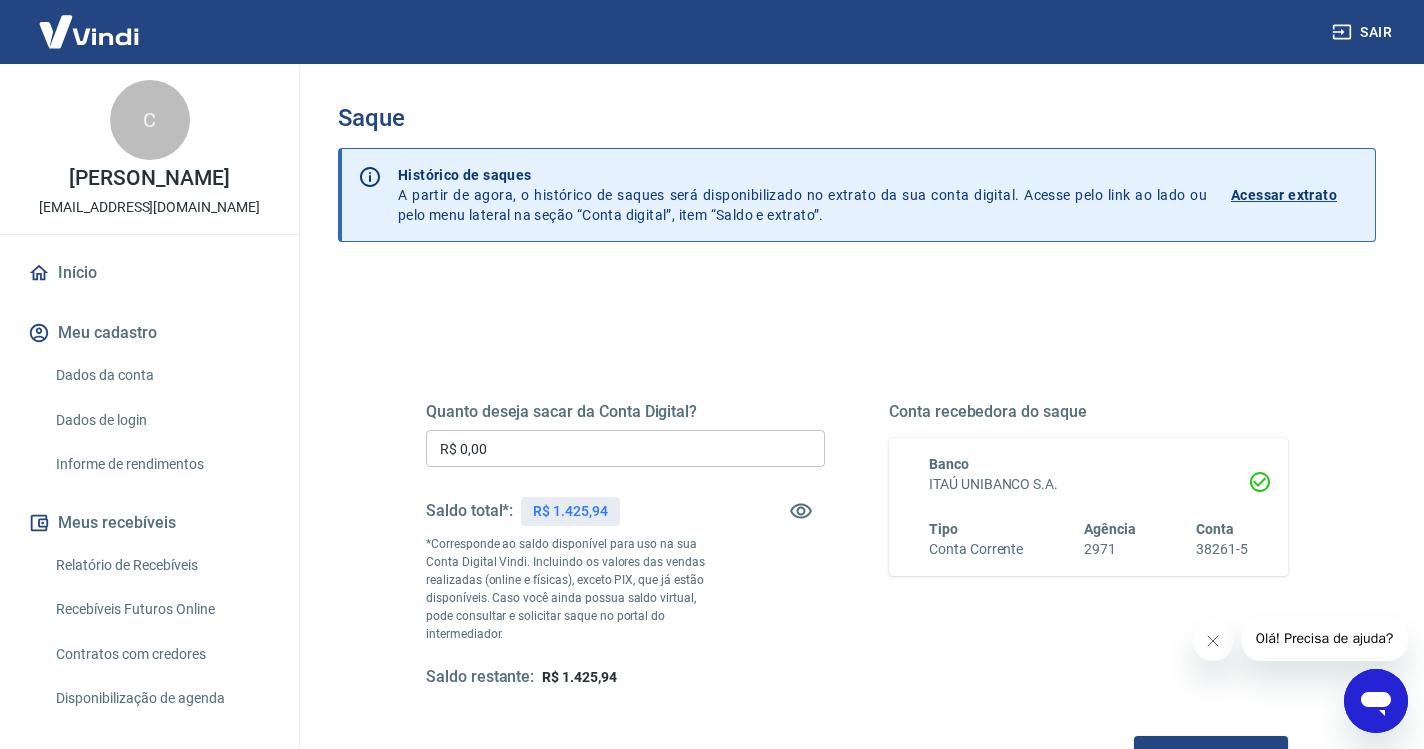 click on "R$ 0,00" at bounding box center (625, 448) 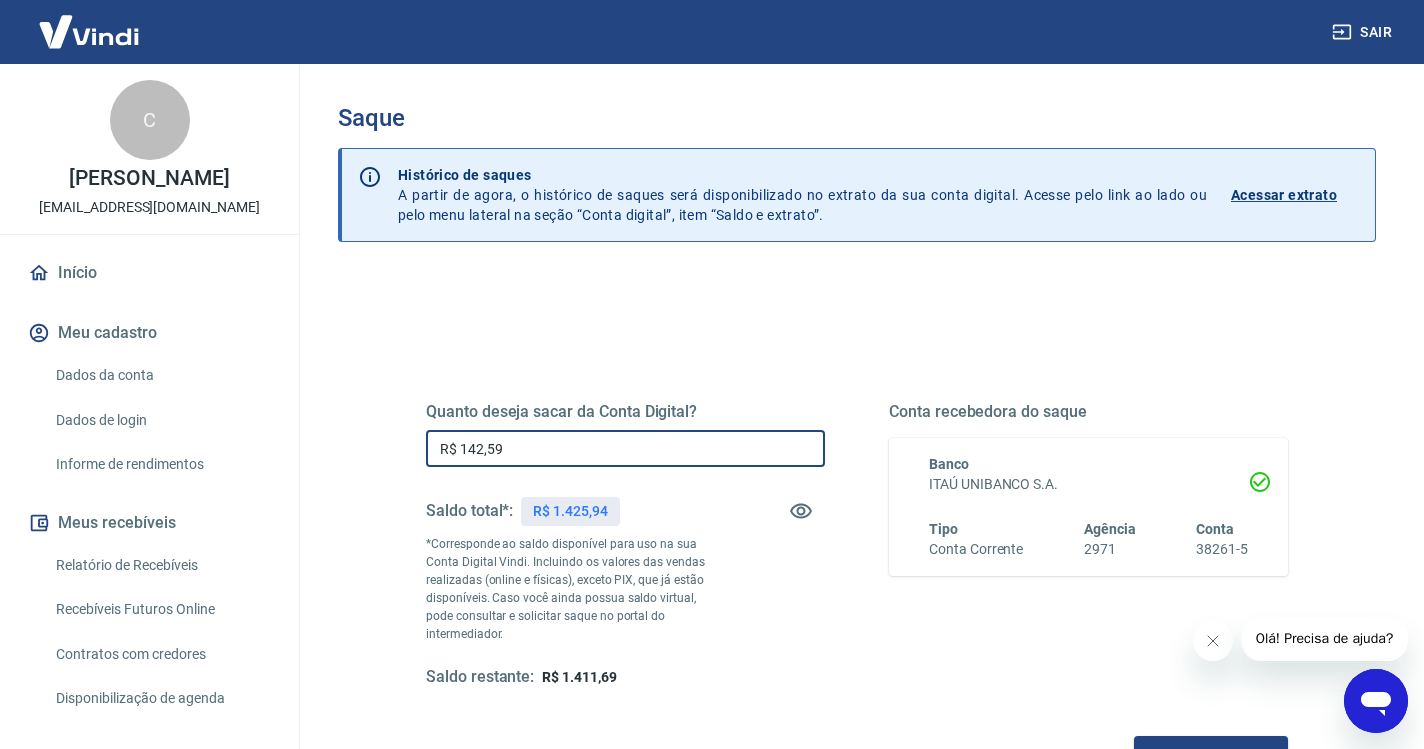 type on "R$ 1.425,94" 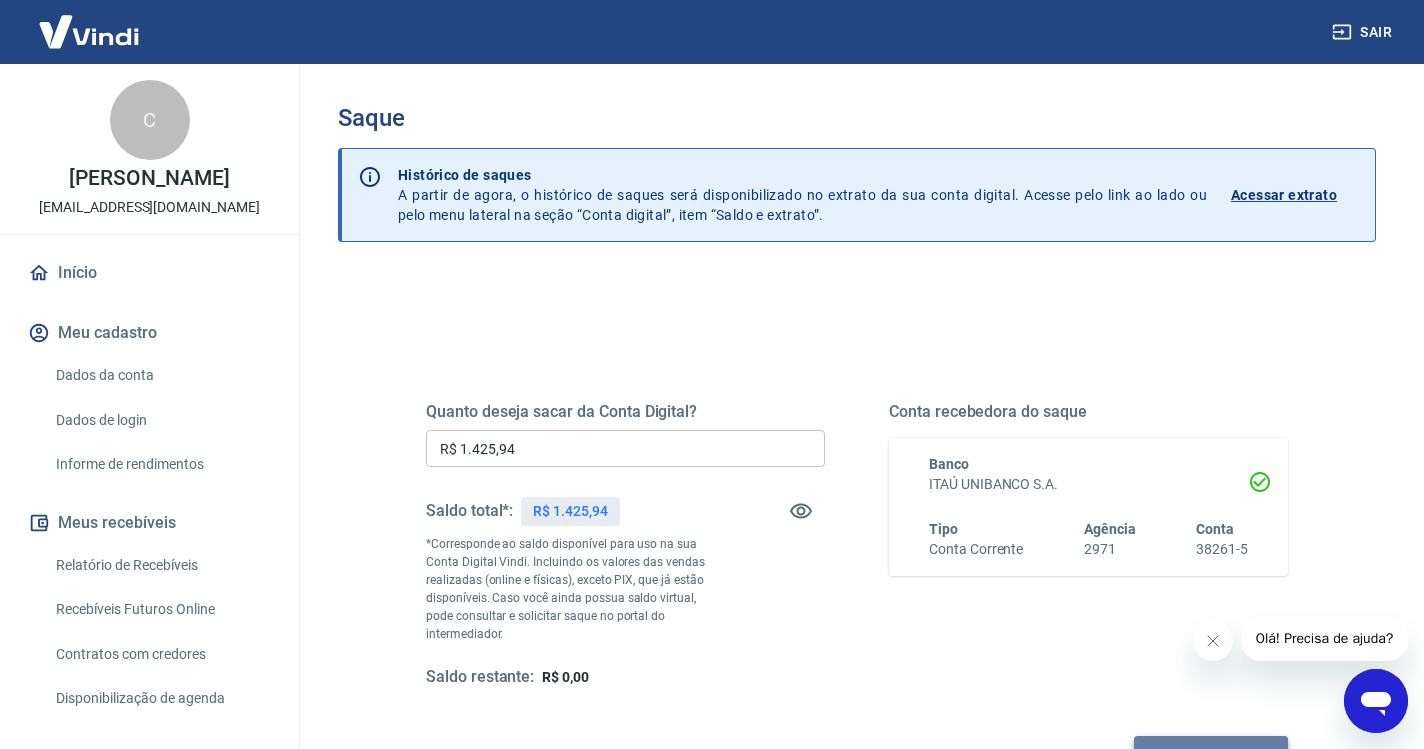 click on "Solicitar saque" at bounding box center [1211, 754] 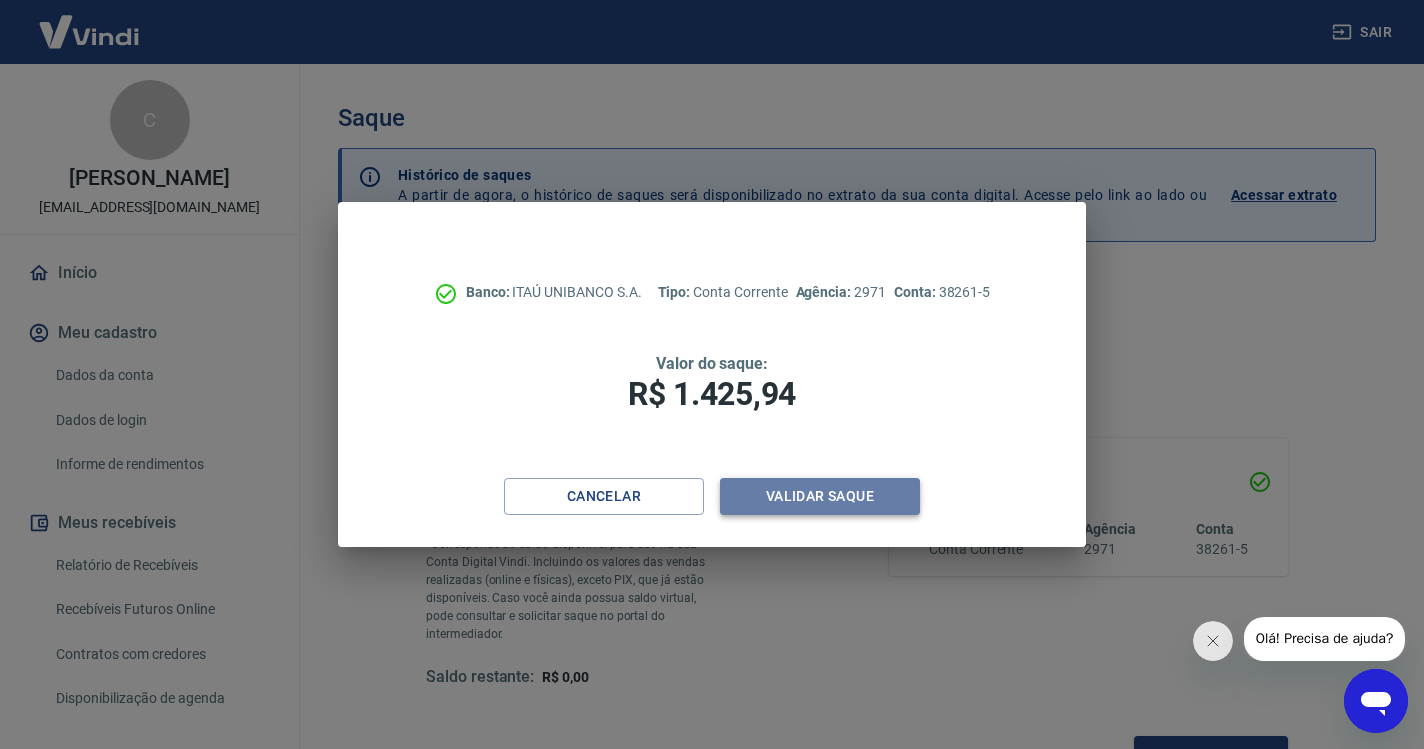 click on "Validar saque" at bounding box center (820, 496) 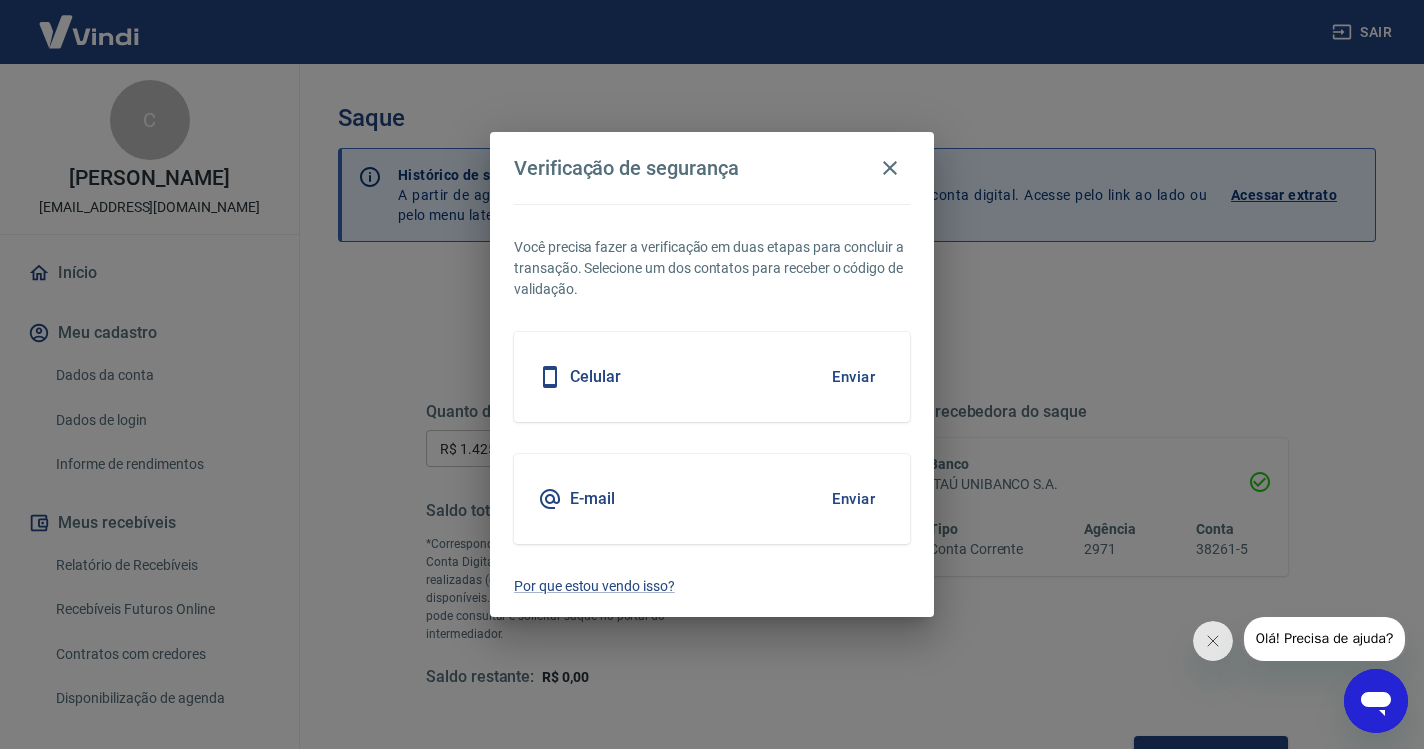 click on "Enviar" at bounding box center (853, 377) 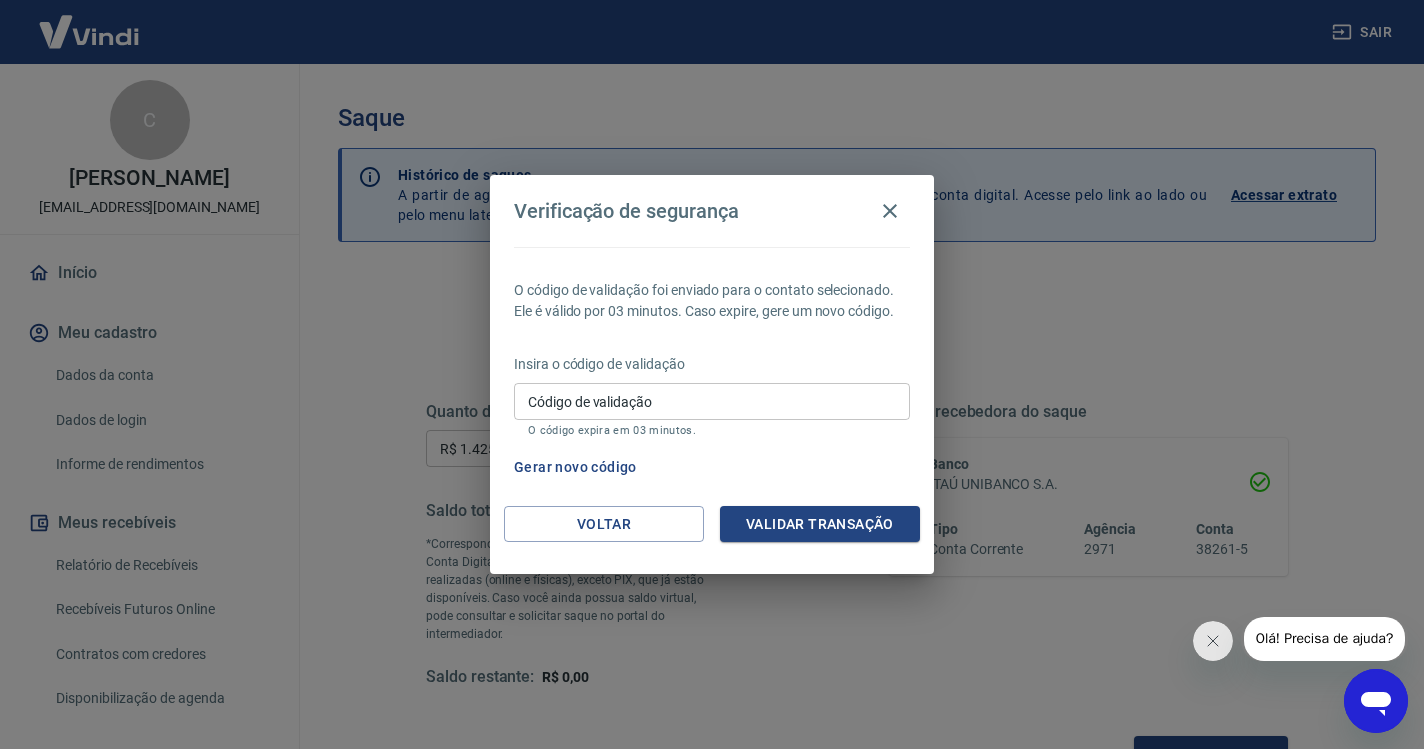 click on "Código de validação" at bounding box center (712, 401) 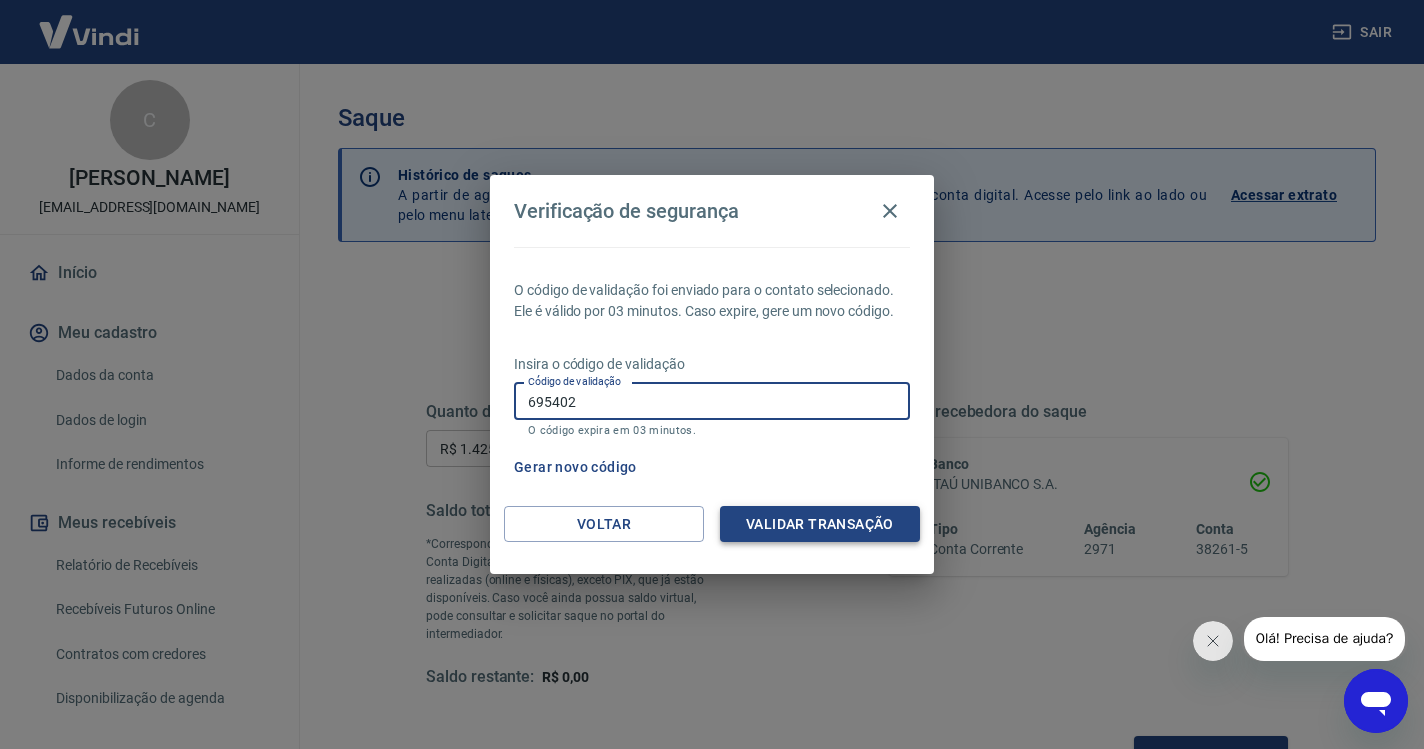 type on "695402" 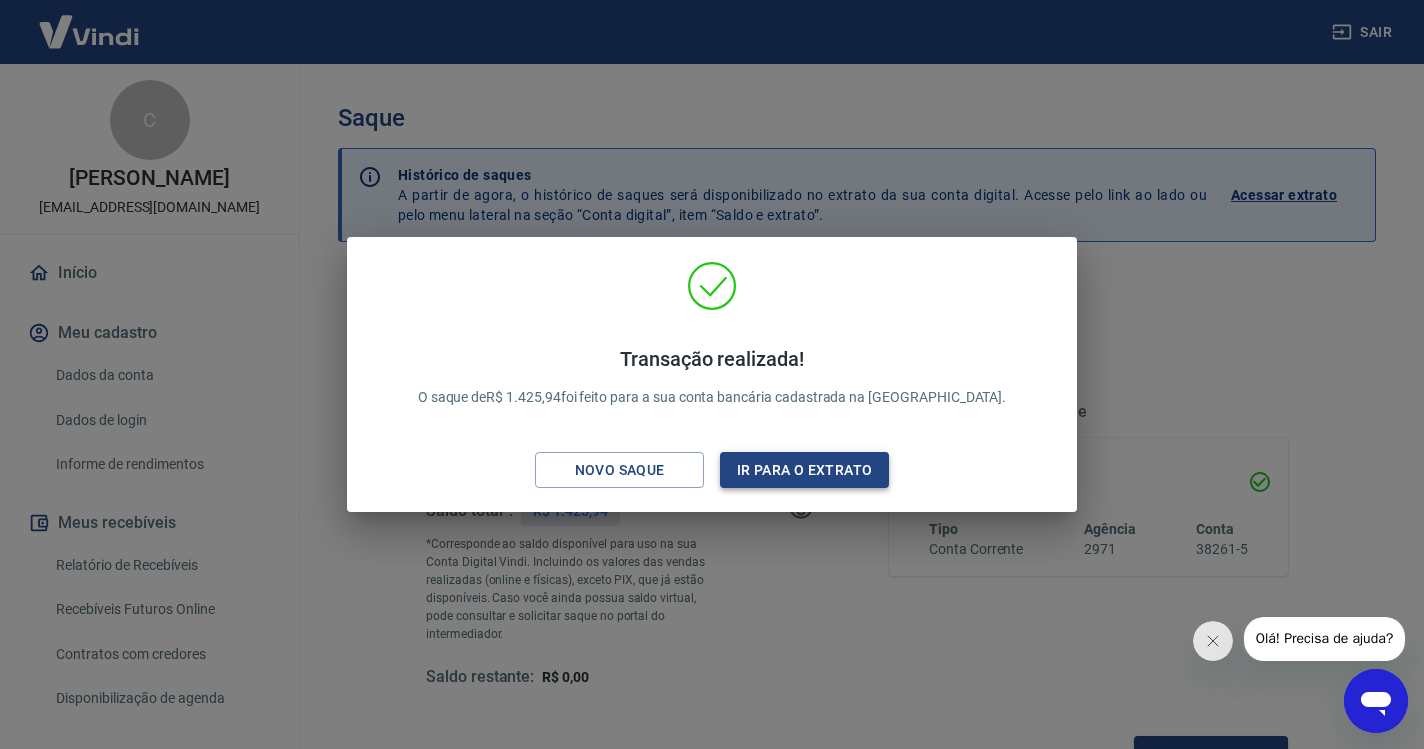 click on "Ir para o extrato" at bounding box center [804, 470] 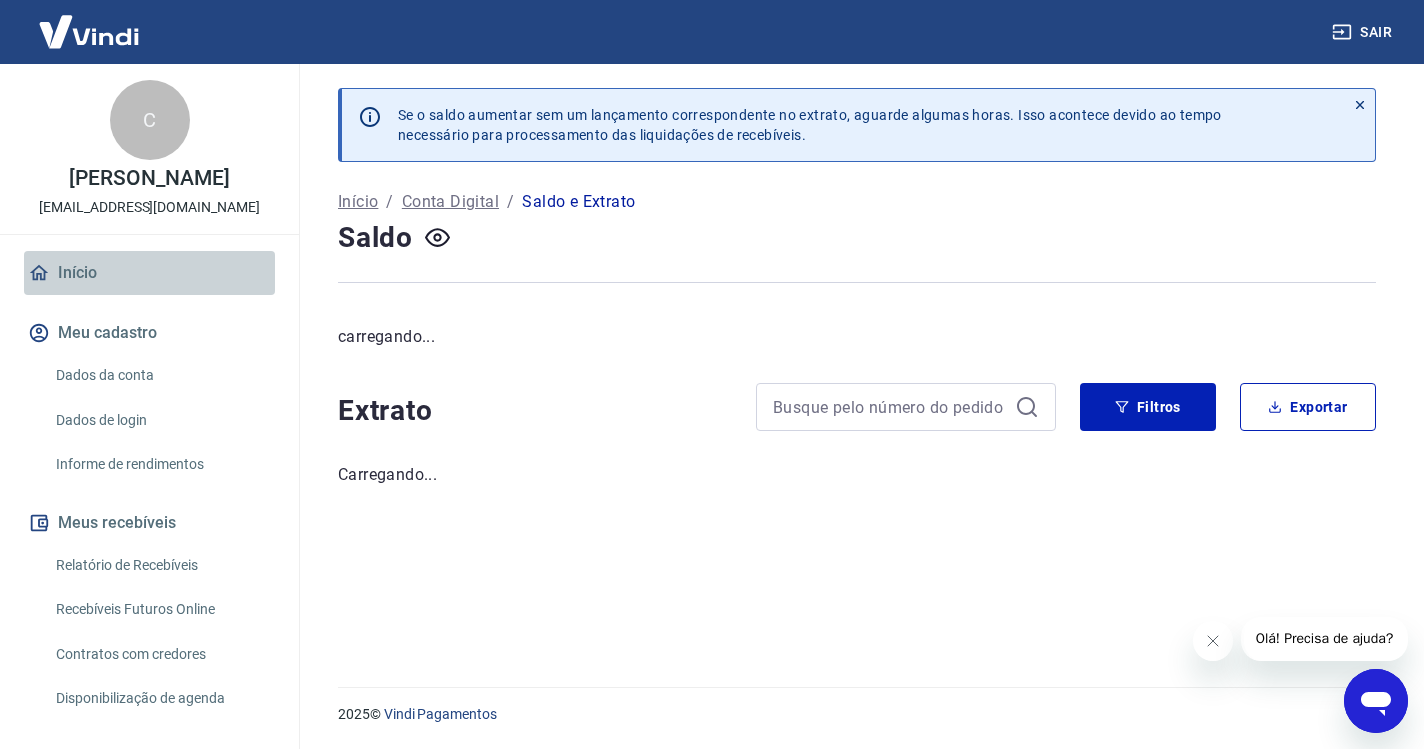click on "Início" at bounding box center (149, 273) 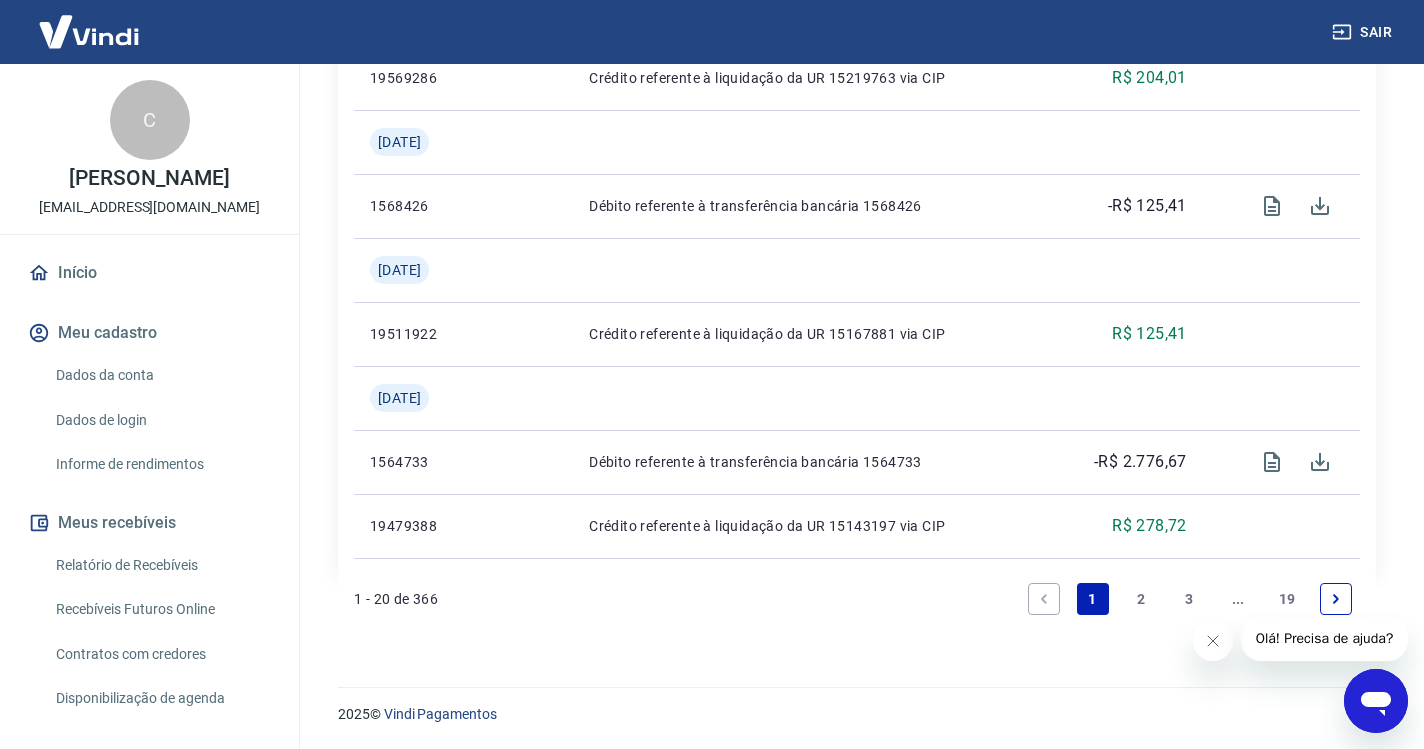 scroll, scrollTop: 1665, scrollLeft: 0, axis: vertical 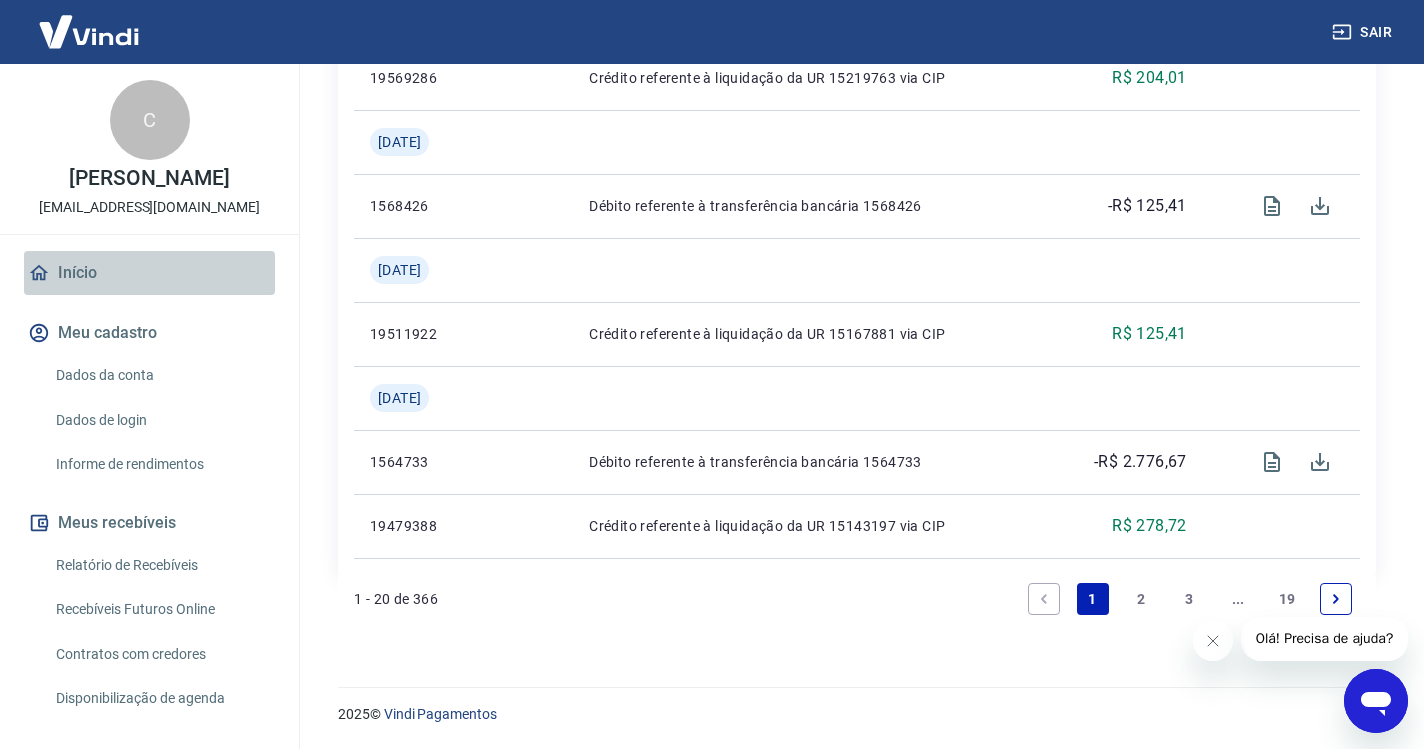 click on "Início" at bounding box center [149, 273] 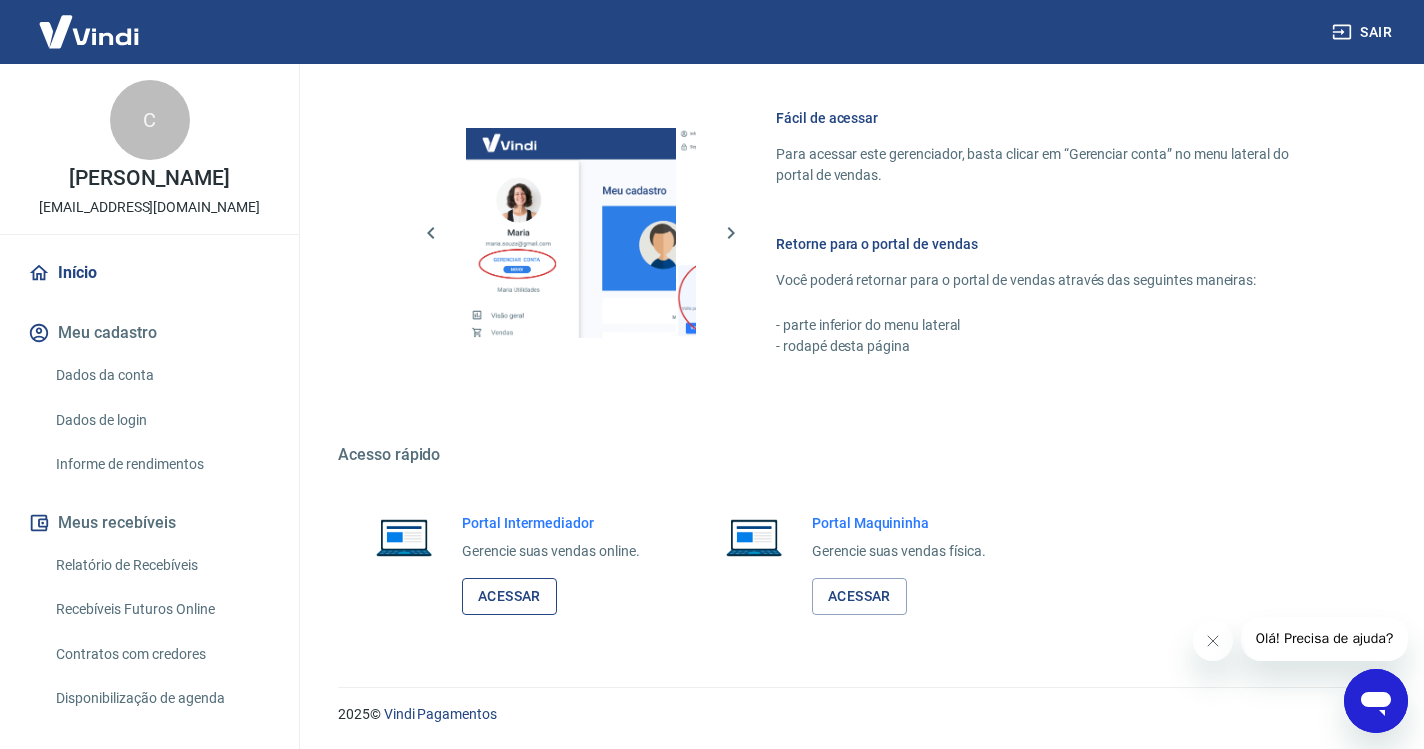 scroll, scrollTop: 849, scrollLeft: 0, axis: vertical 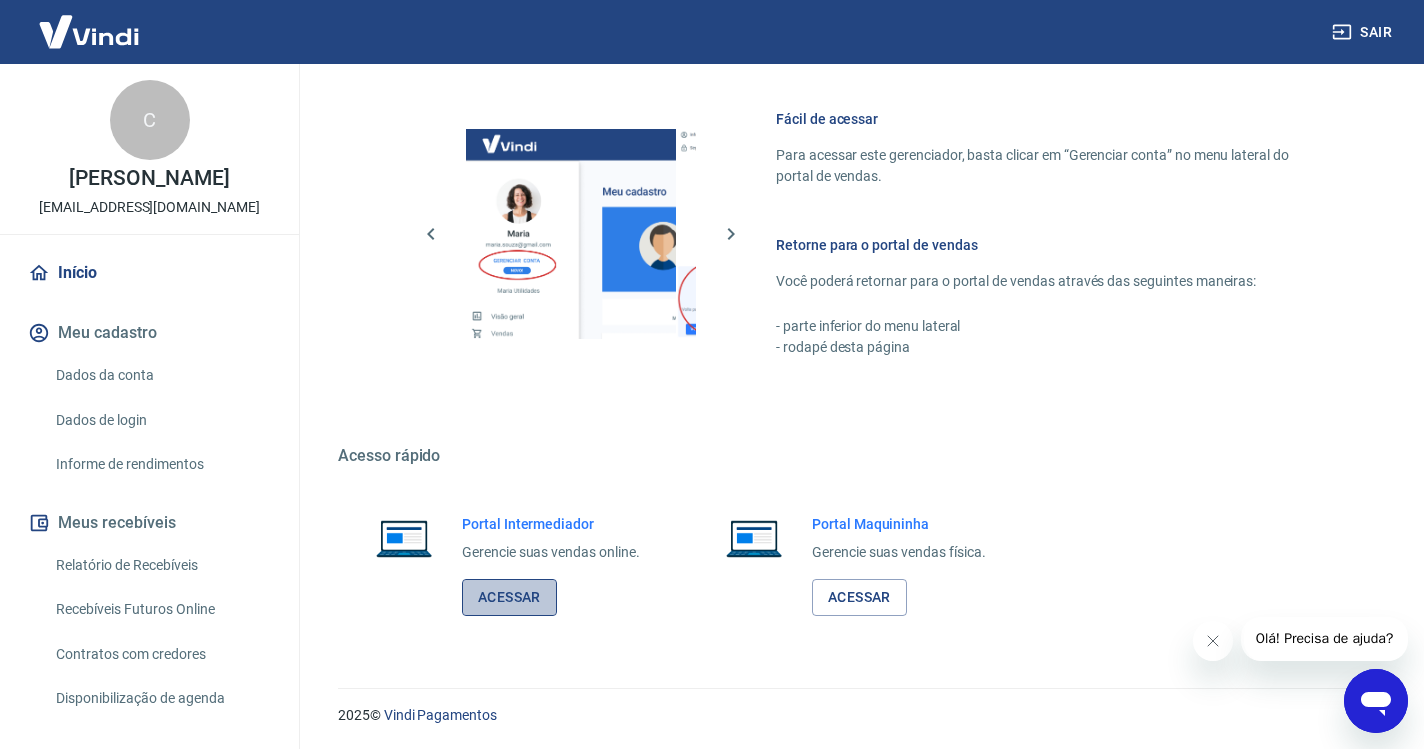 click on "Acessar" at bounding box center (509, 597) 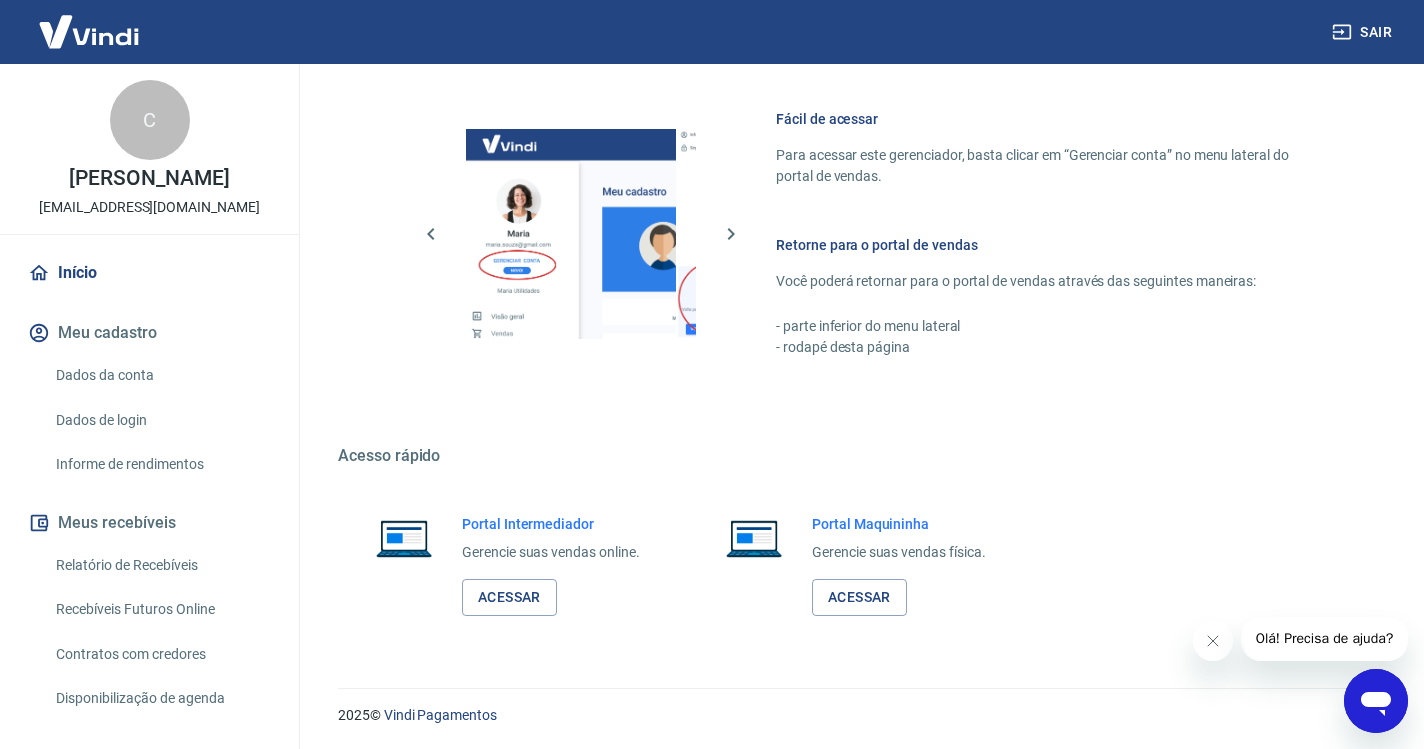 click on "Sair" at bounding box center [1364, 32] 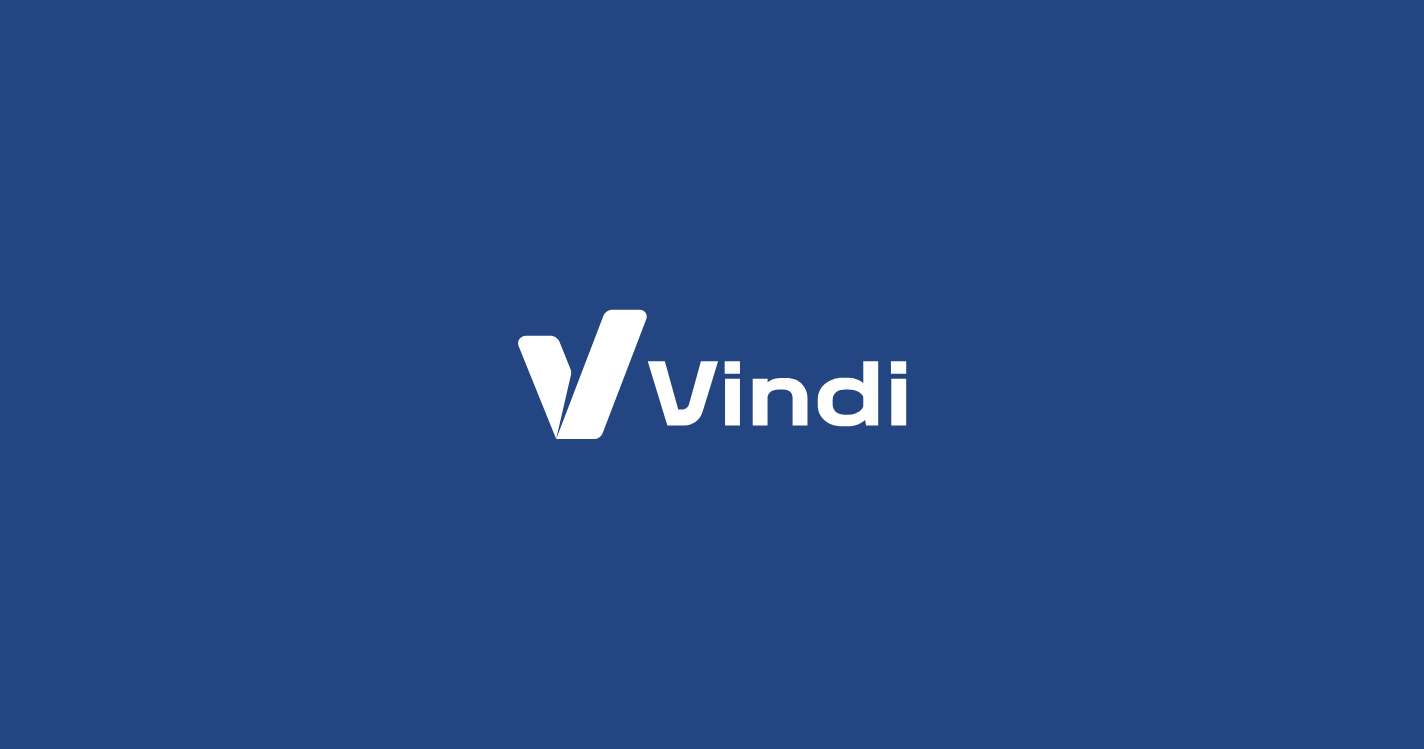 scroll, scrollTop: 0, scrollLeft: 0, axis: both 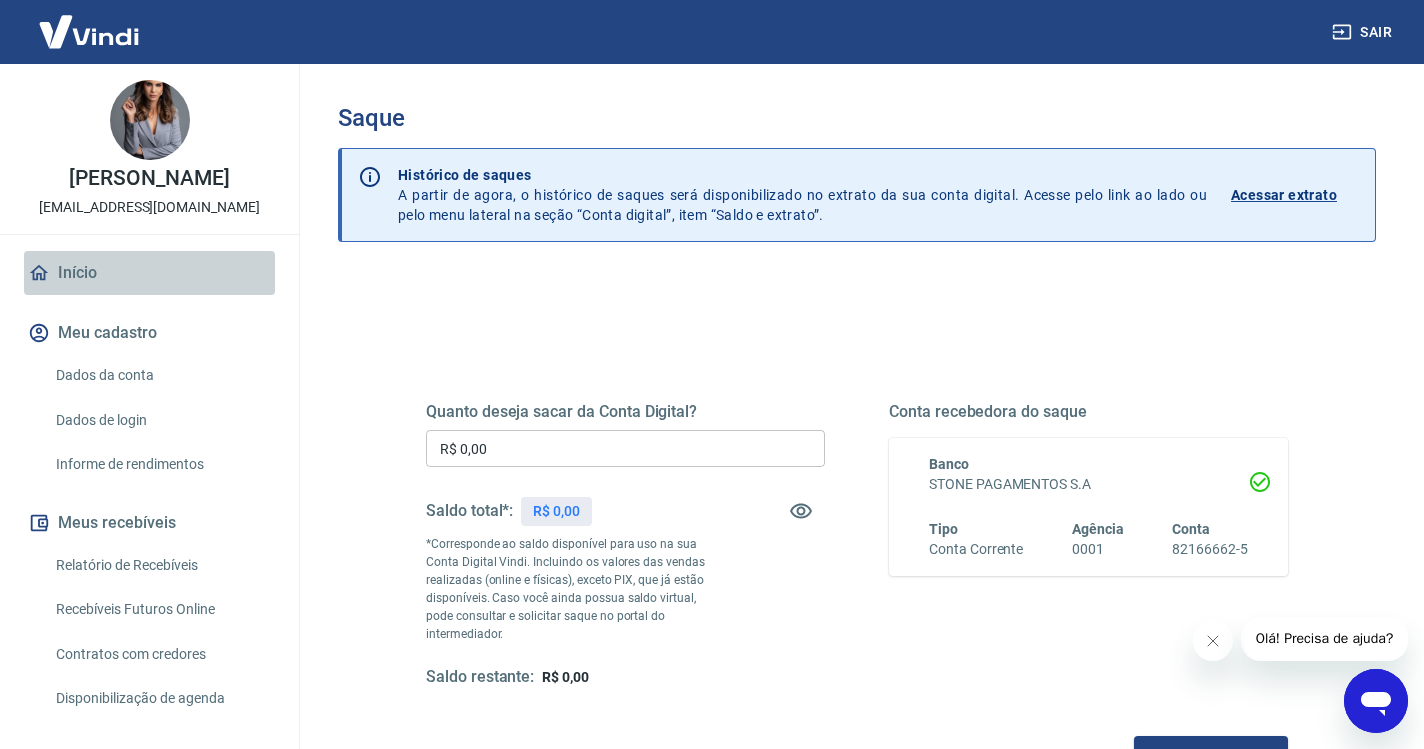 click on "Início" at bounding box center (149, 273) 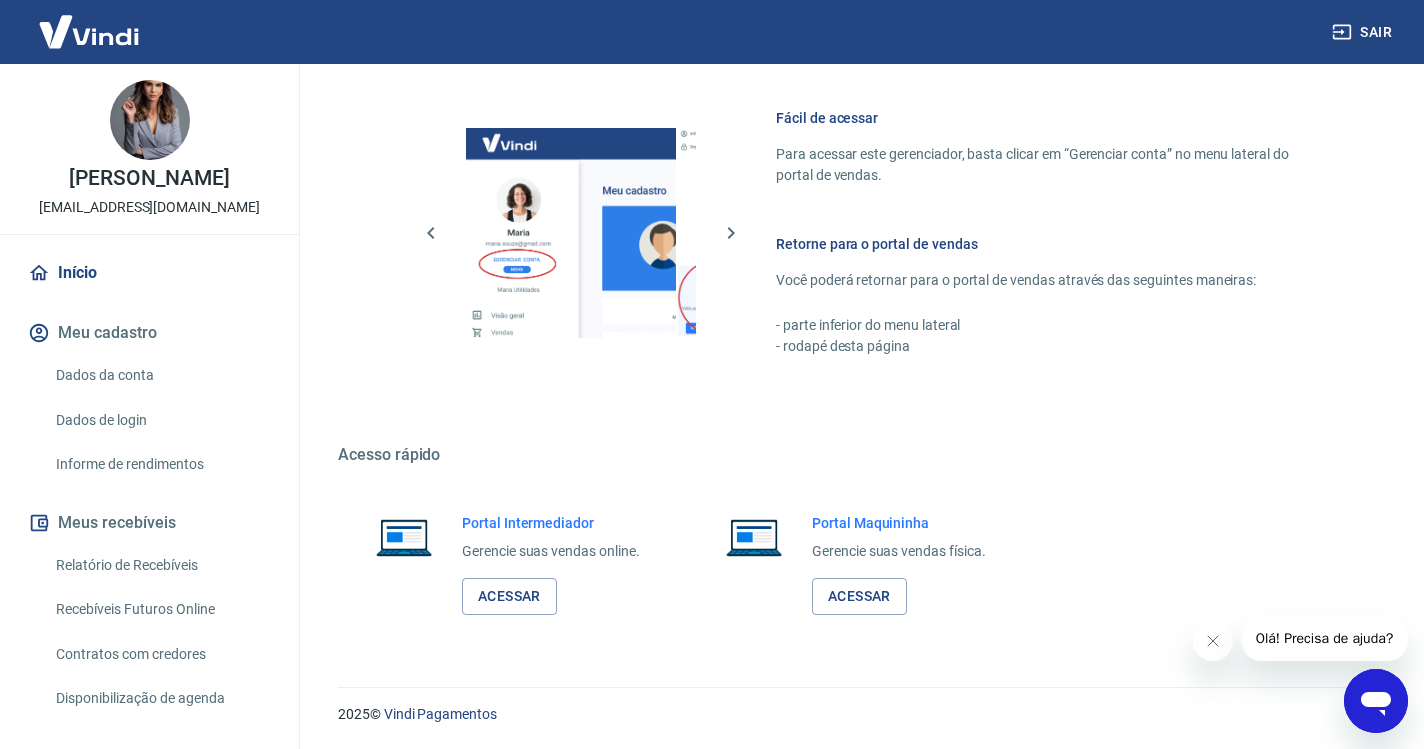 scroll, scrollTop: 849, scrollLeft: 0, axis: vertical 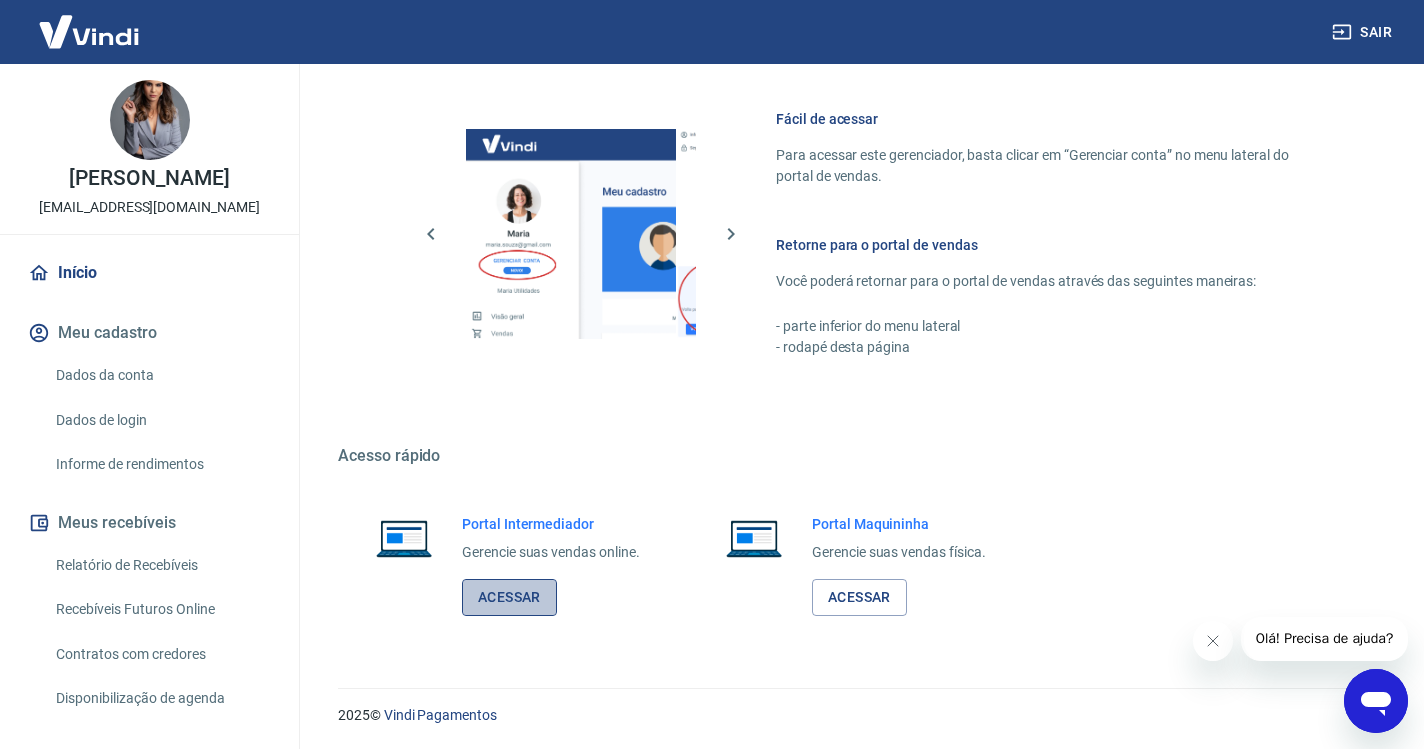 click on "Acessar" at bounding box center [509, 597] 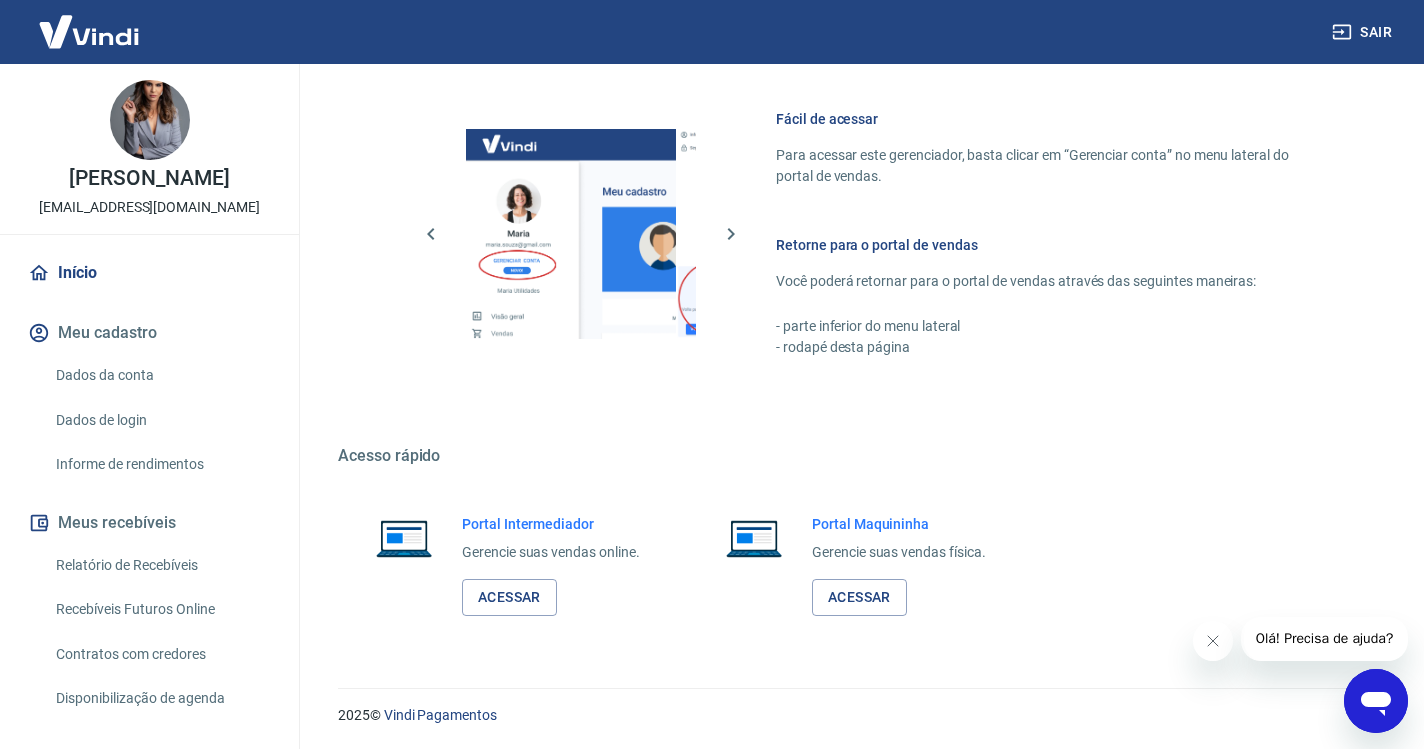 click on "Sair" at bounding box center [1364, 32] 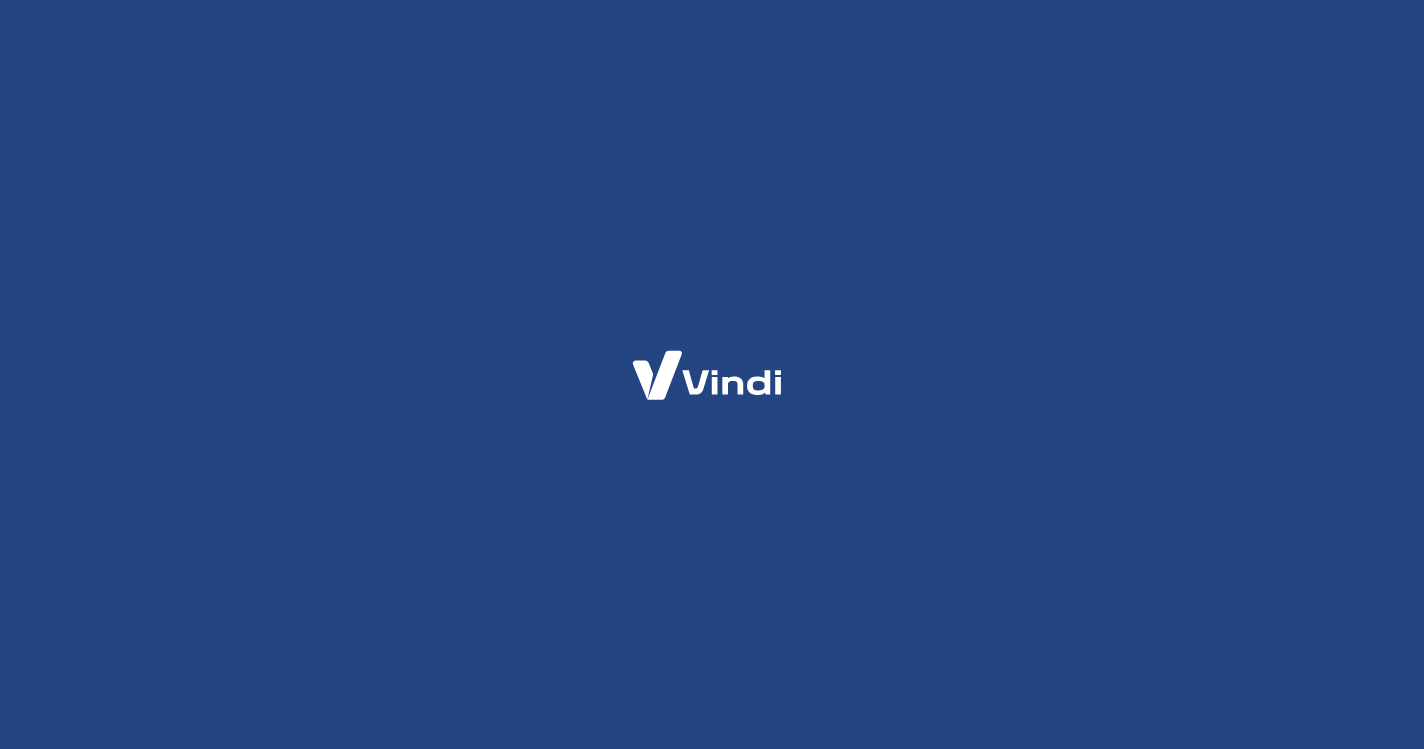 scroll, scrollTop: 0, scrollLeft: 0, axis: both 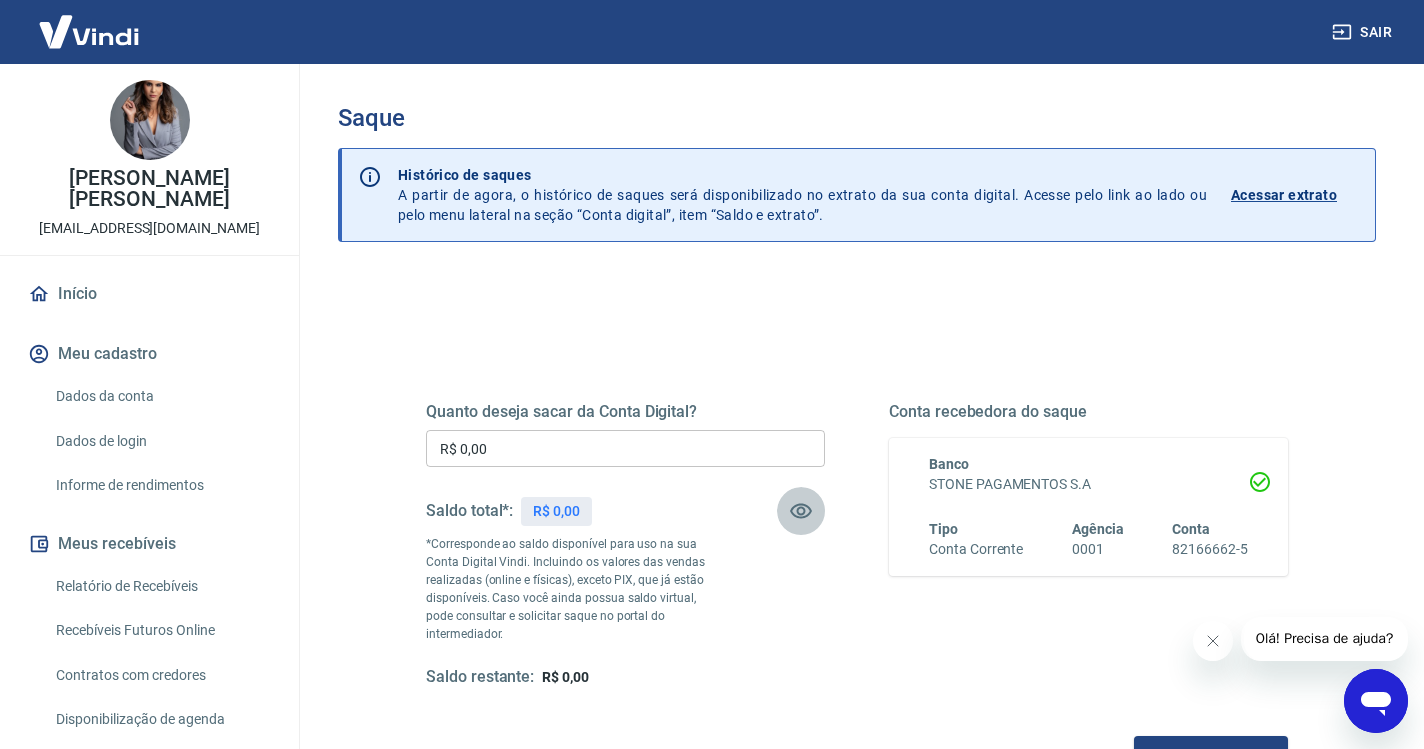 click 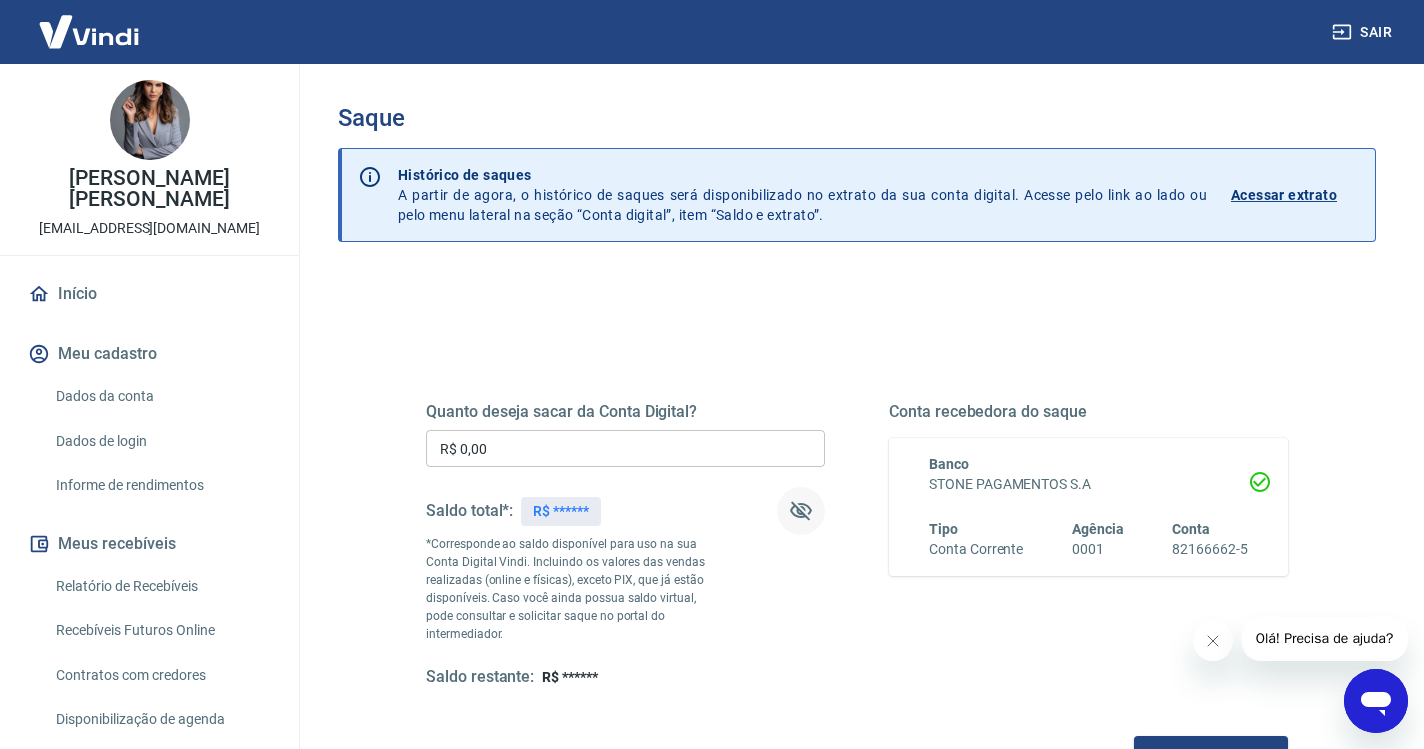 click 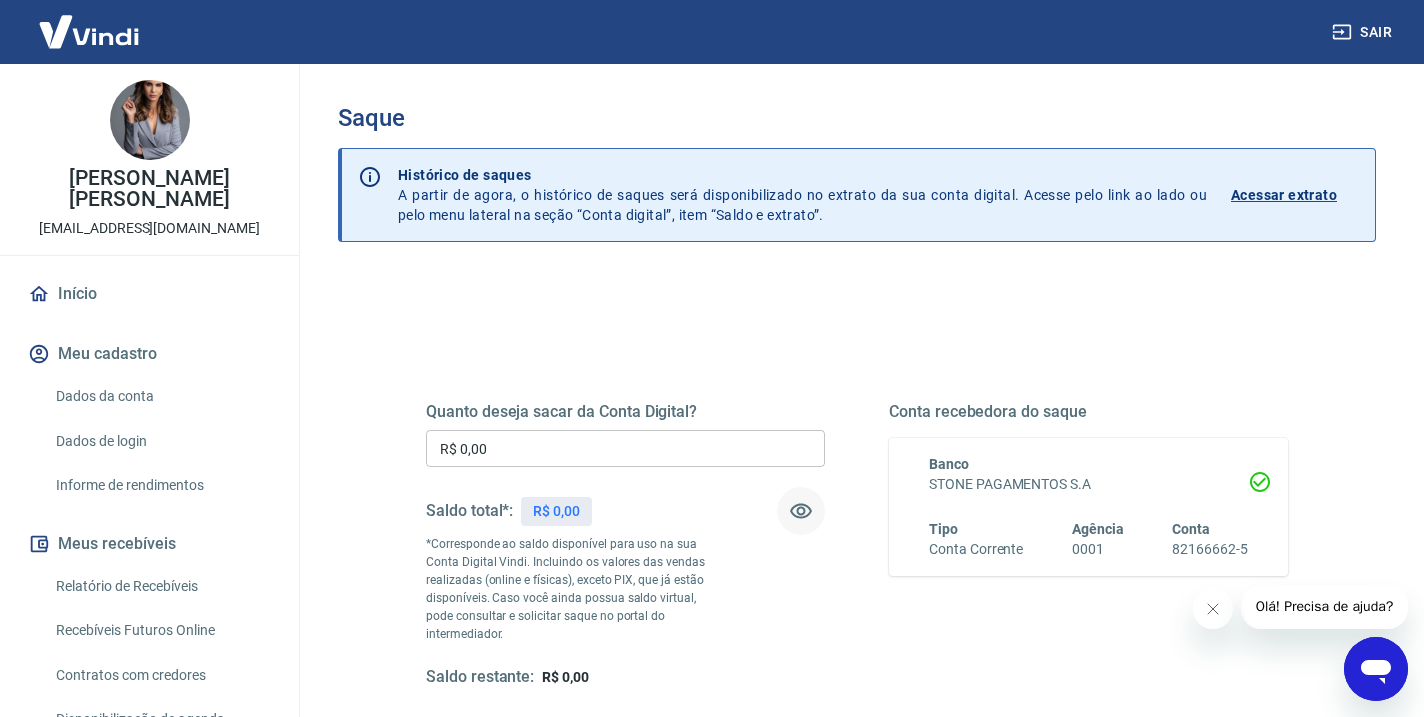 scroll, scrollTop: 0, scrollLeft: 0, axis: both 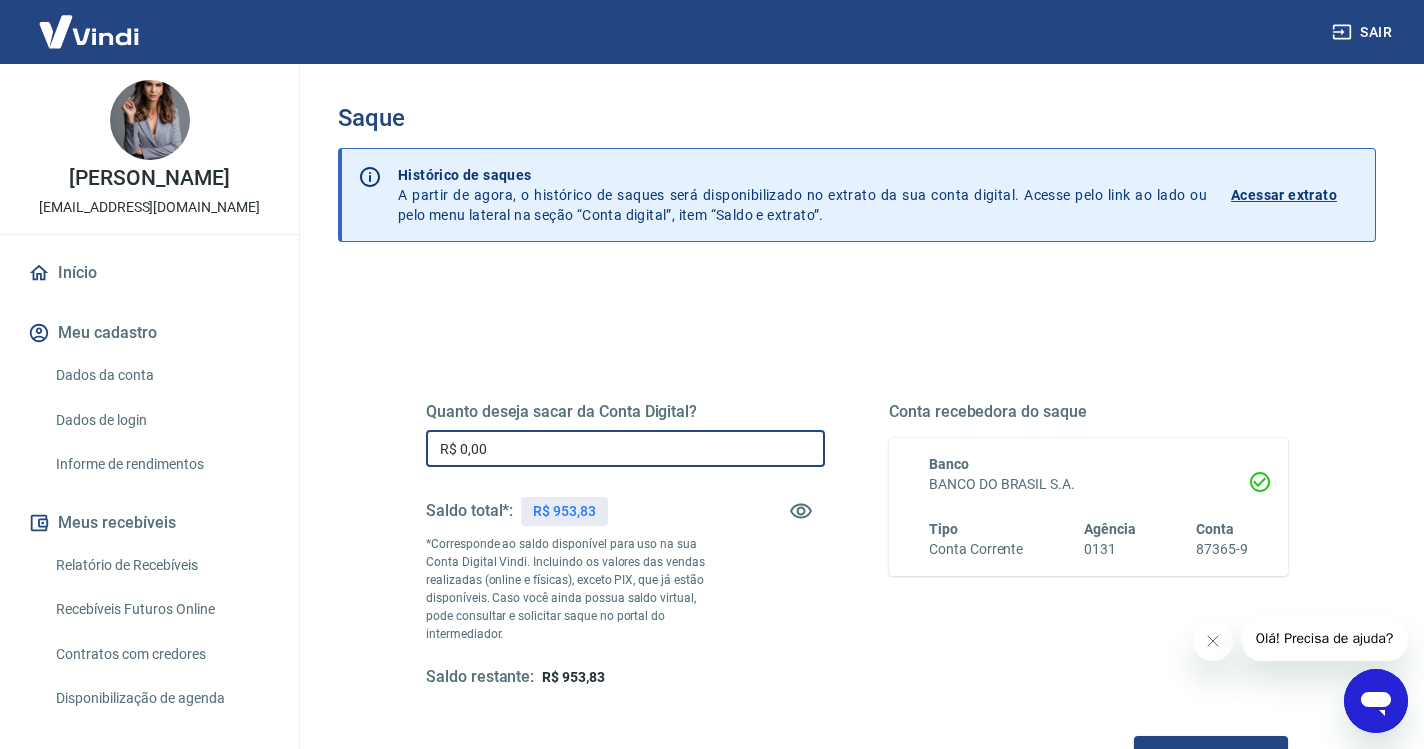 click on "R$ 0,00" at bounding box center [625, 448] 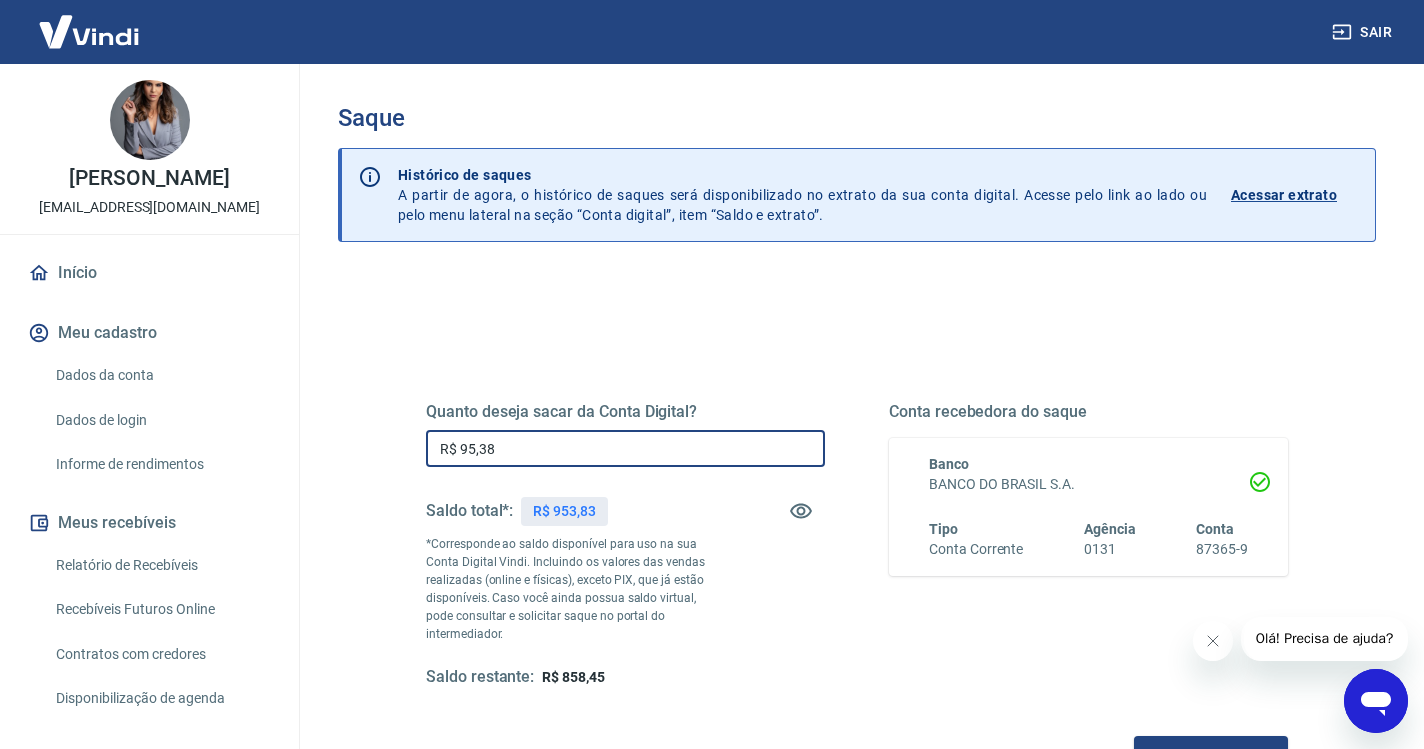 type on "R$ 953,83" 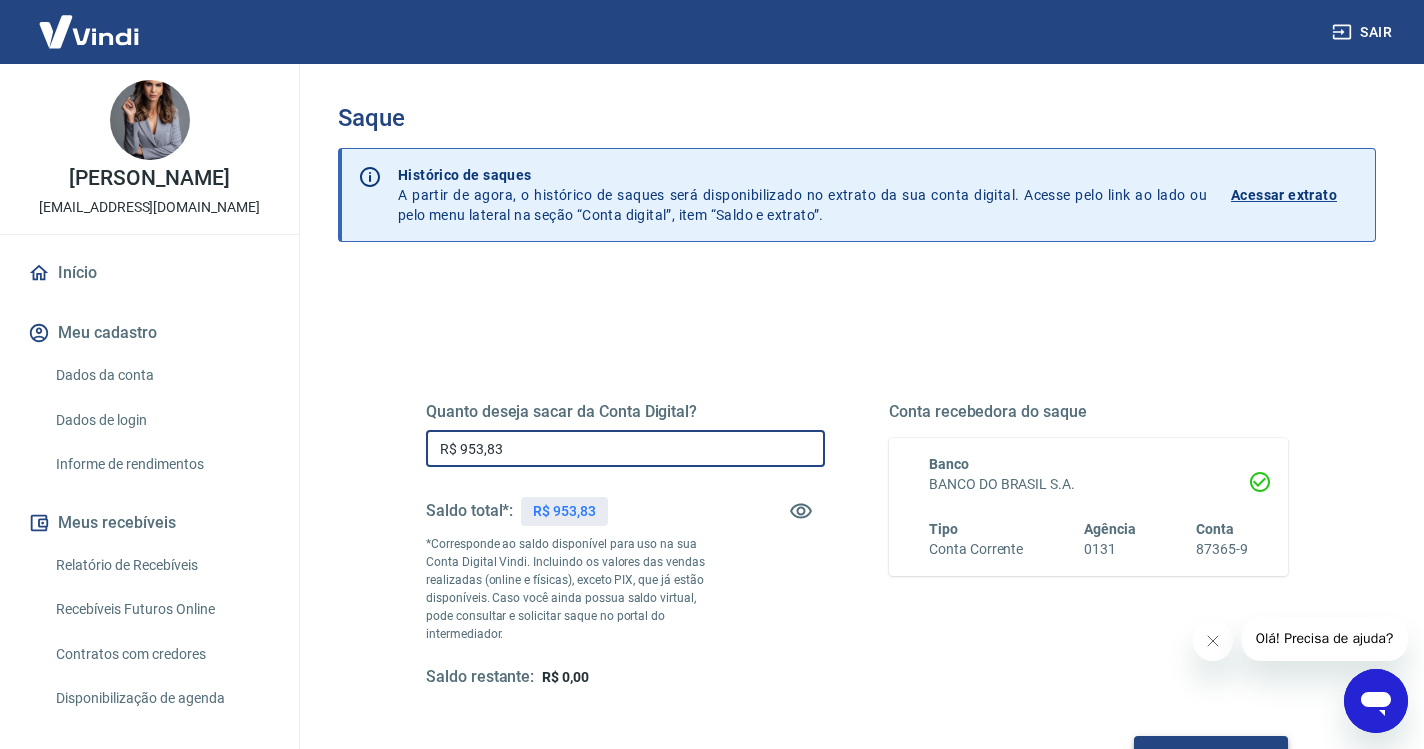 click on "Solicitar saque" at bounding box center (1211, 754) 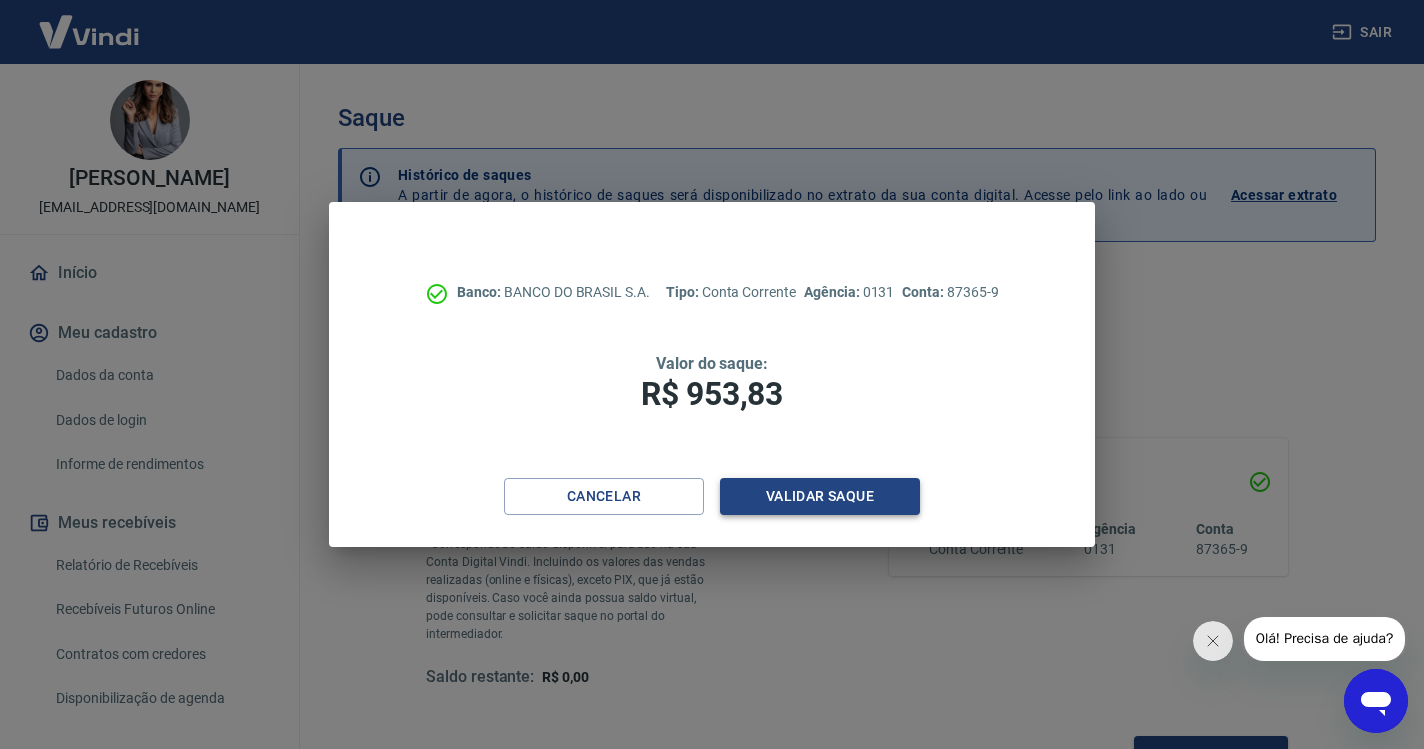 click on "Validar saque" at bounding box center [820, 496] 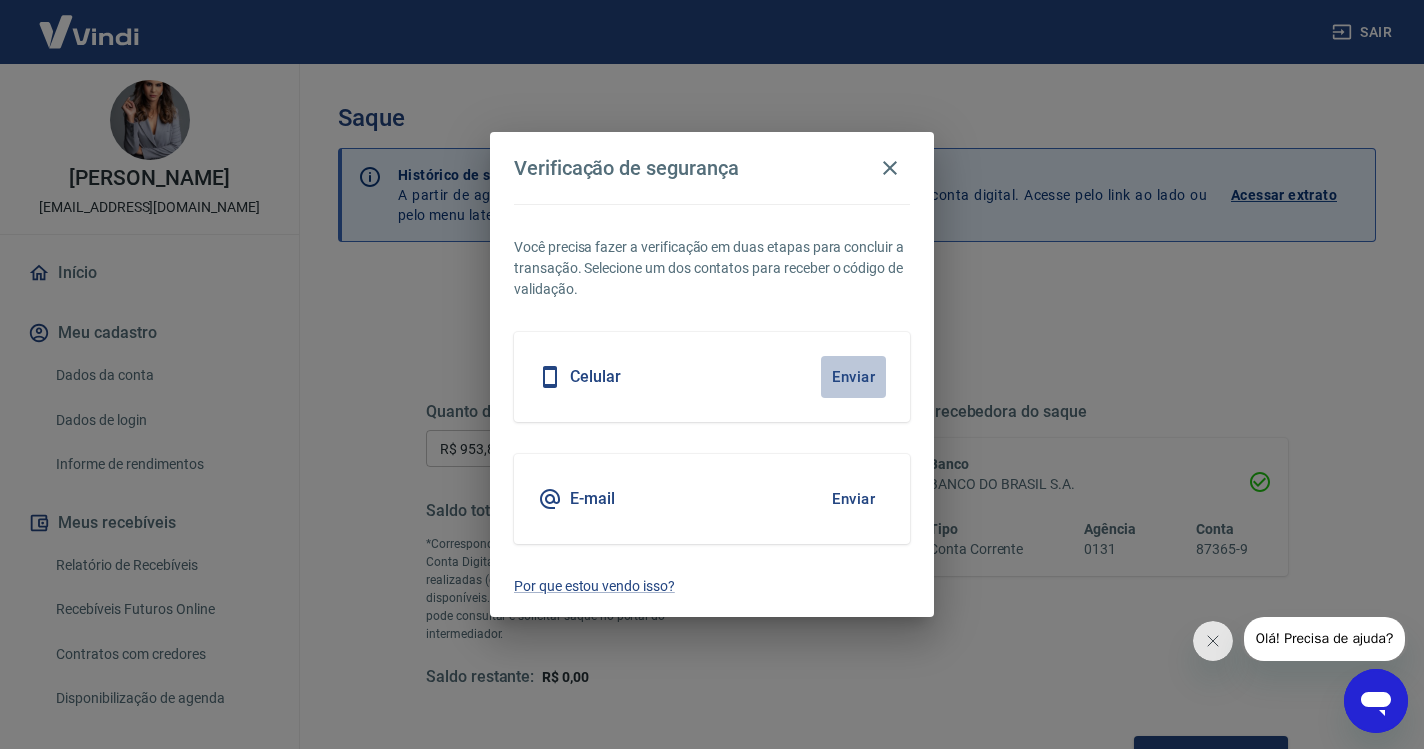 click on "Enviar" at bounding box center [853, 377] 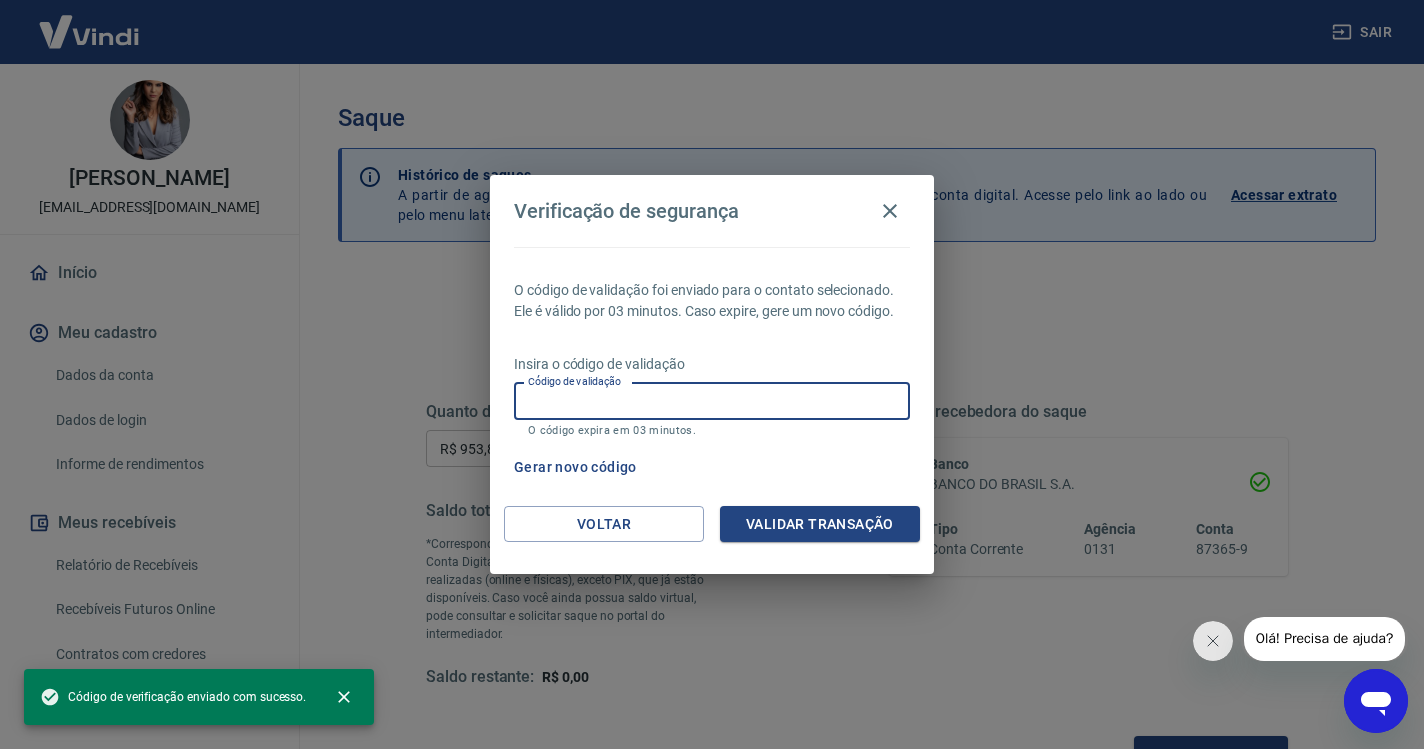 click on "Código de validação" at bounding box center (712, 401) 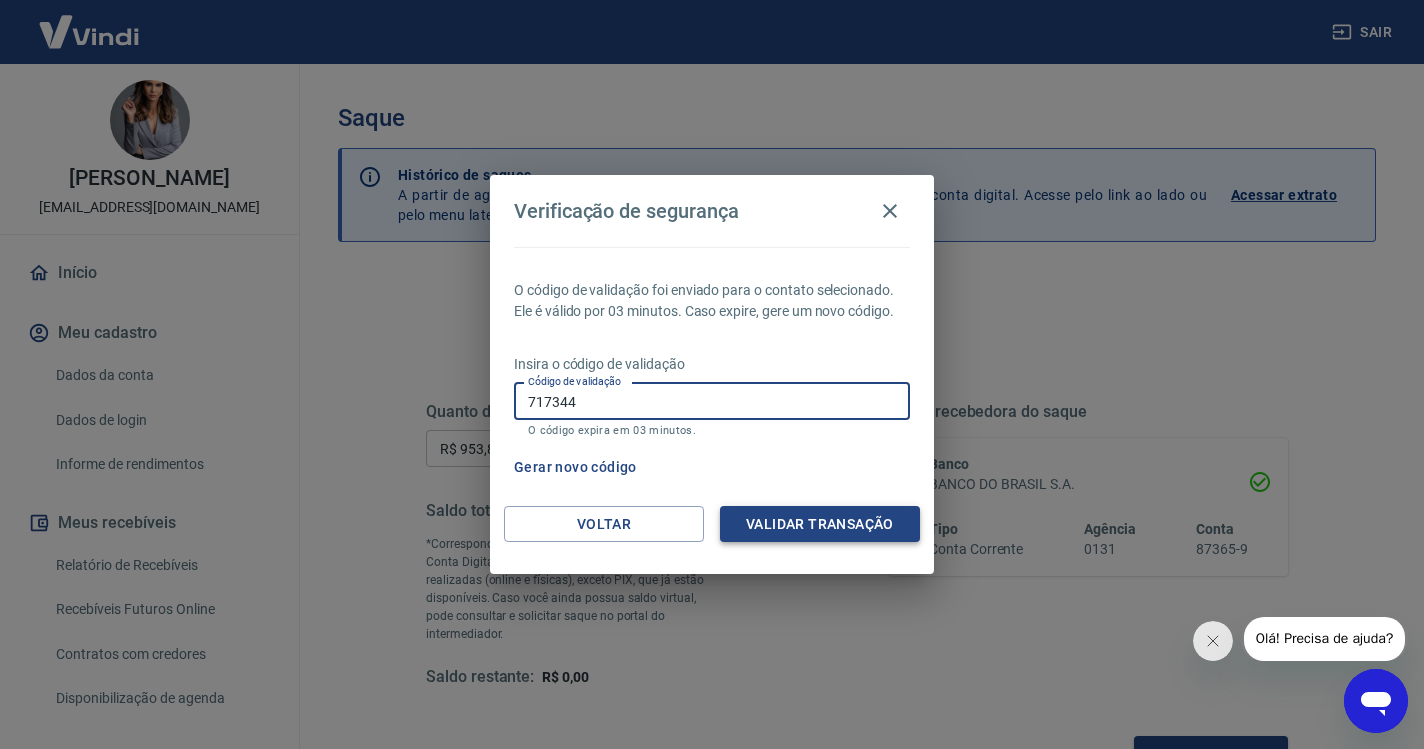 type on "717344" 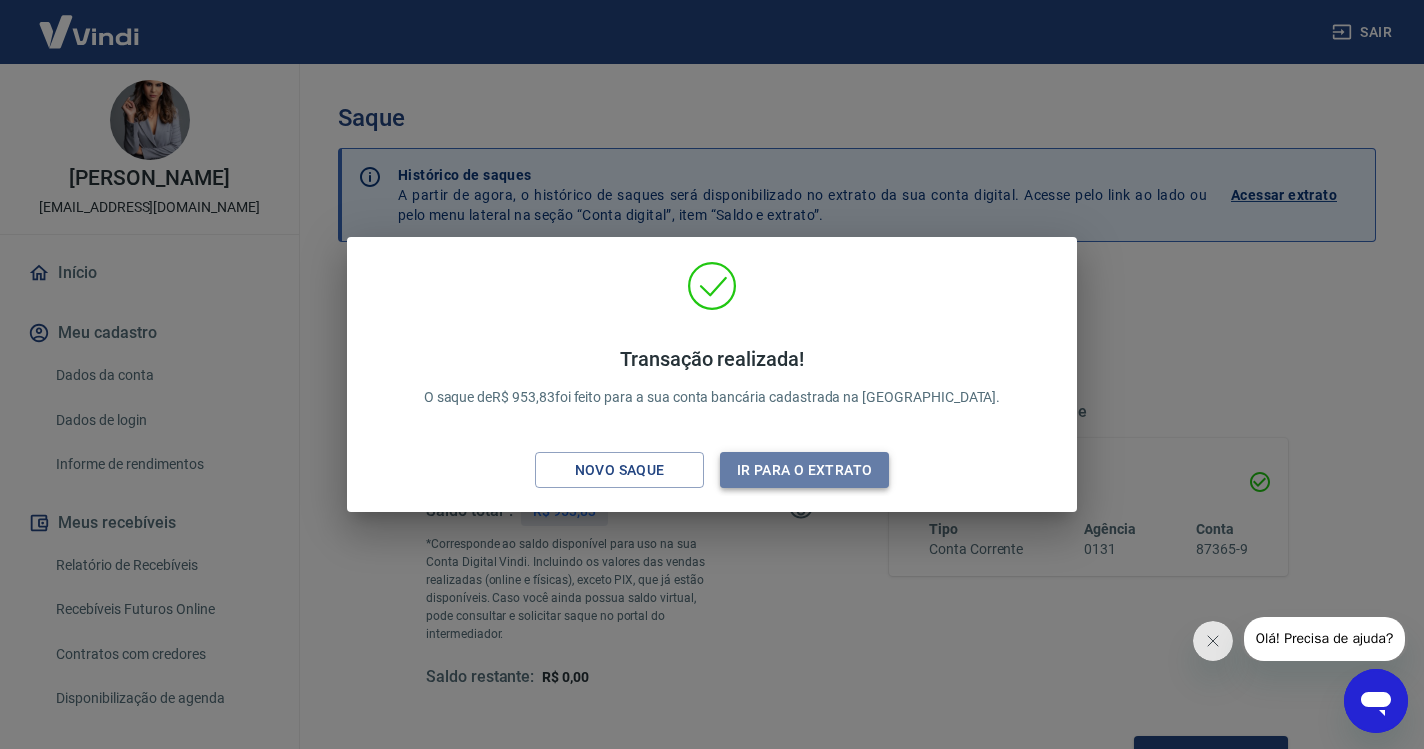 click on "Ir para o extrato" at bounding box center [804, 470] 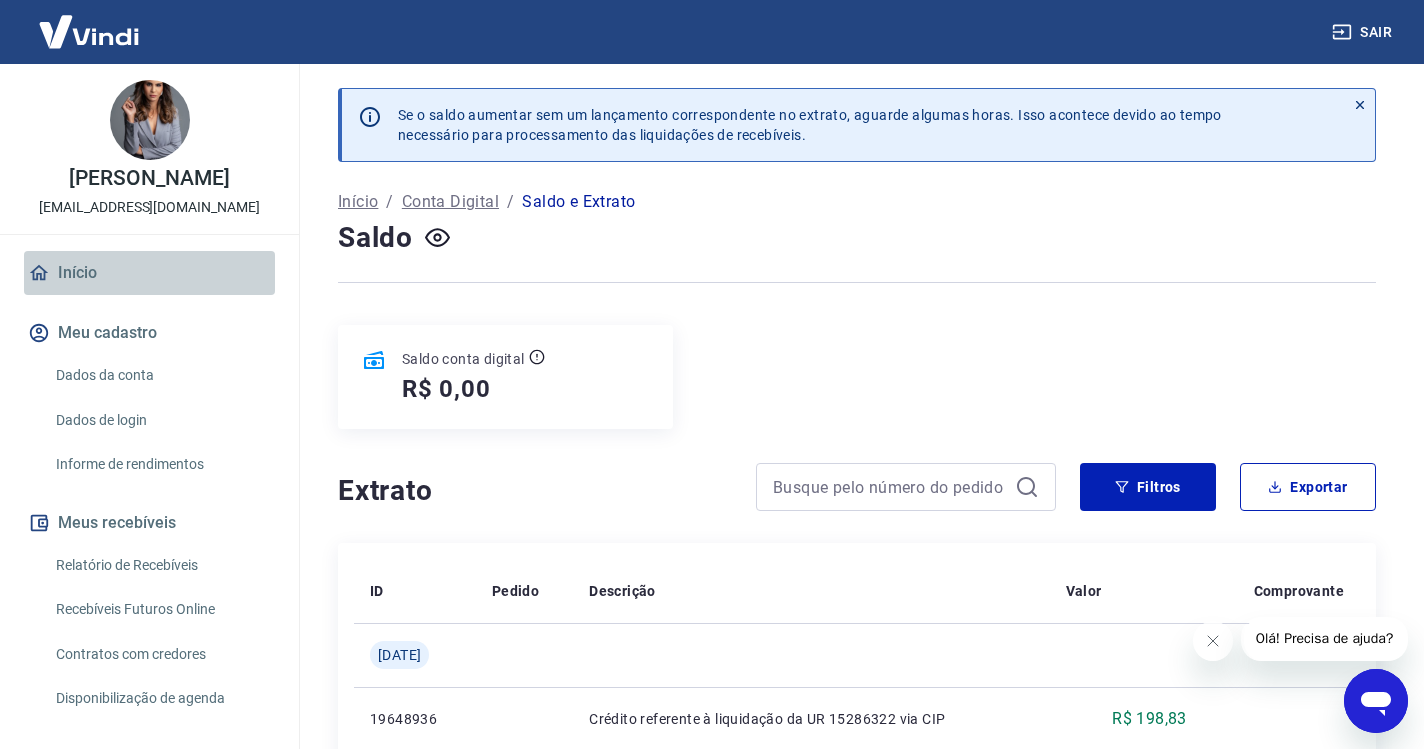 click on "Início" at bounding box center (149, 273) 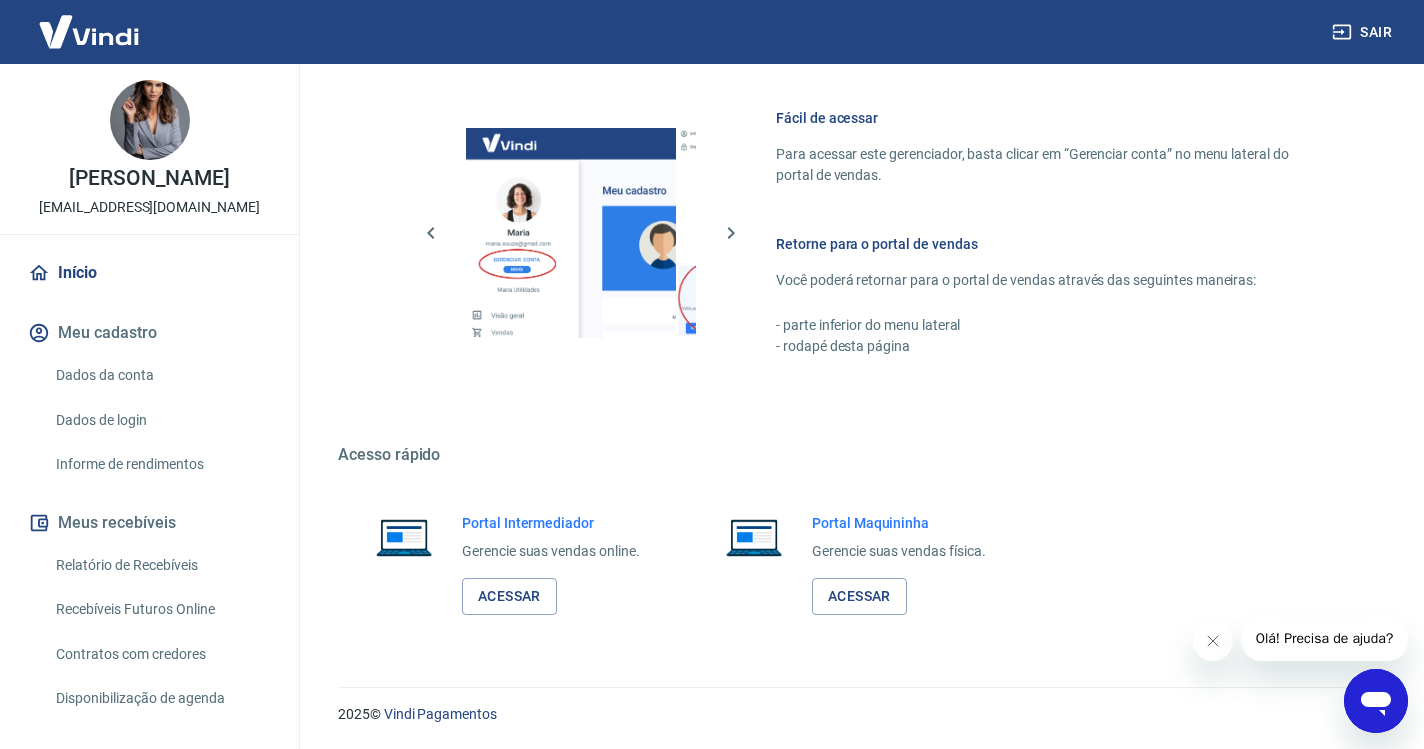 scroll, scrollTop: 849, scrollLeft: 0, axis: vertical 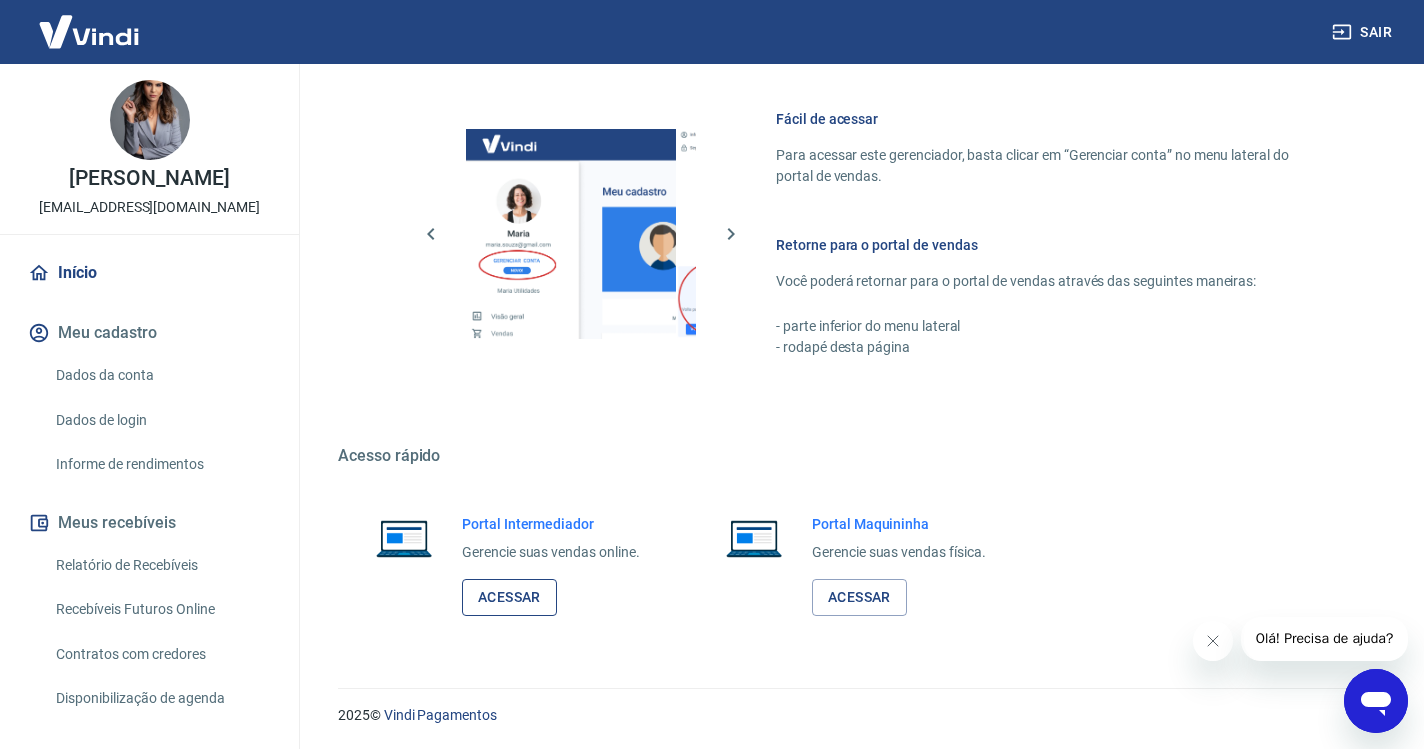 click on "Acessar" at bounding box center [509, 597] 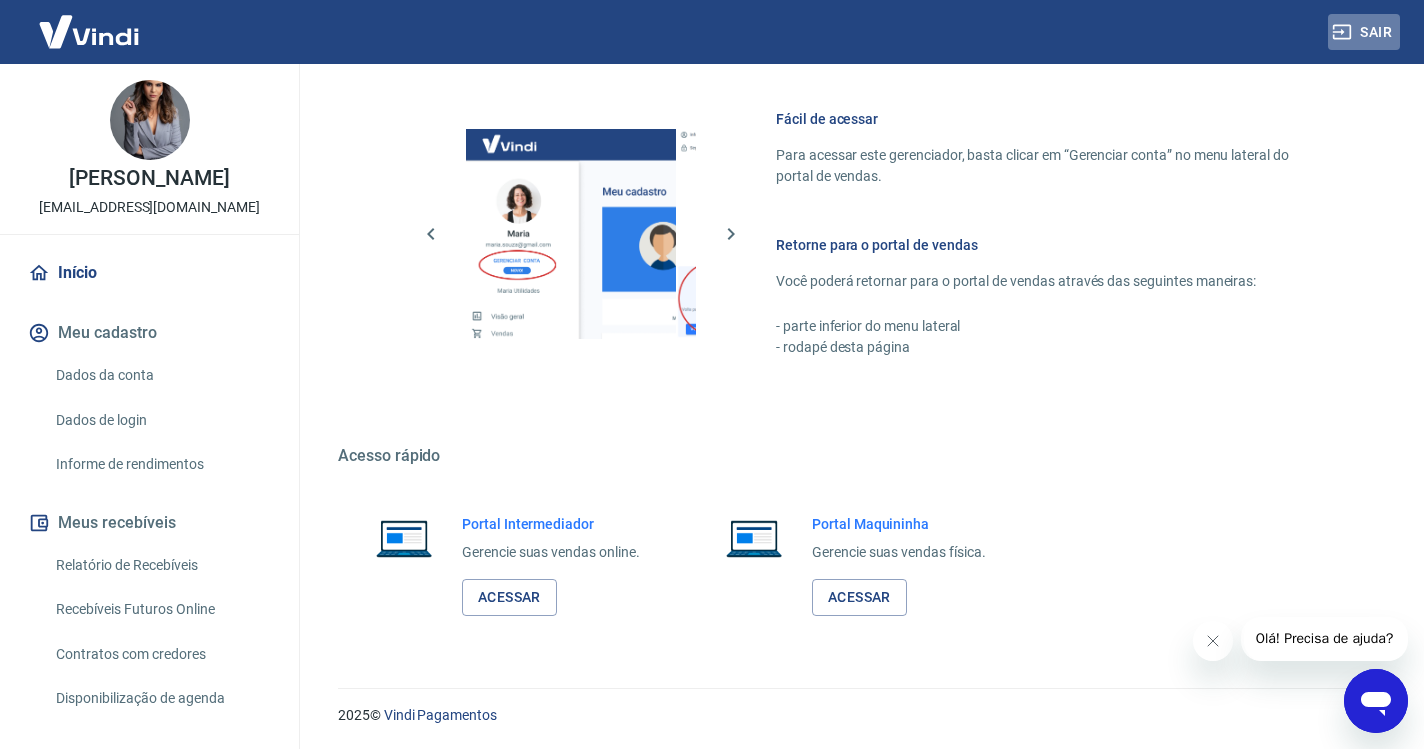 click on "Sair" at bounding box center [1364, 32] 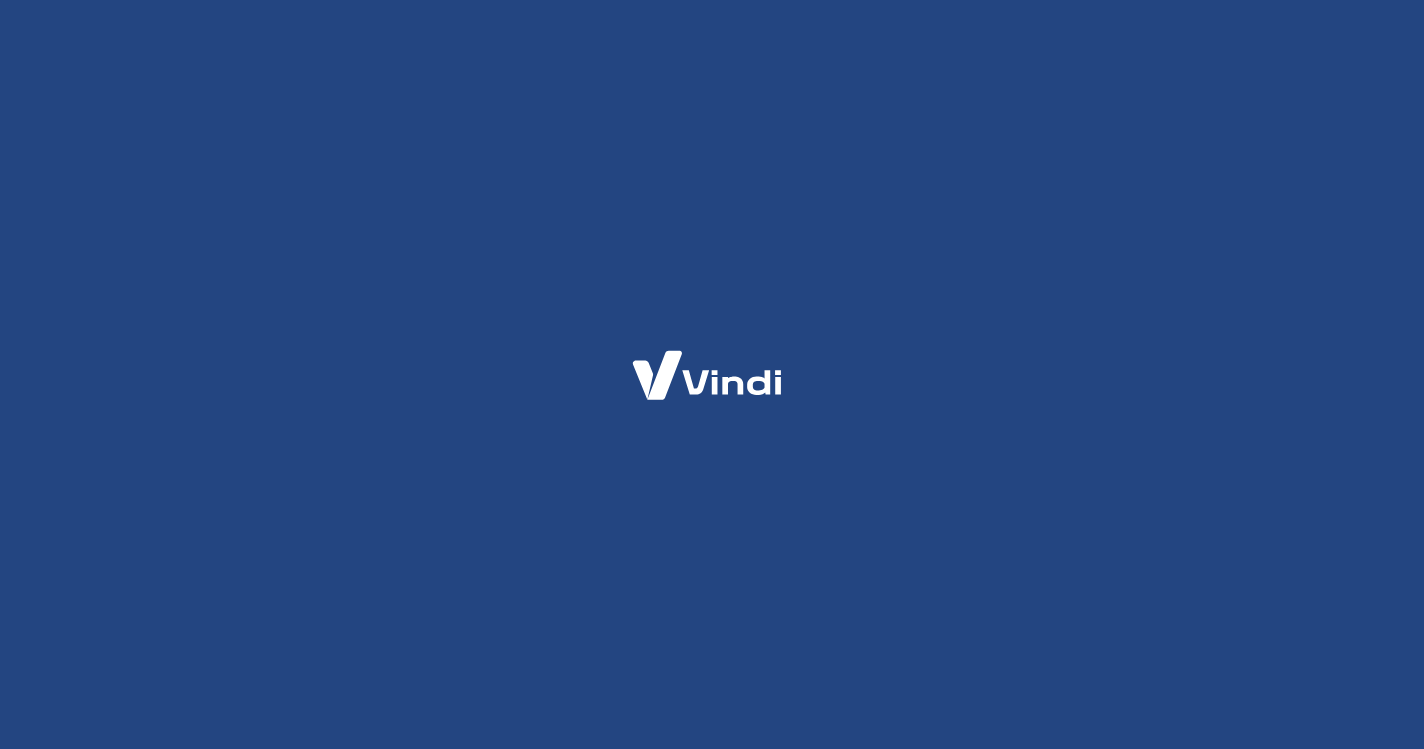 scroll, scrollTop: 0, scrollLeft: 0, axis: both 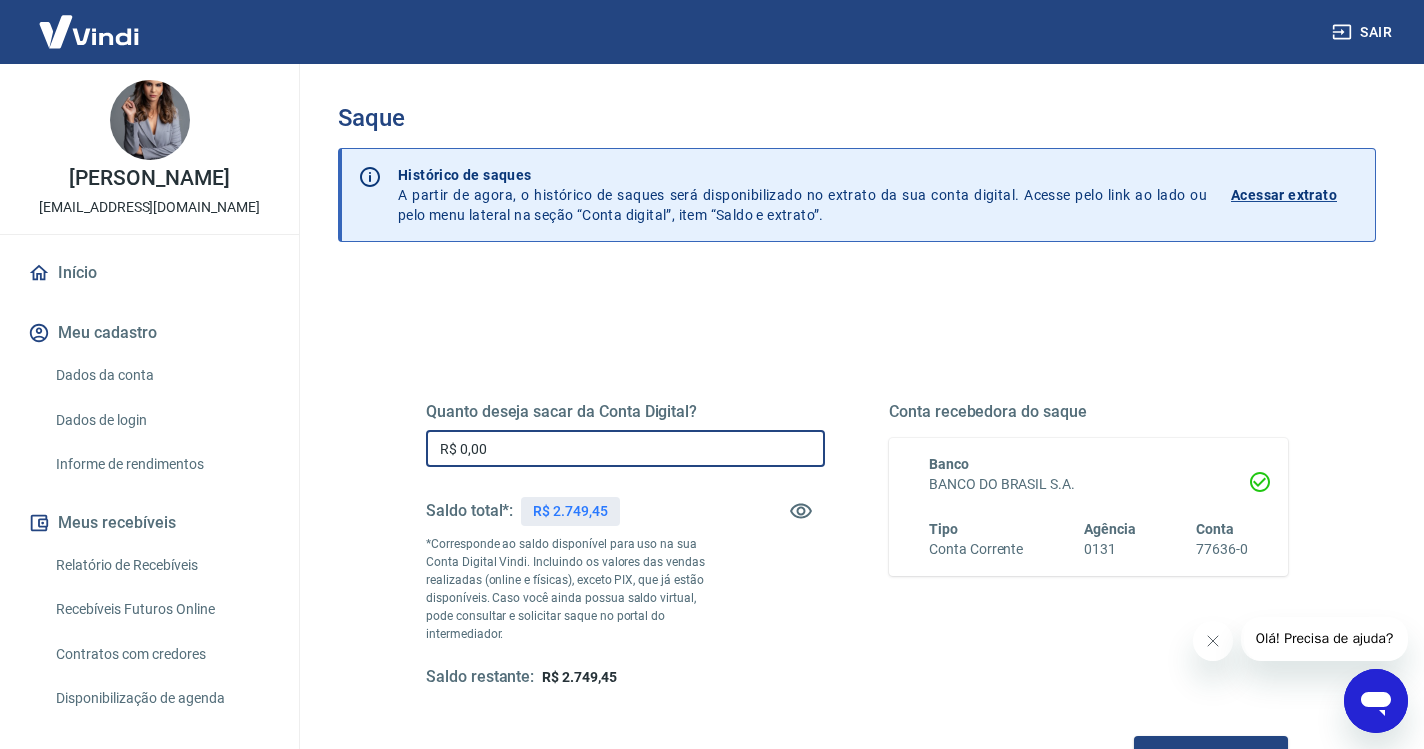 click on "R$ 0,00" at bounding box center (625, 448) 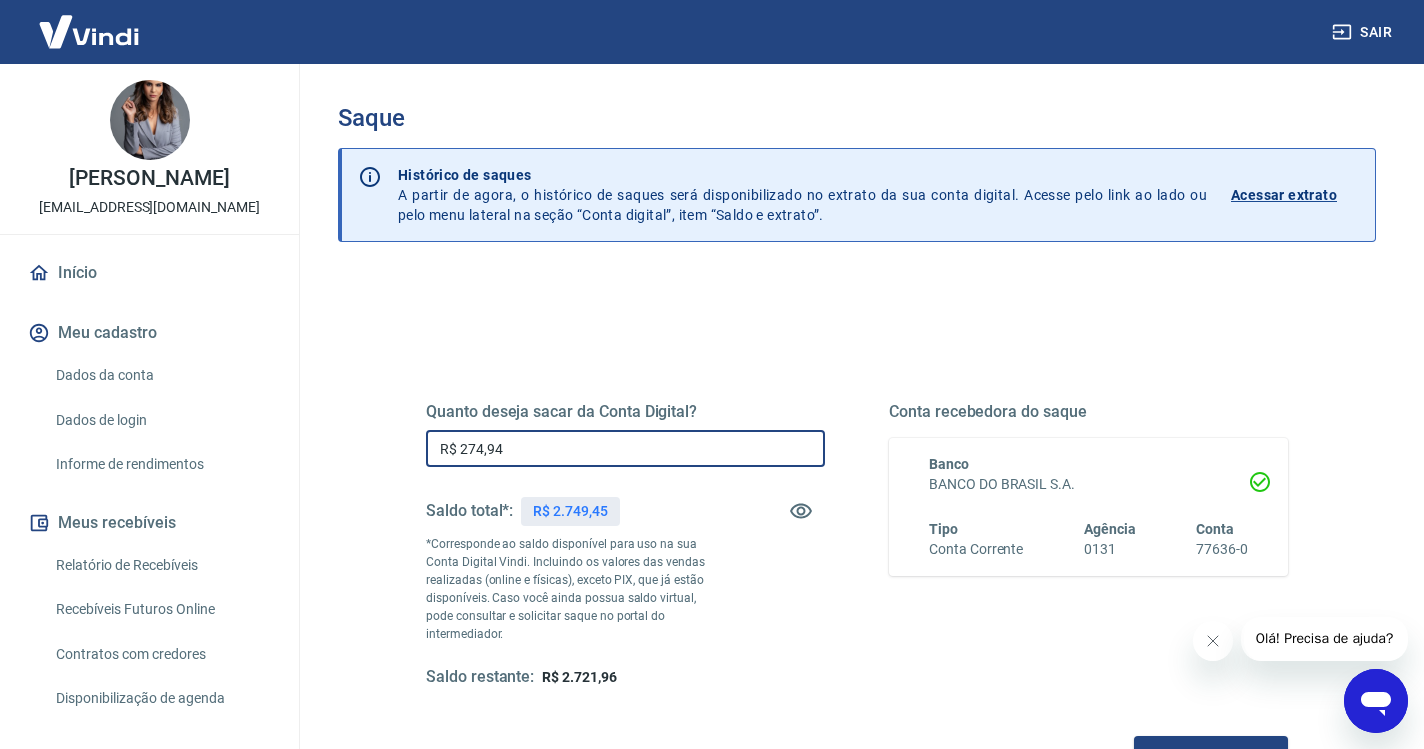 type on "R$ 2.749,45" 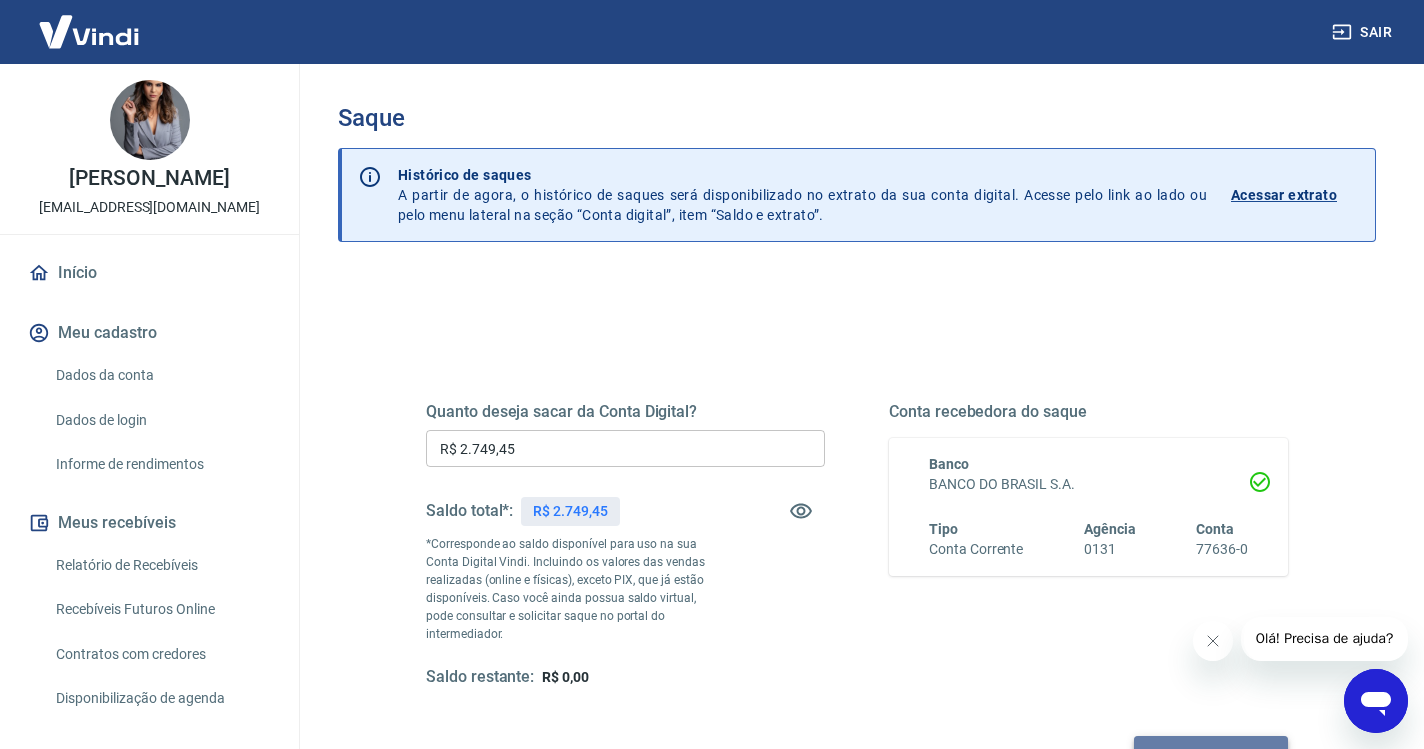 click on "Solicitar saque" at bounding box center (1211, 754) 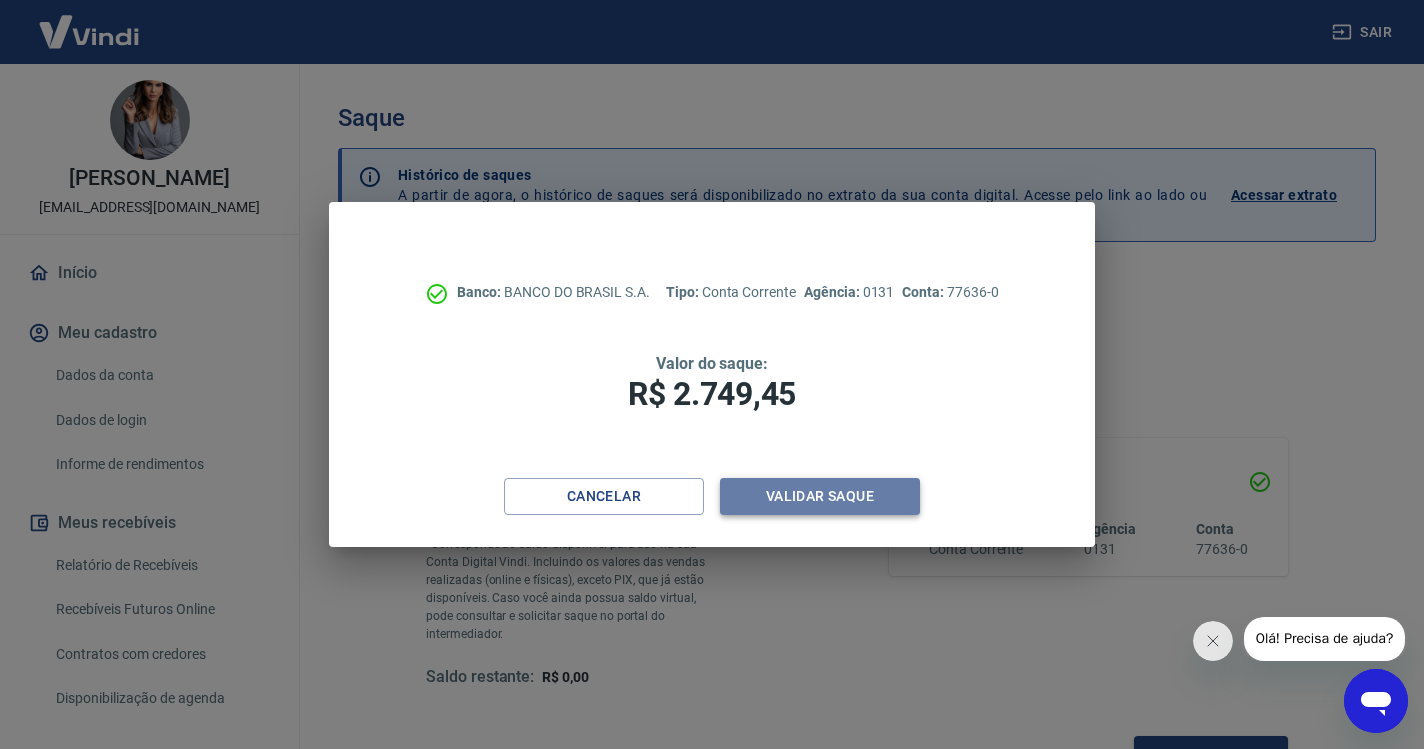 click on "Validar saque" at bounding box center [820, 496] 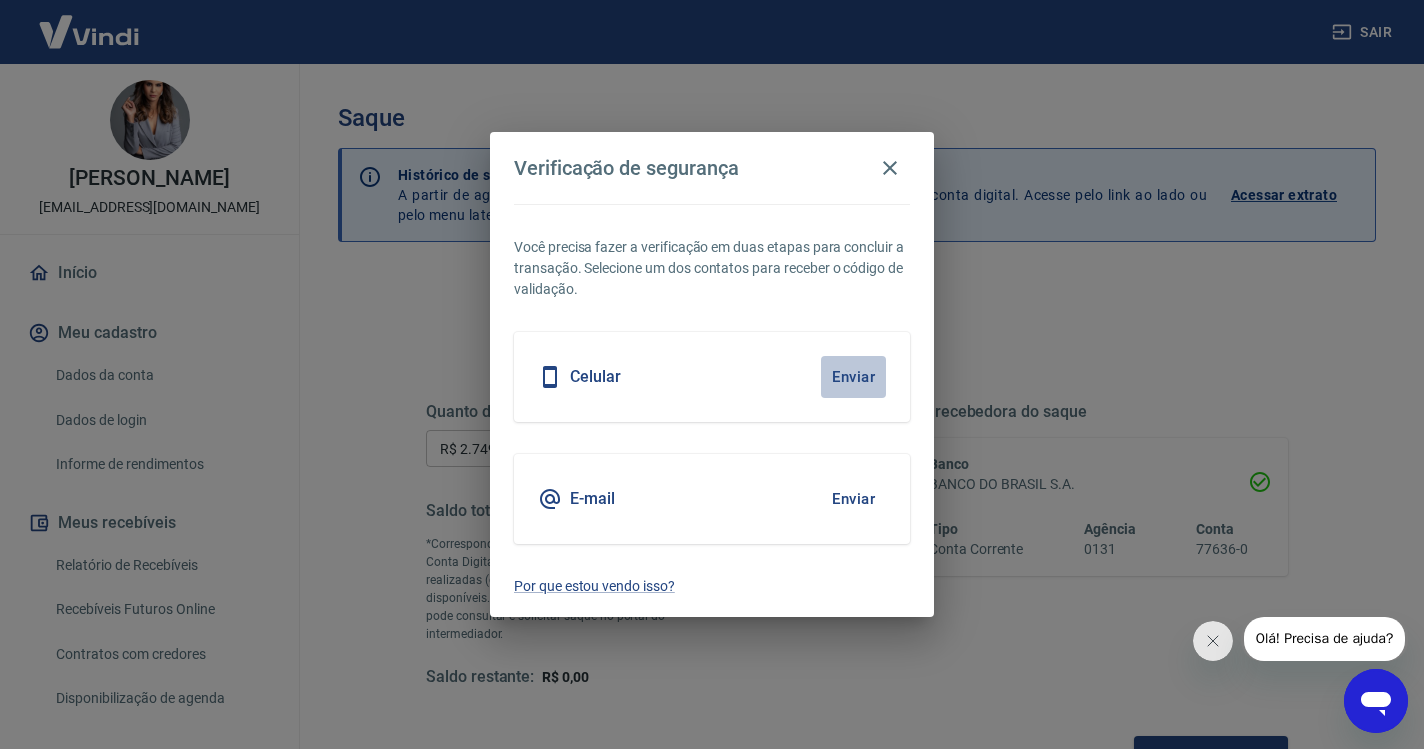 click on "Enviar" at bounding box center (853, 377) 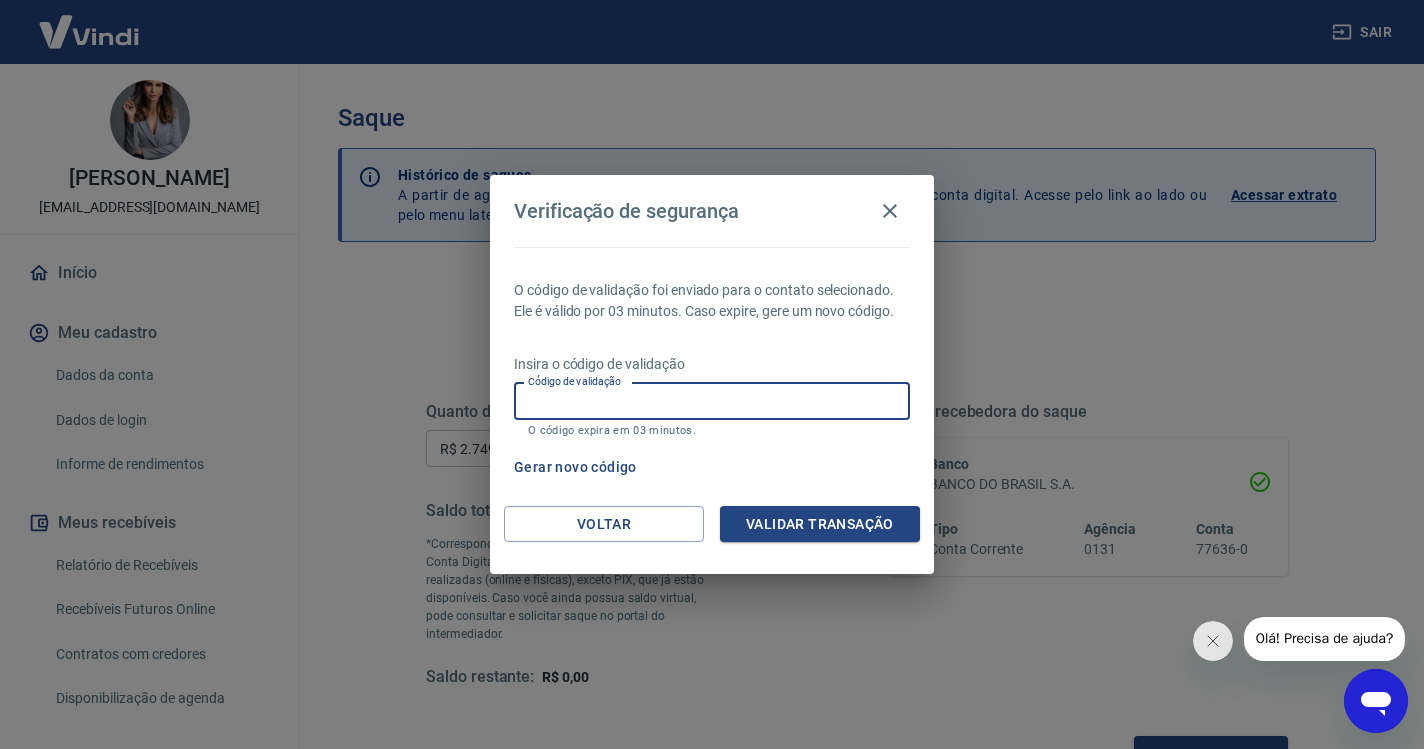 click on "Código de validação" at bounding box center [712, 401] 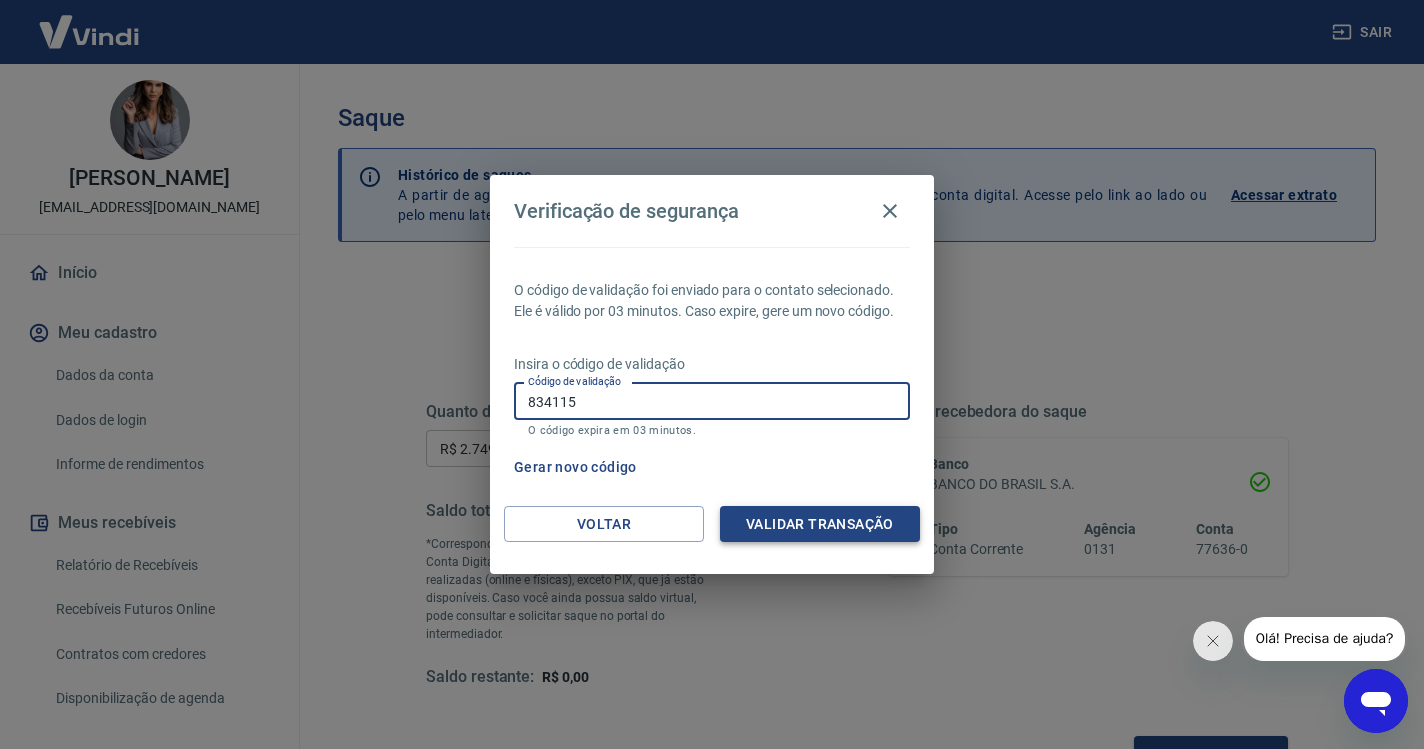 type on "834115" 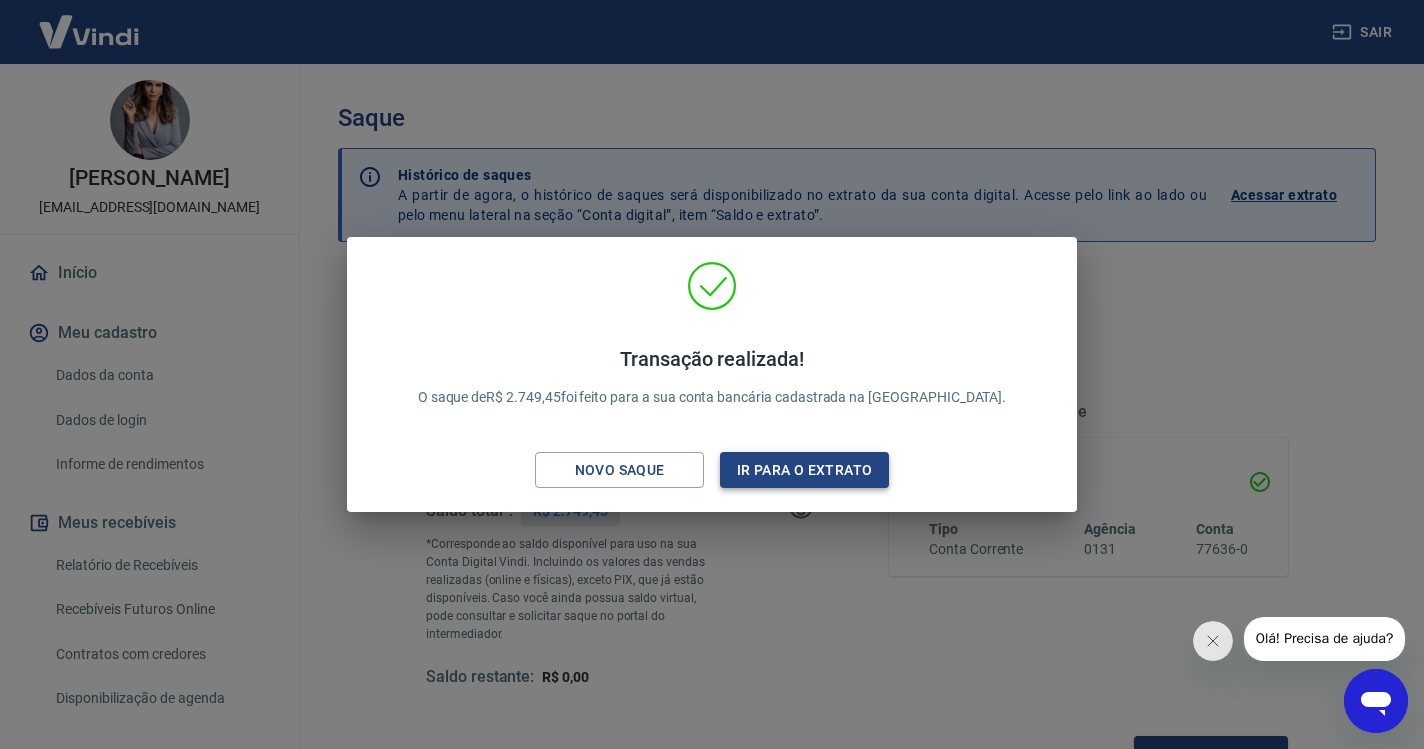 click on "Ir para o extrato" at bounding box center [804, 470] 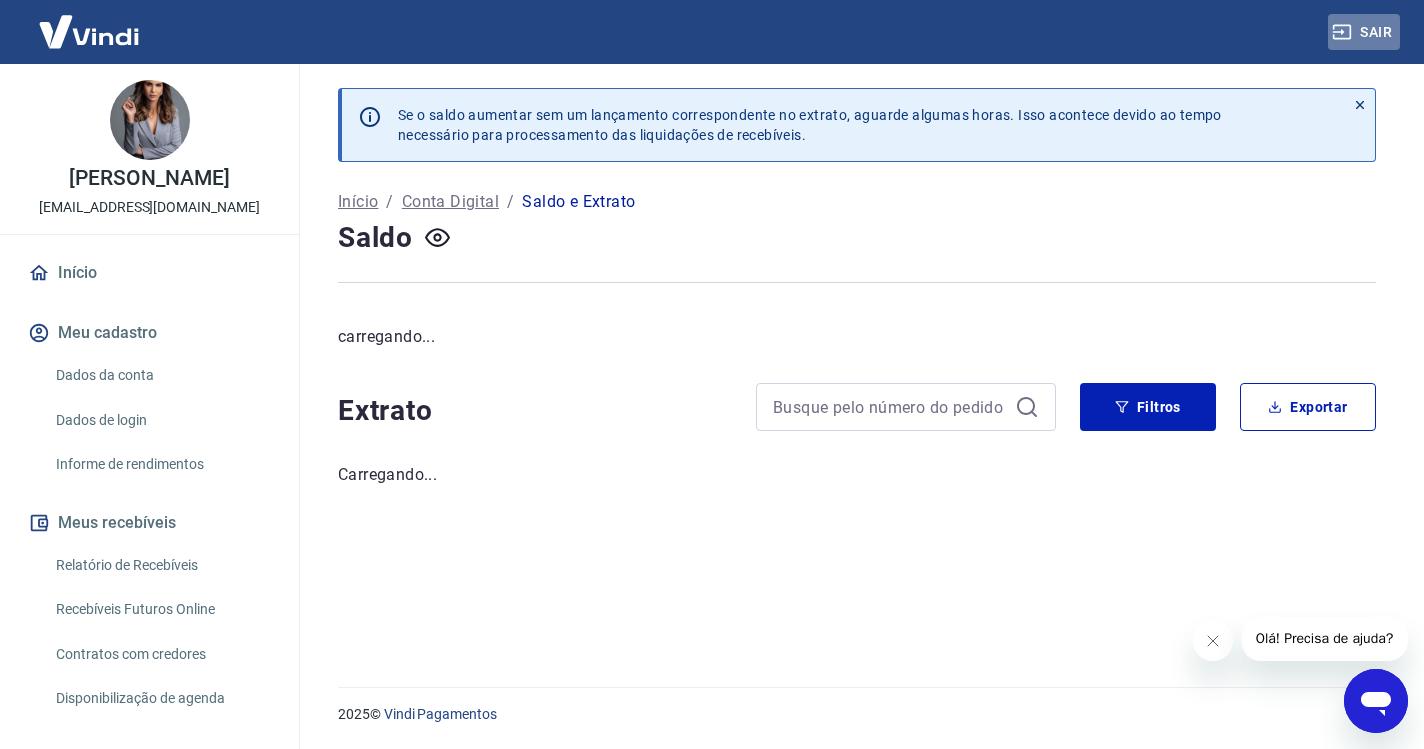 click on "Sair" at bounding box center (1364, 32) 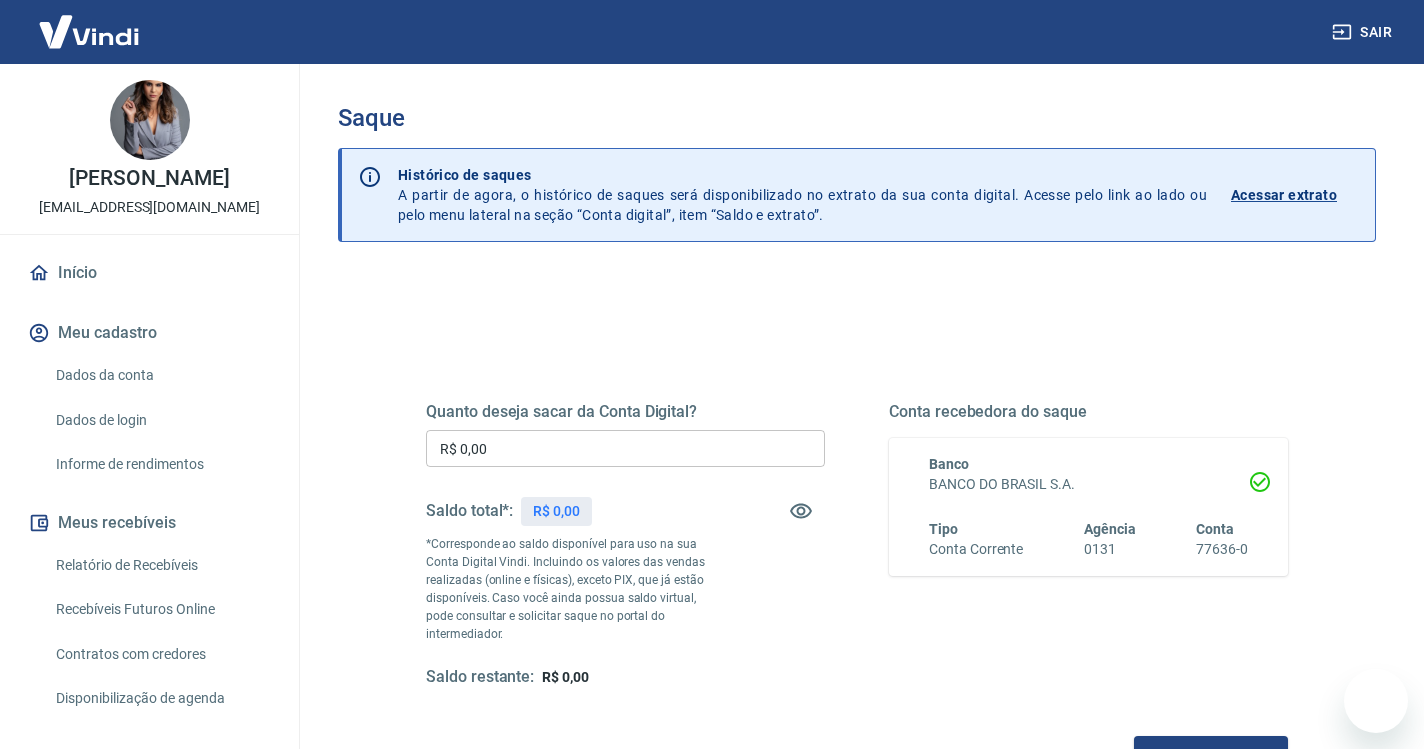 scroll, scrollTop: 0, scrollLeft: 0, axis: both 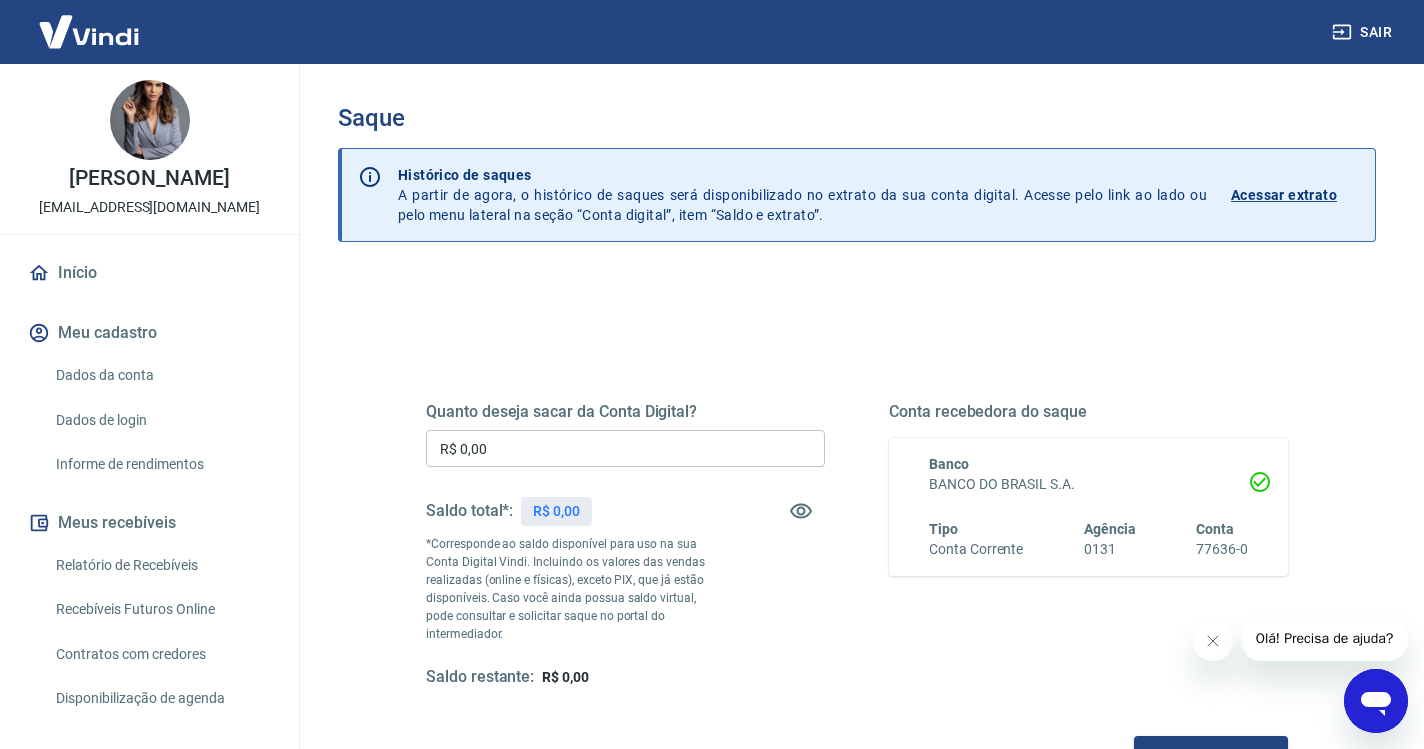 click on "Sair" at bounding box center (1364, 32) 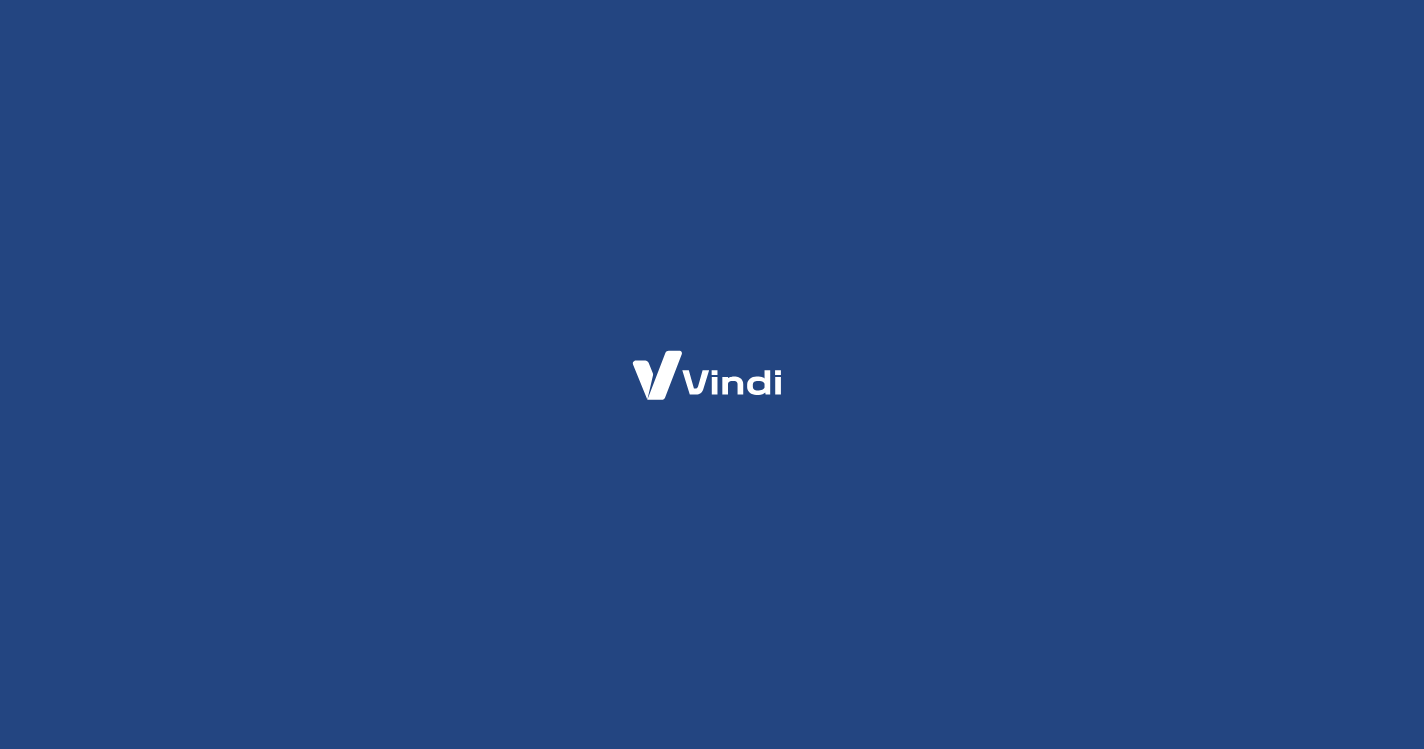 scroll, scrollTop: 0, scrollLeft: 0, axis: both 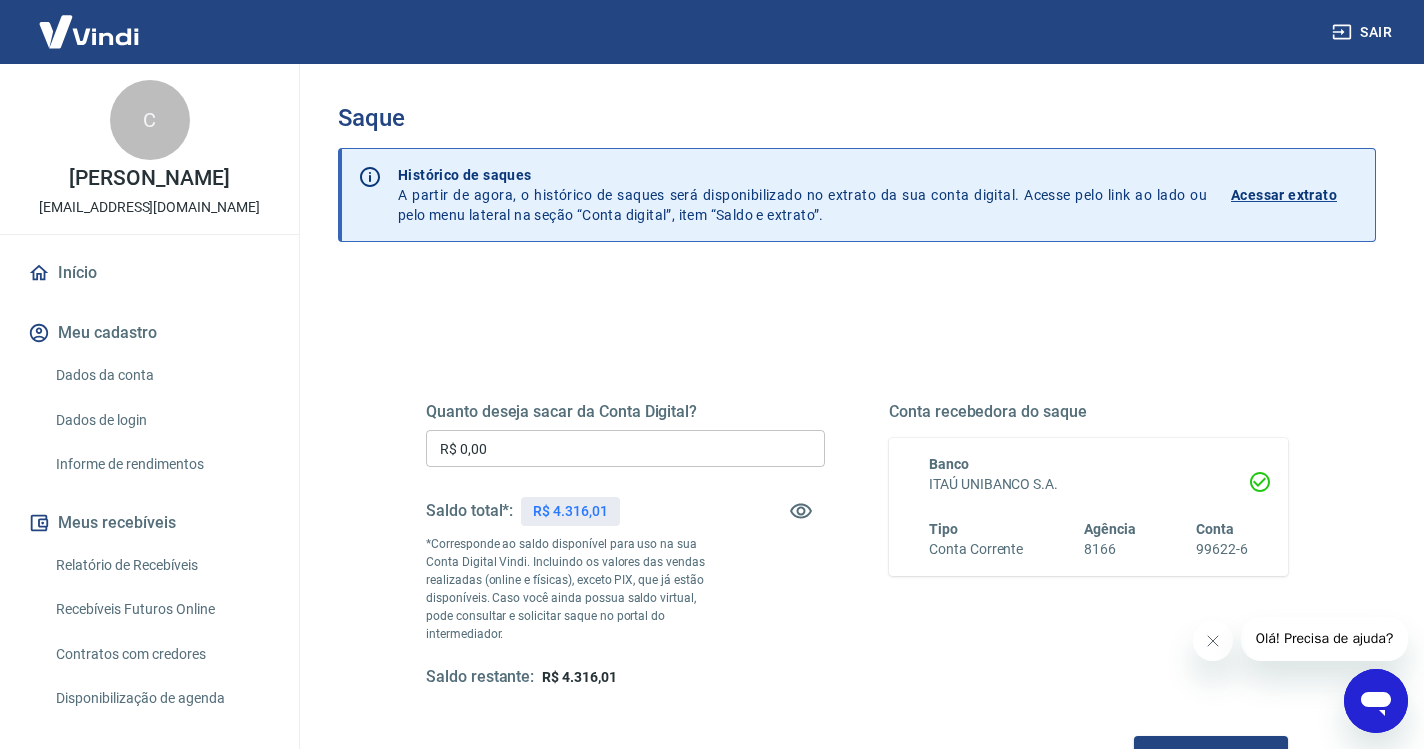 click on "R$ 0,00" at bounding box center (625, 448) 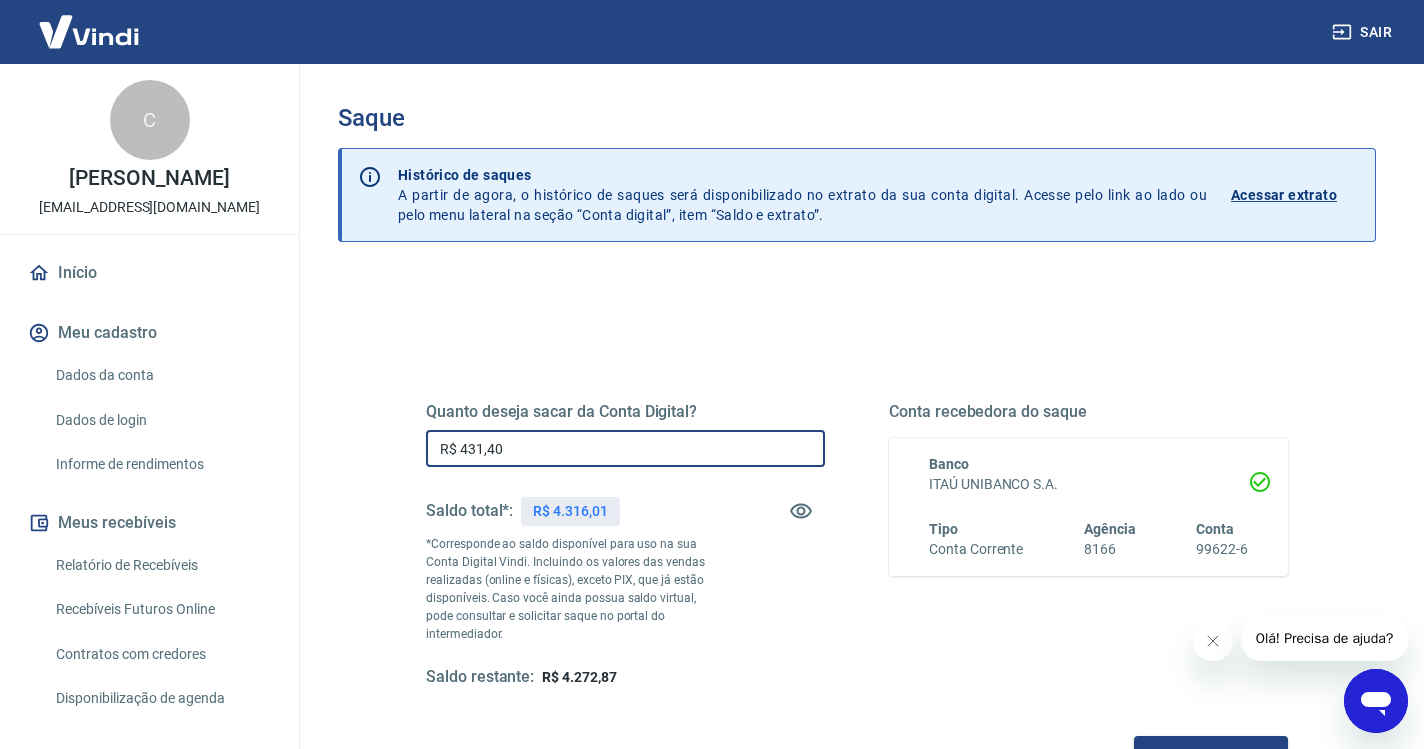 type on "R$ 4.314,01" 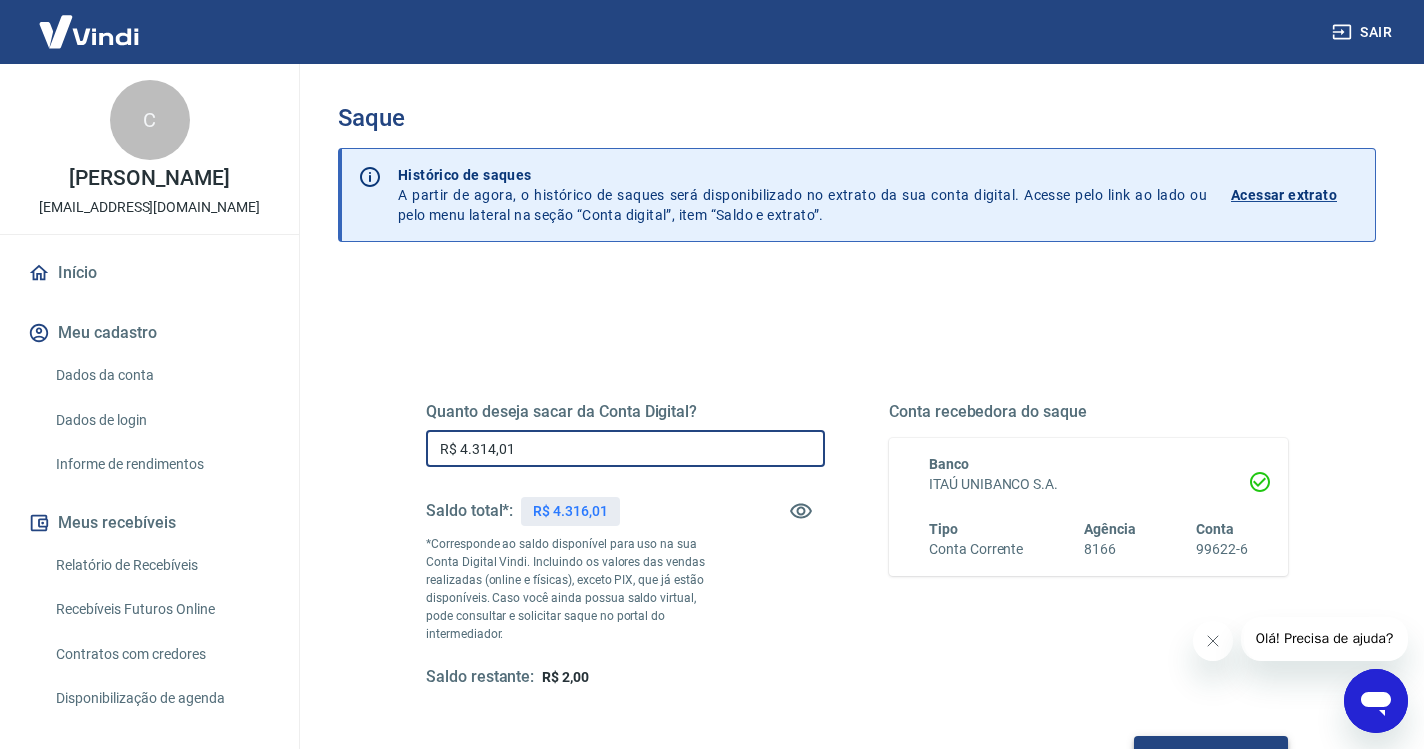 click on "Solicitar saque" at bounding box center [1211, 754] 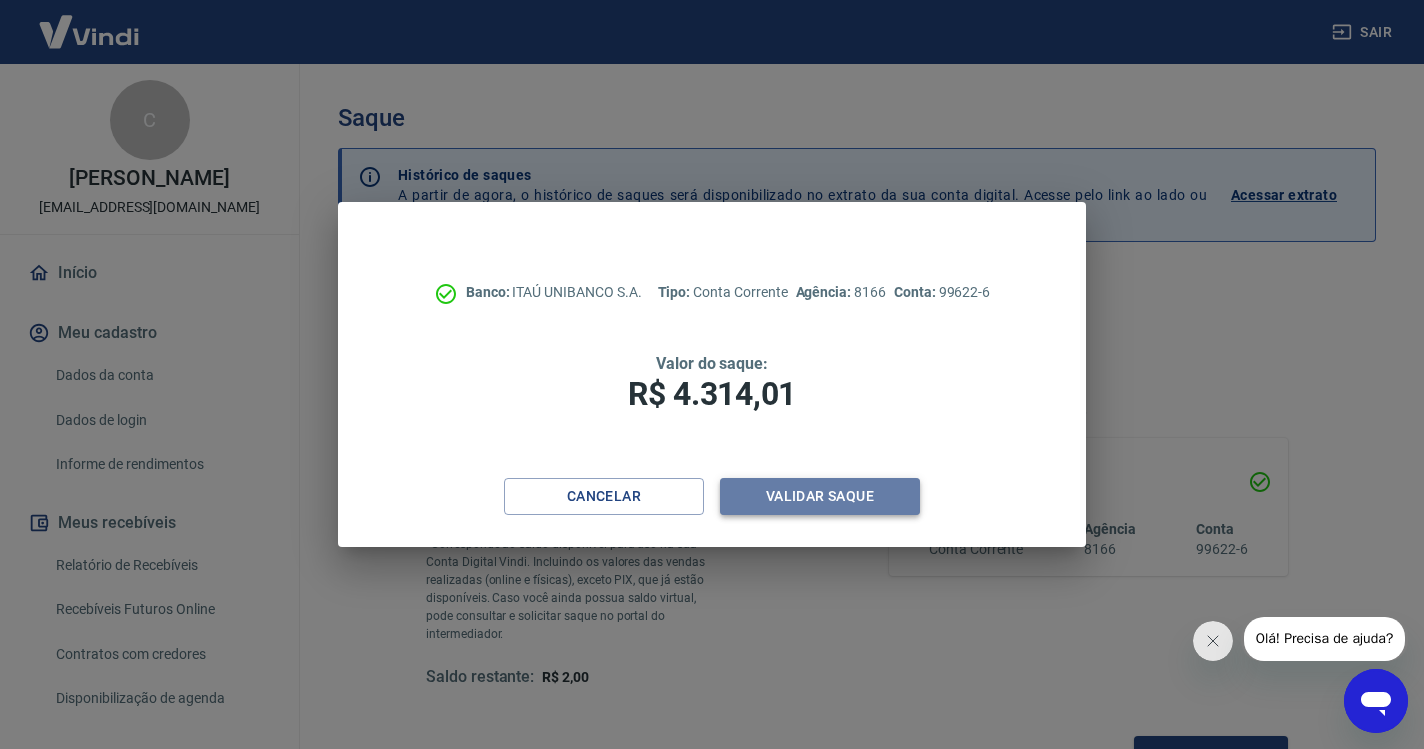 click on "Validar saque" at bounding box center (820, 496) 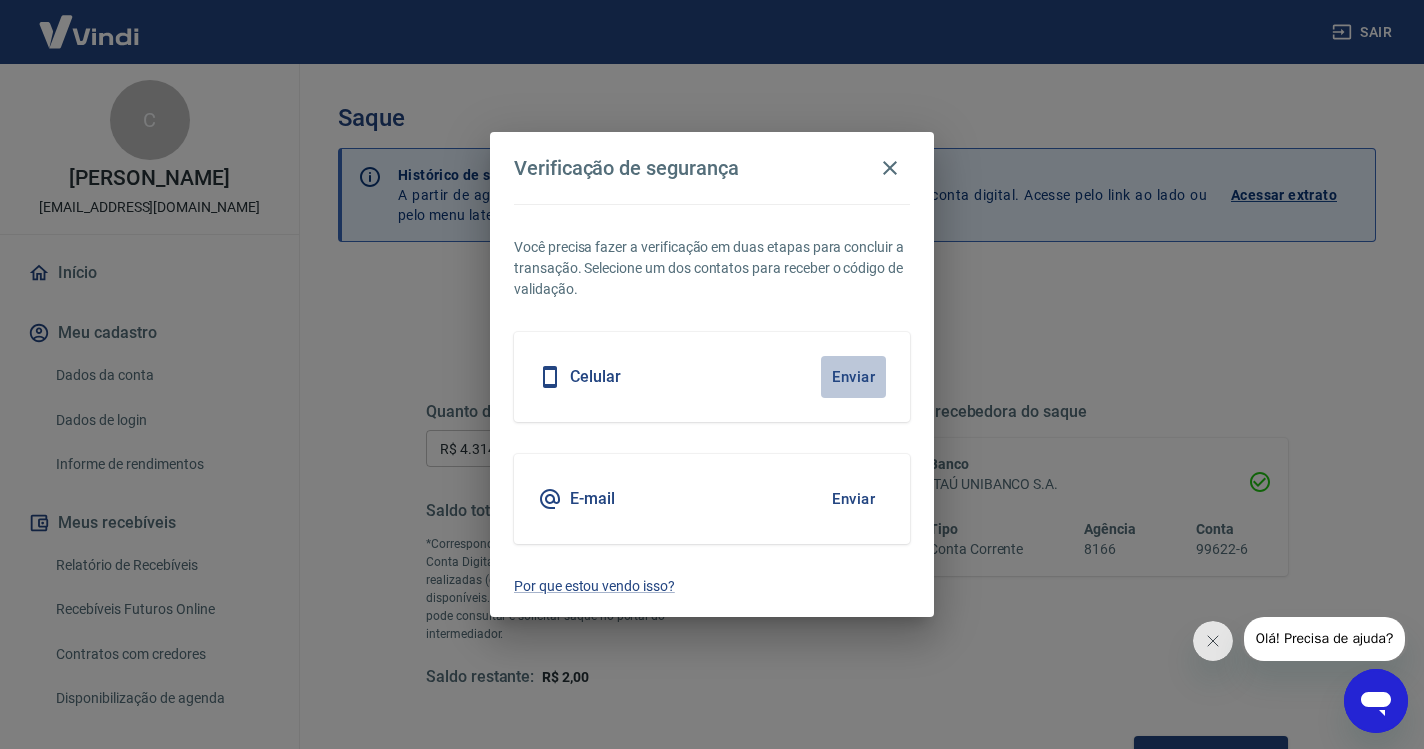 click on "Enviar" at bounding box center [853, 377] 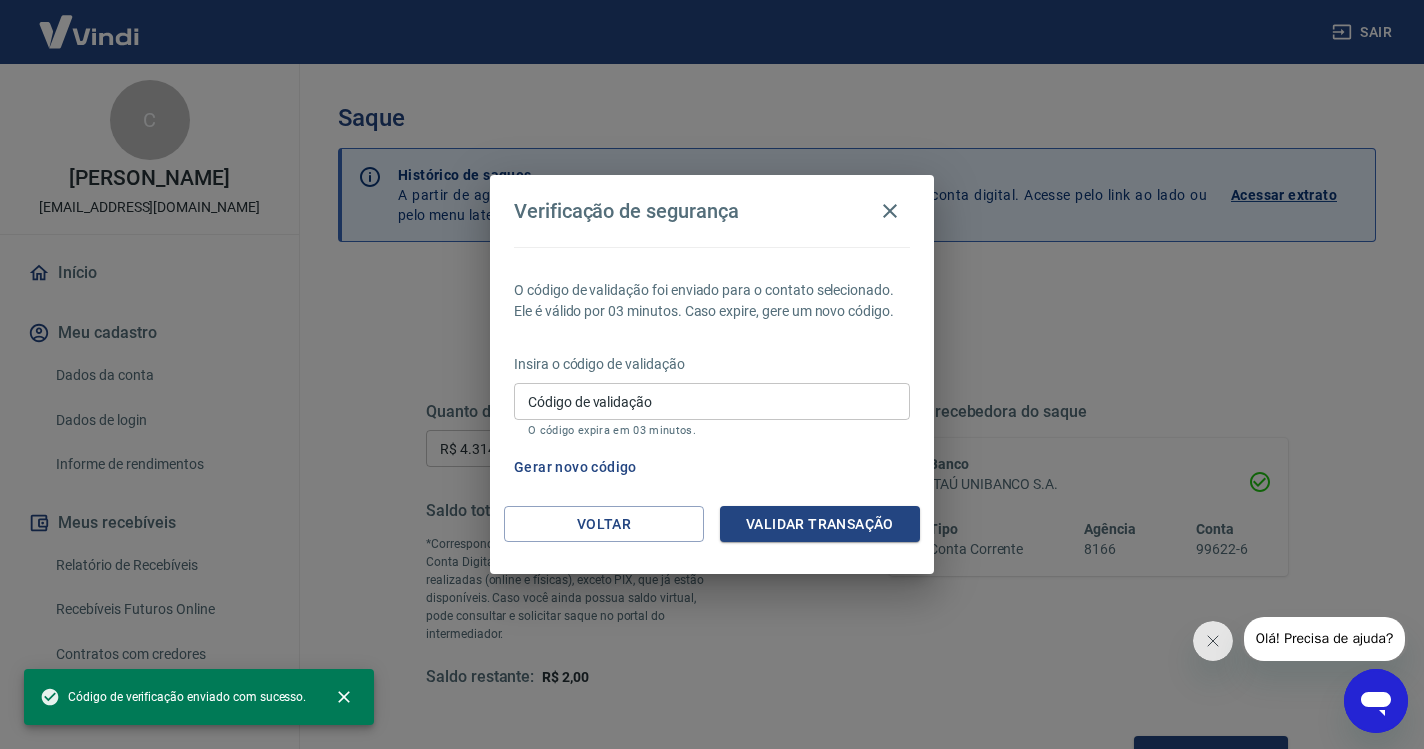 click on "Código de validação" at bounding box center [712, 401] 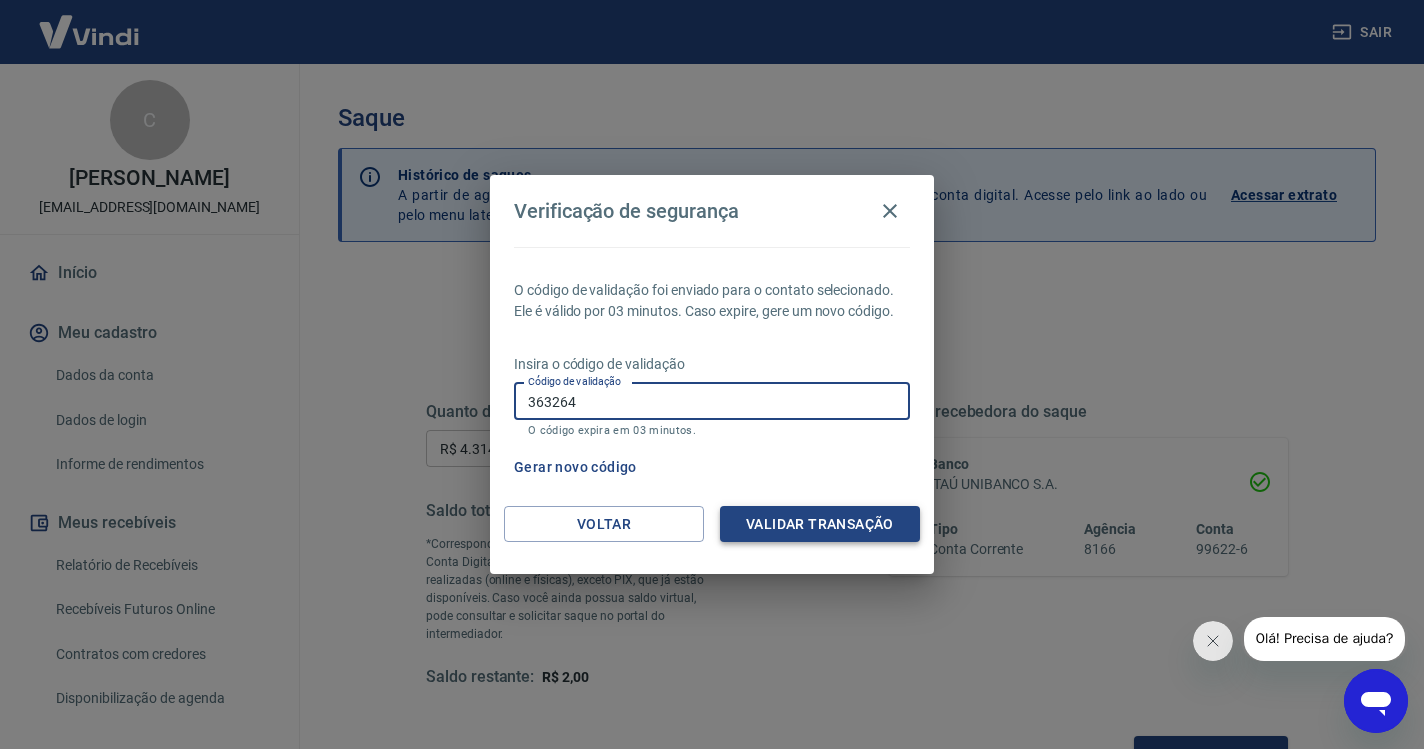 type on "363264" 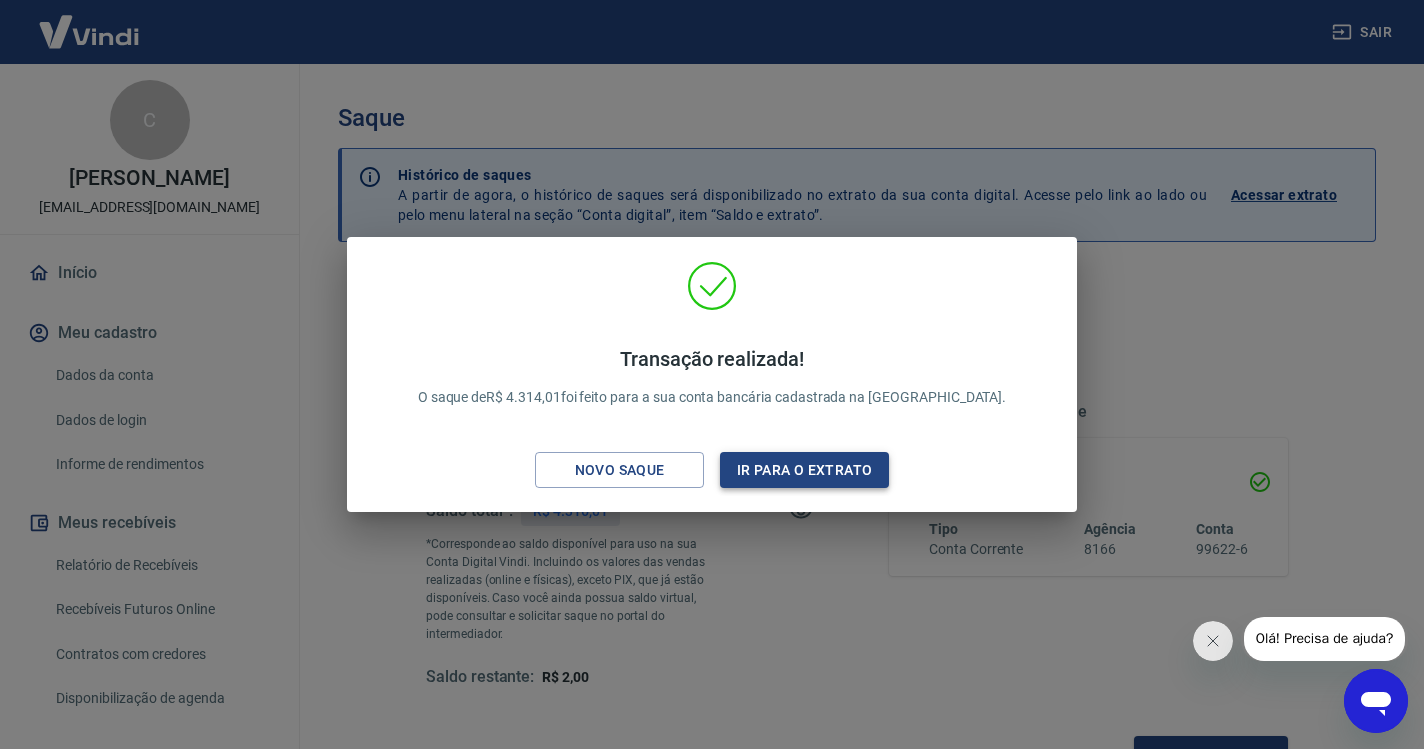 click on "Ir para o extrato" at bounding box center (804, 470) 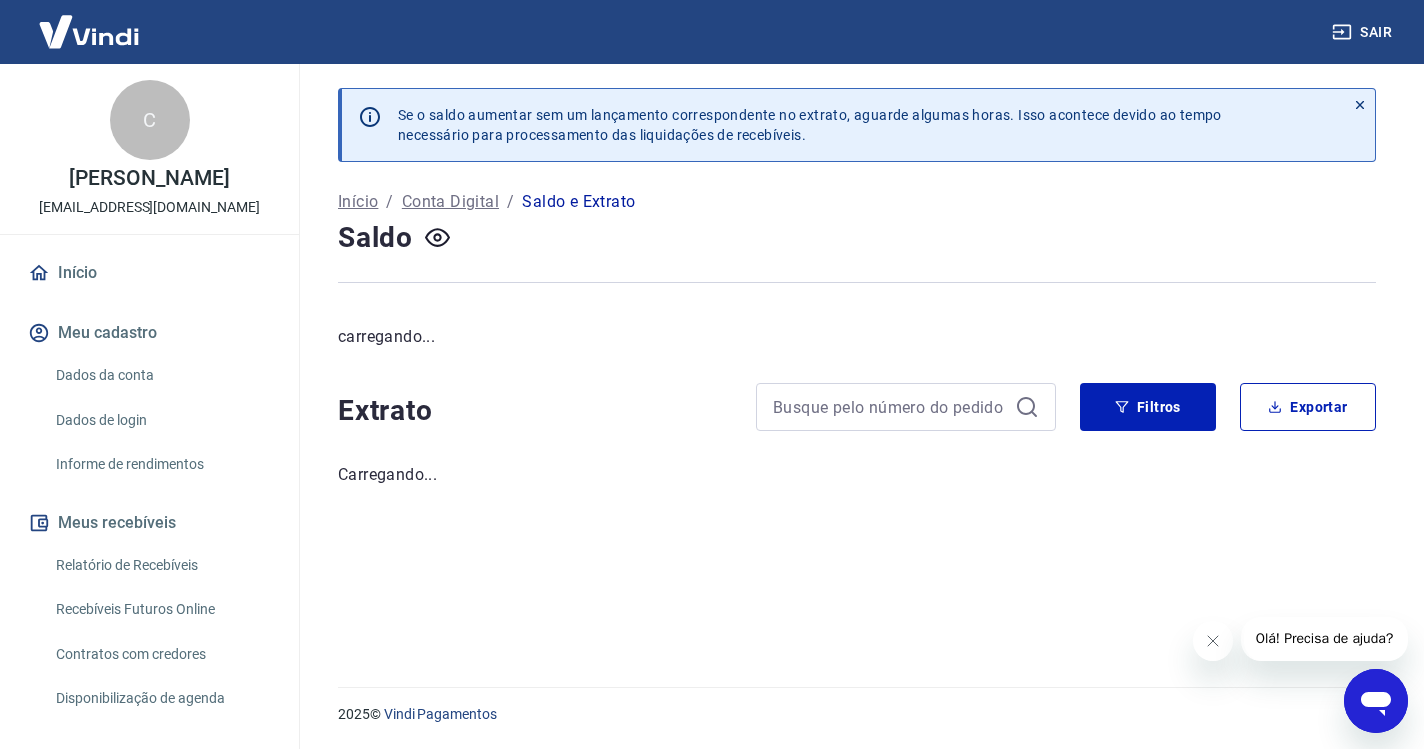 click on "Início" at bounding box center (149, 273) 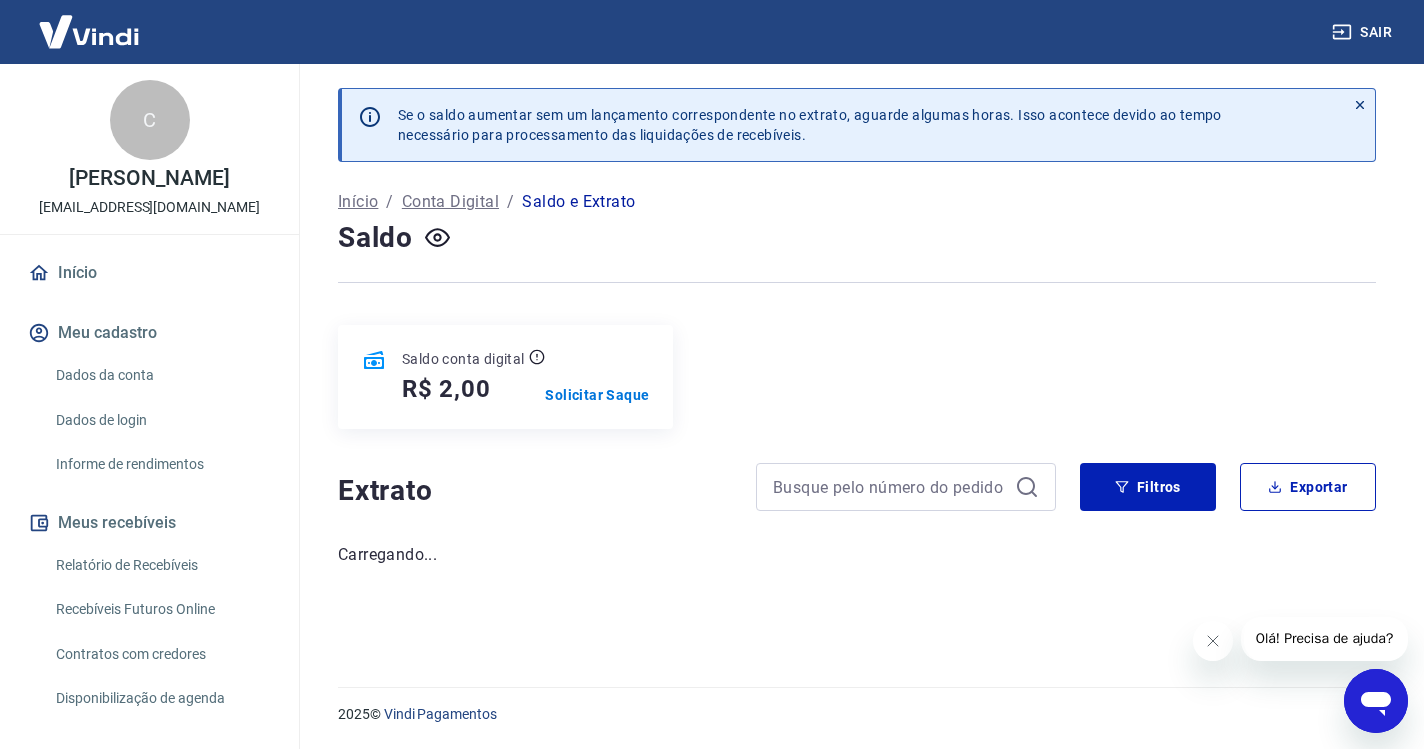 scroll, scrollTop: 0, scrollLeft: 0, axis: both 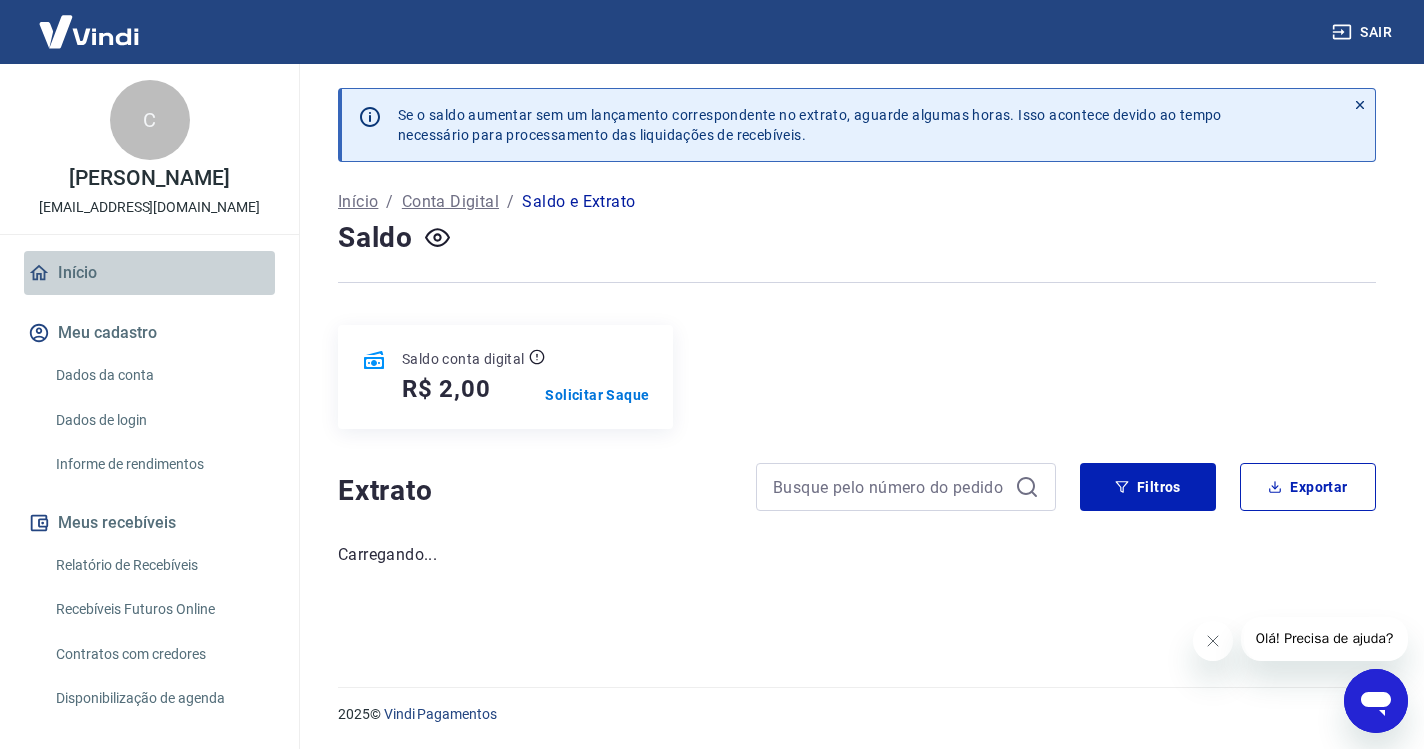 click on "Início" at bounding box center (149, 273) 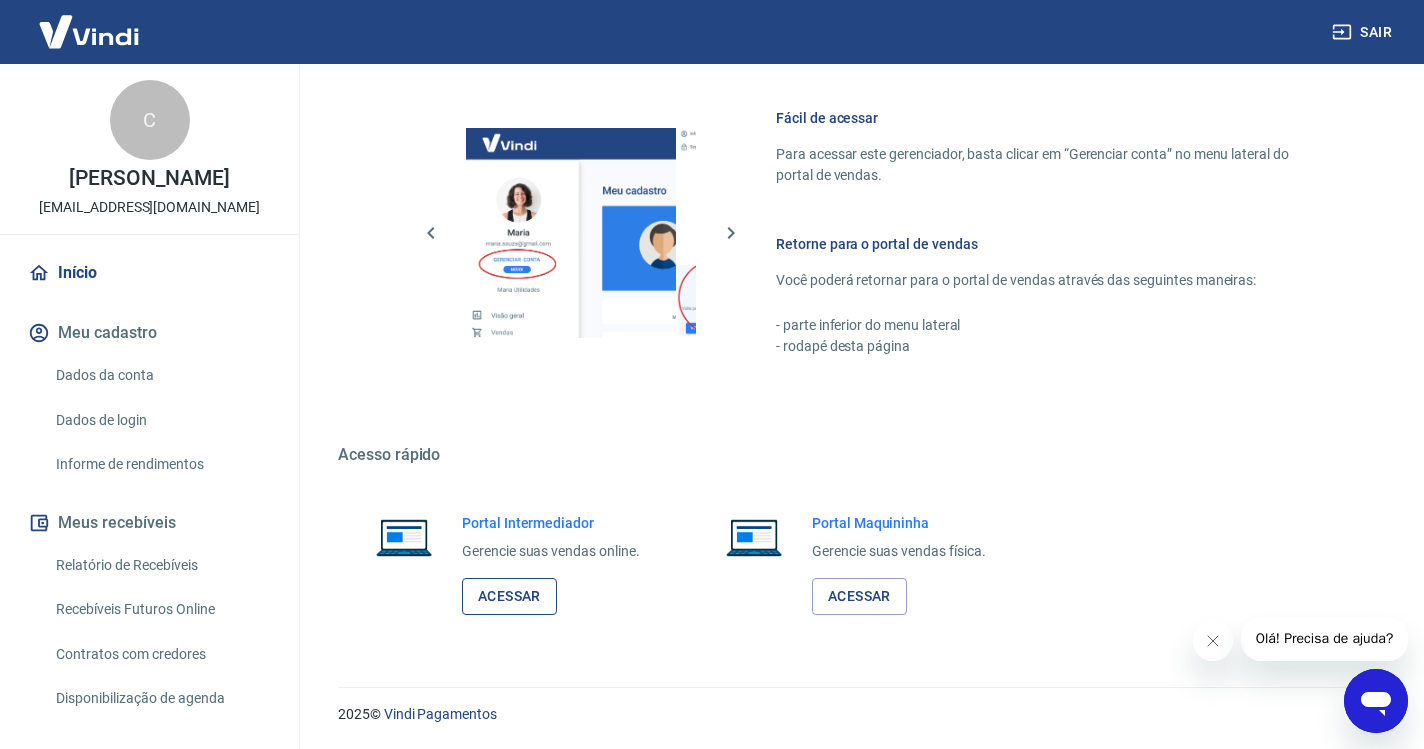 scroll, scrollTop: 849, scrollLeft: 0, axis: vertical 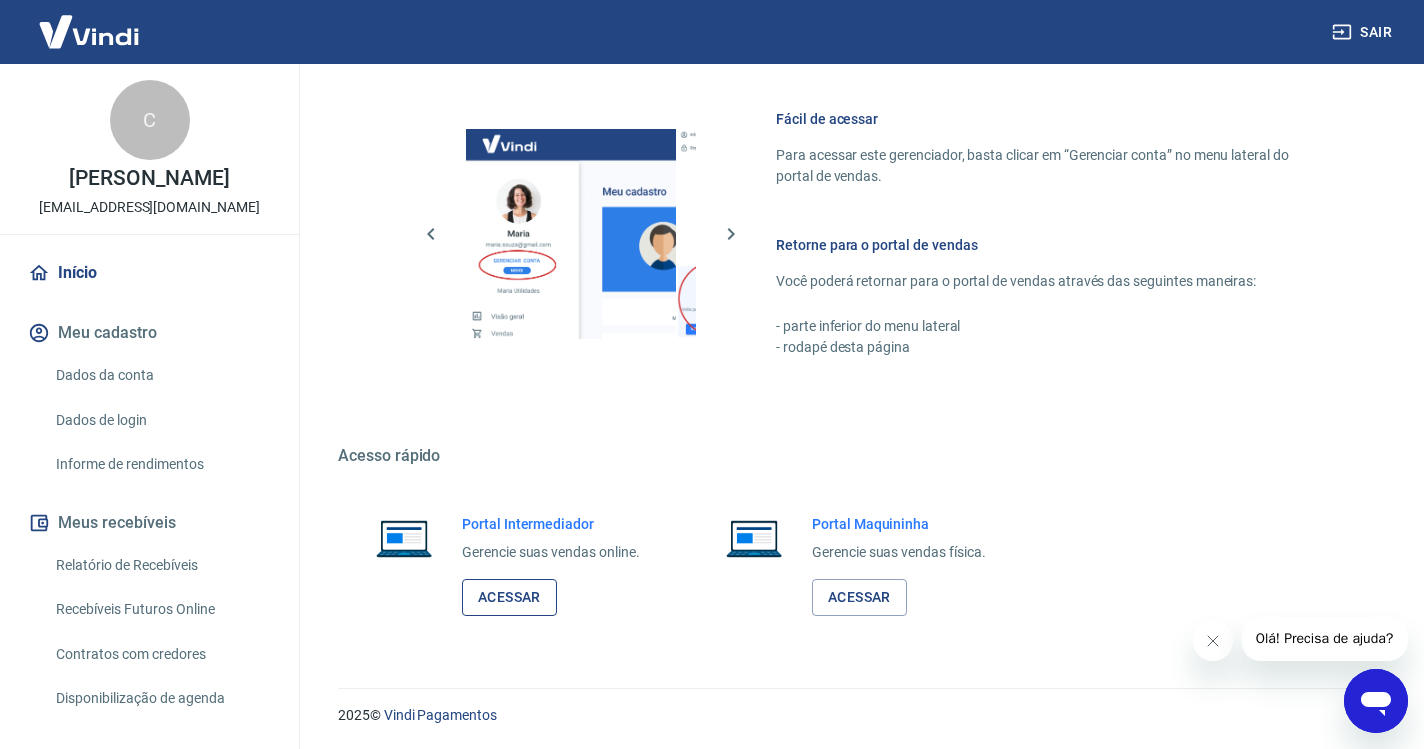 click on "Acessar" at bounding box center (509, 597) 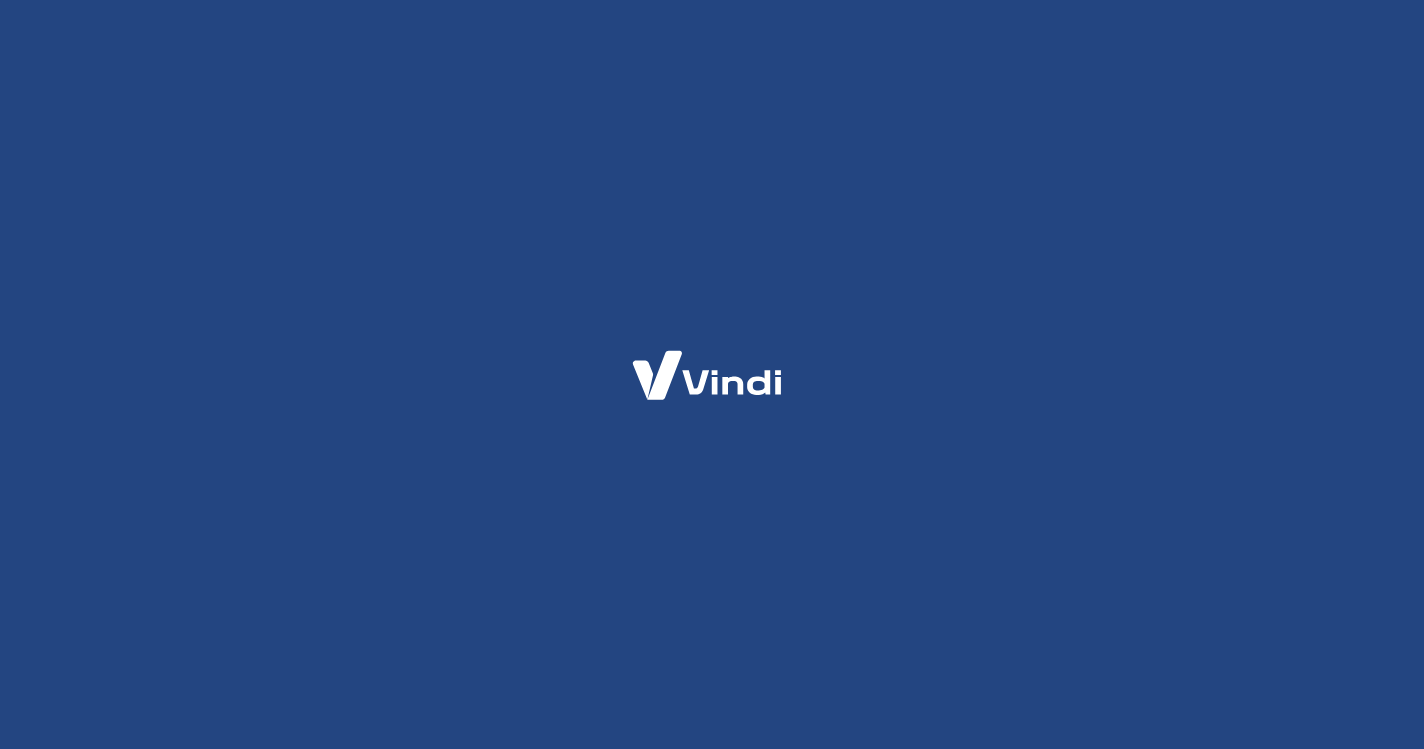 scroll, scrollTop: 0, scrollLeft: 0, axis: both 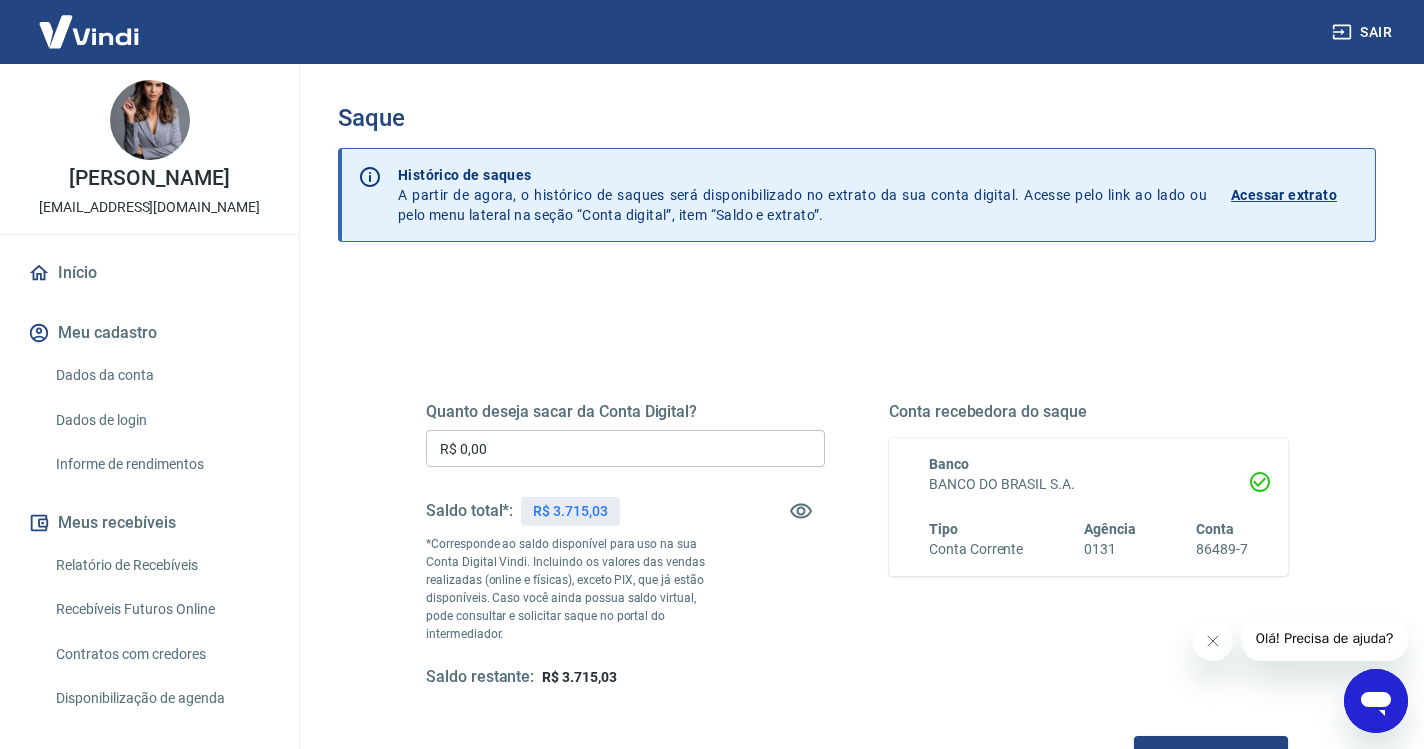 click on "R$ 0,00" at bounding box center (625, 448) 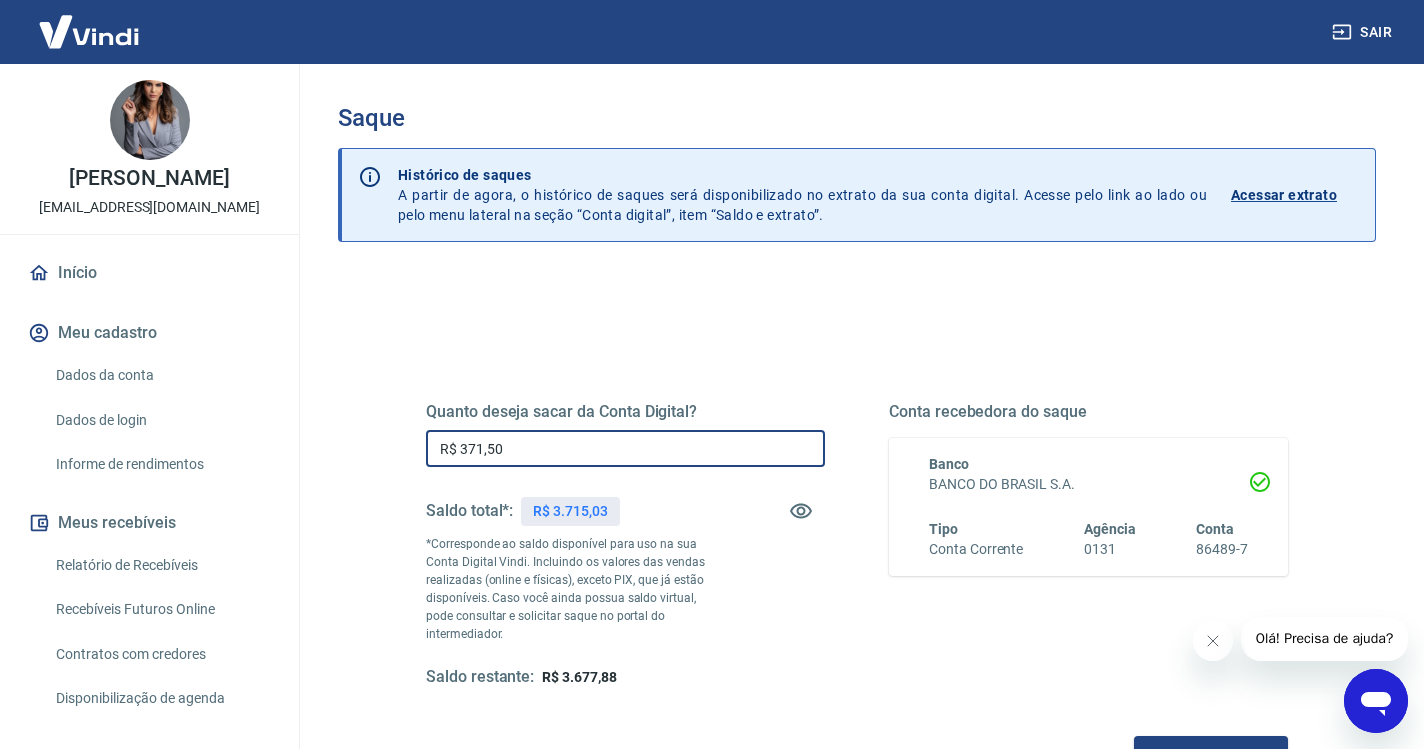 type on "R$ 3.715,03" 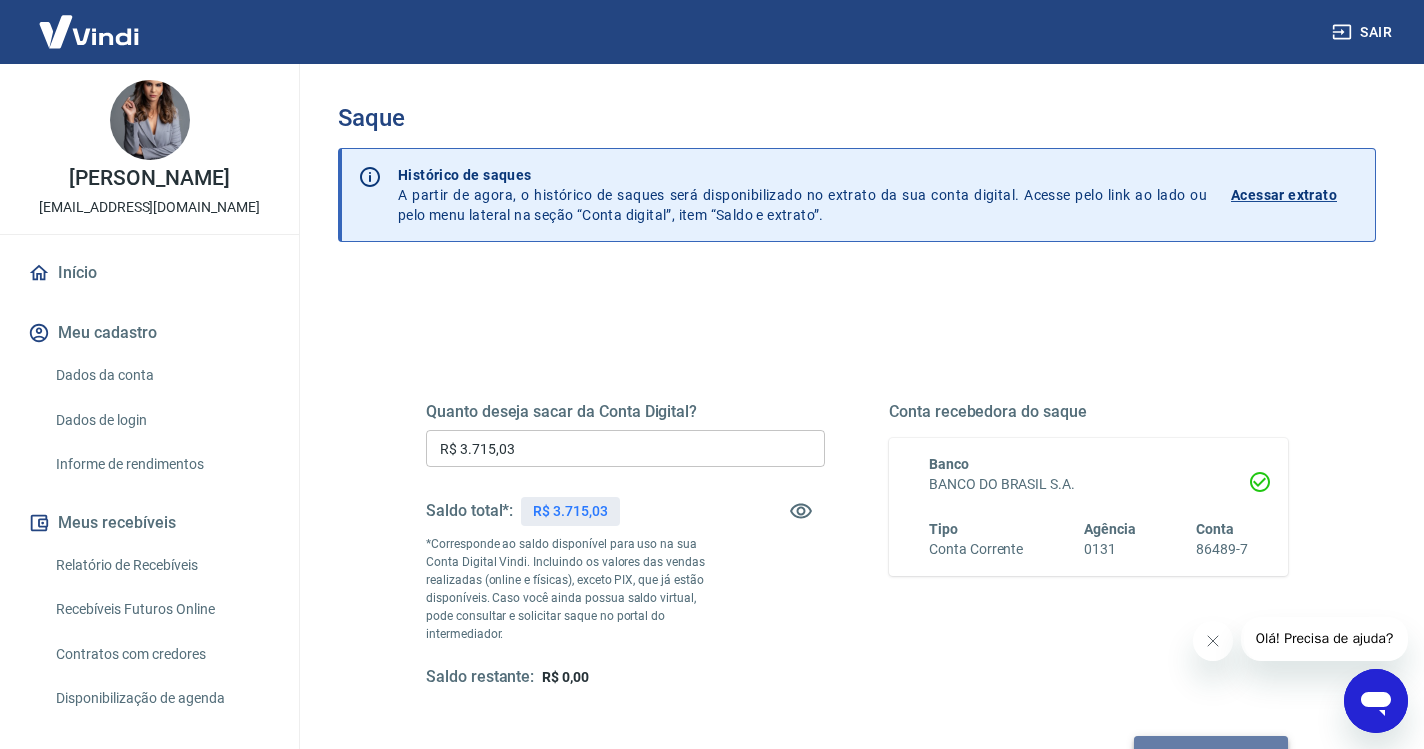 click on "Solicitar saque" at bounding box center (1211, 754) 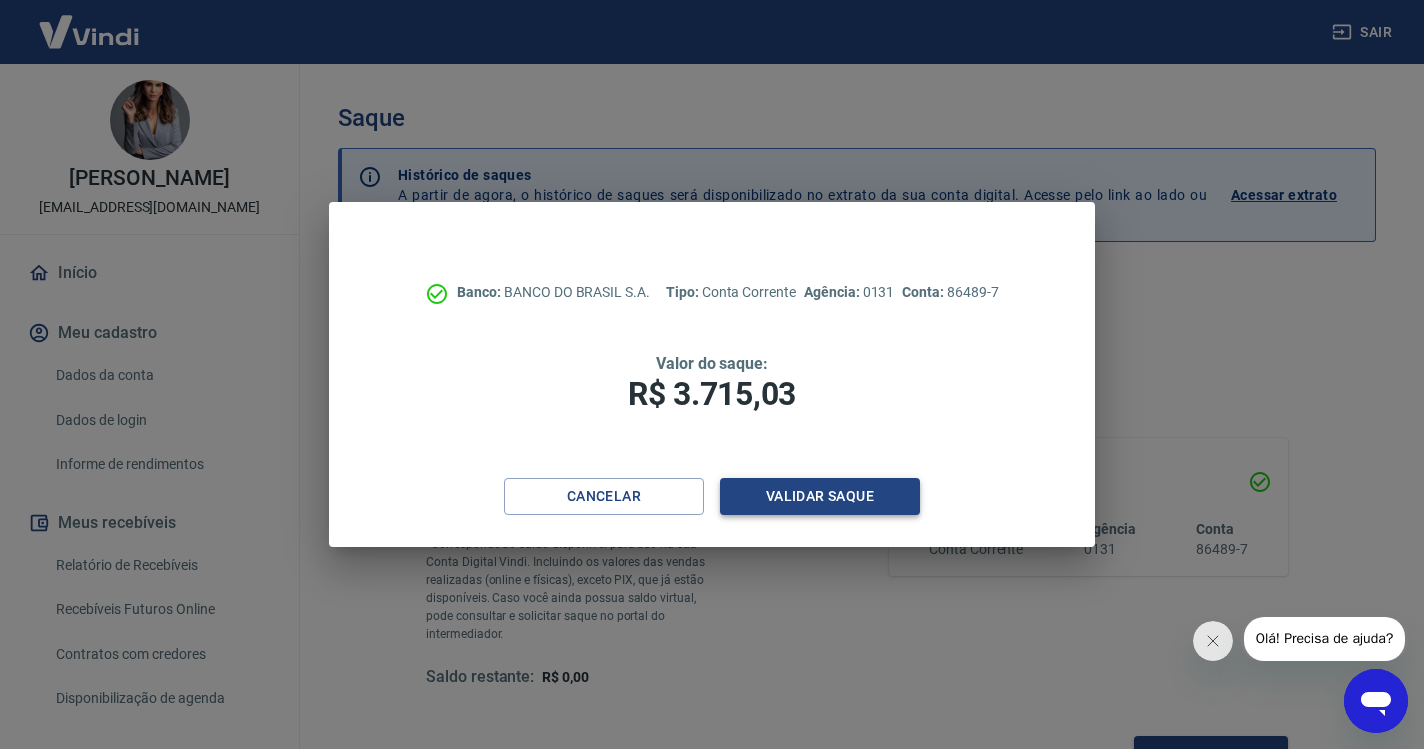 click on "Validar saque" at bounding box center [820, 496] 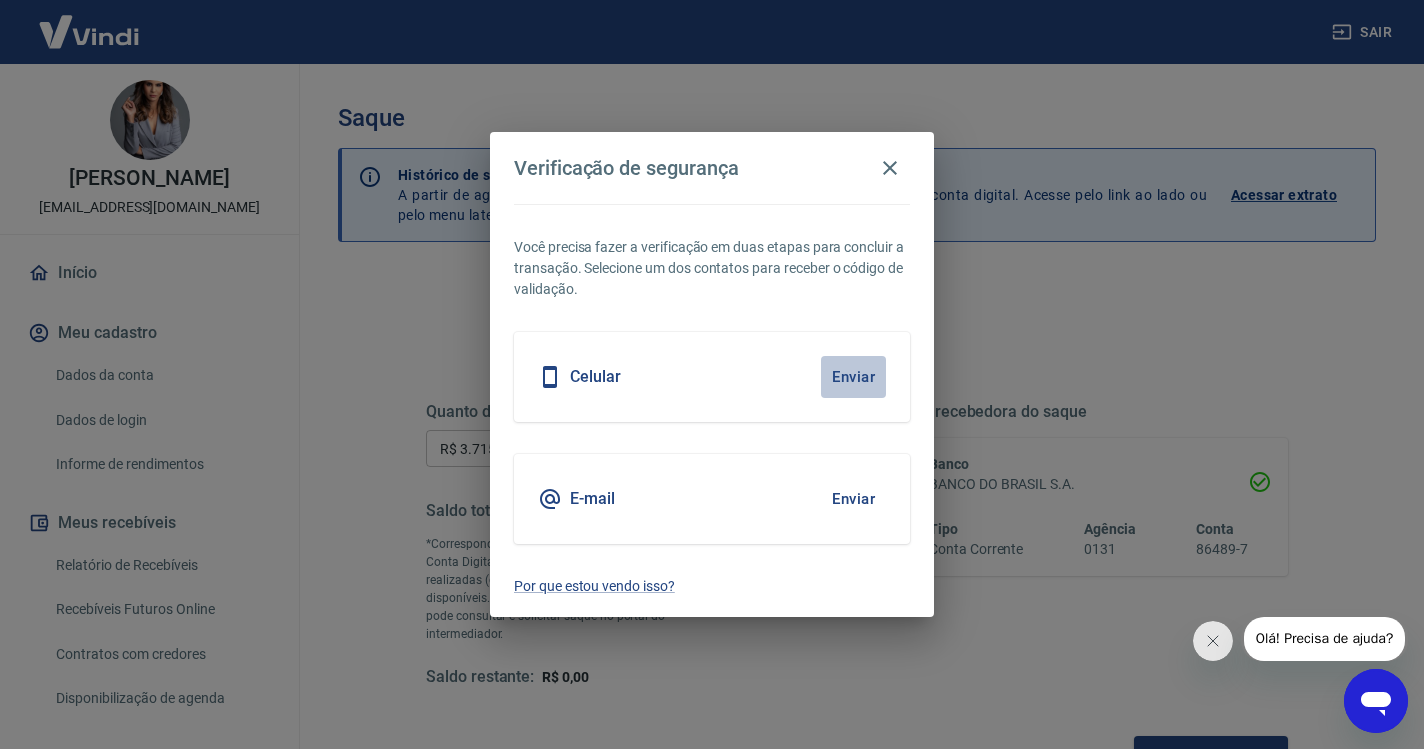 click on "Enviar" at bounding box center (853, 377) 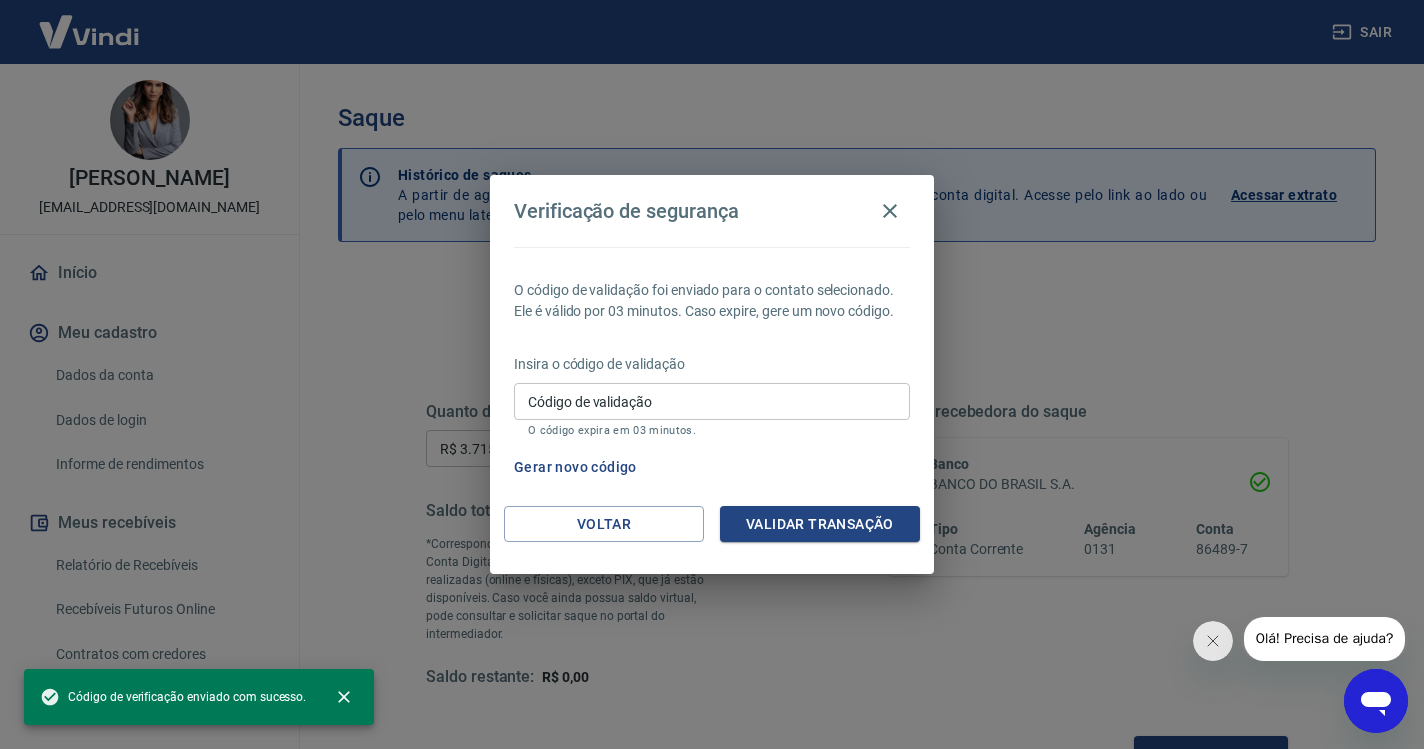 click on "Código de validação" at bounding box center [712, 401] 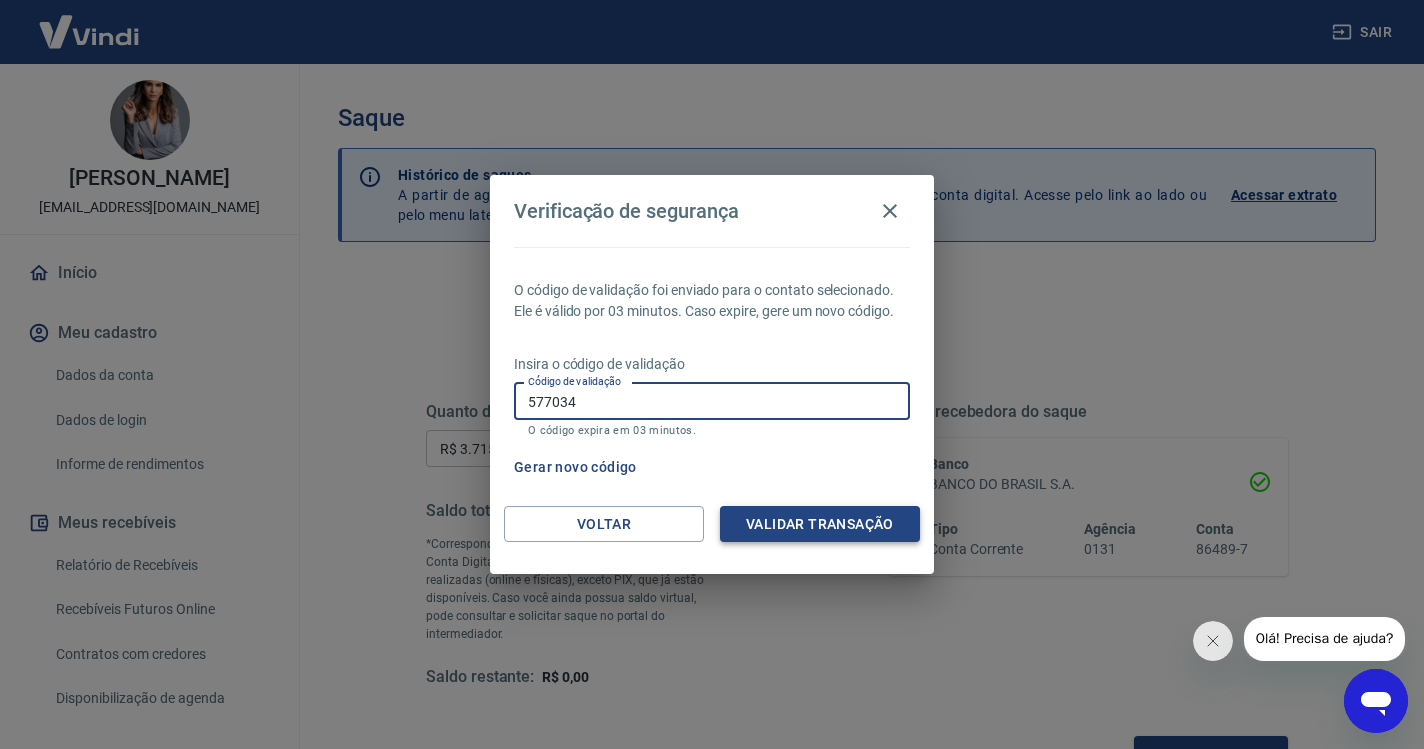 type on "577034" 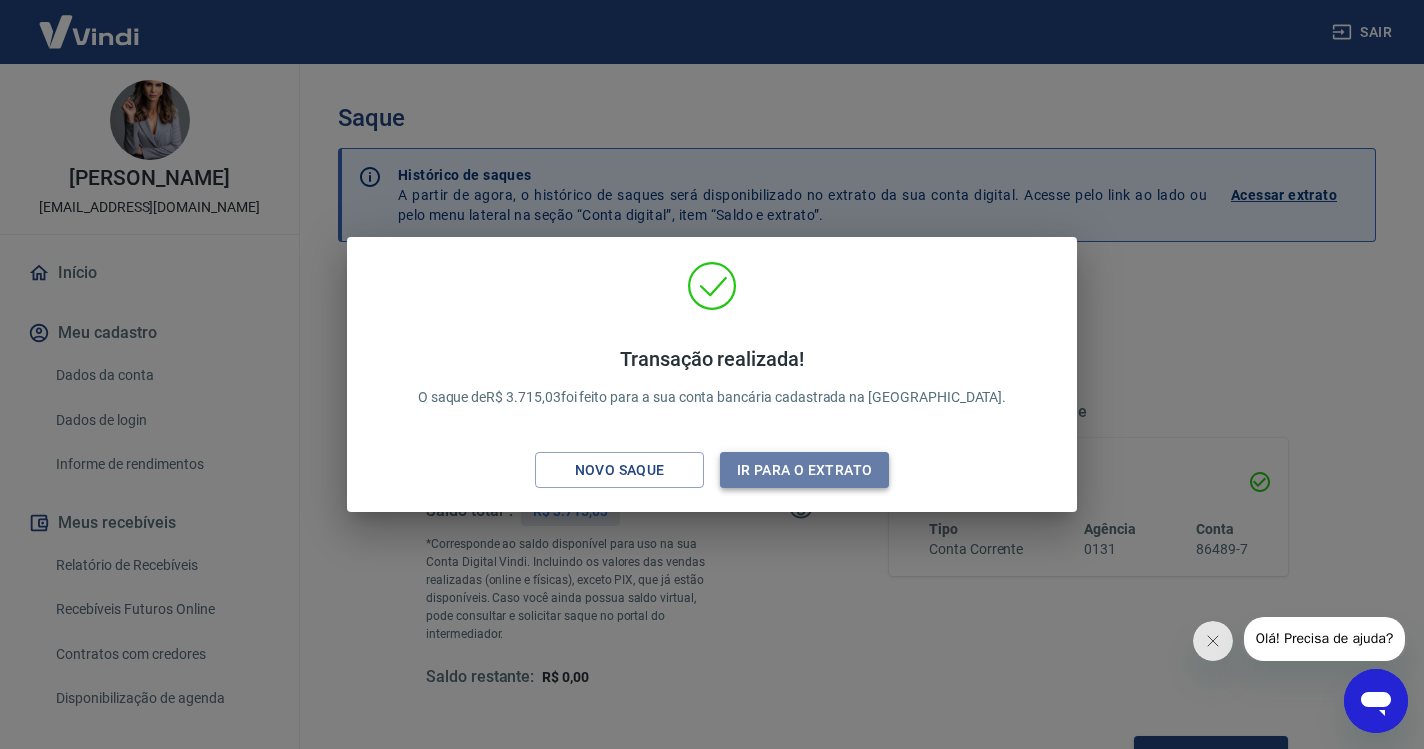 click on "Ir para o extrato" at bounding box center (804, 470) 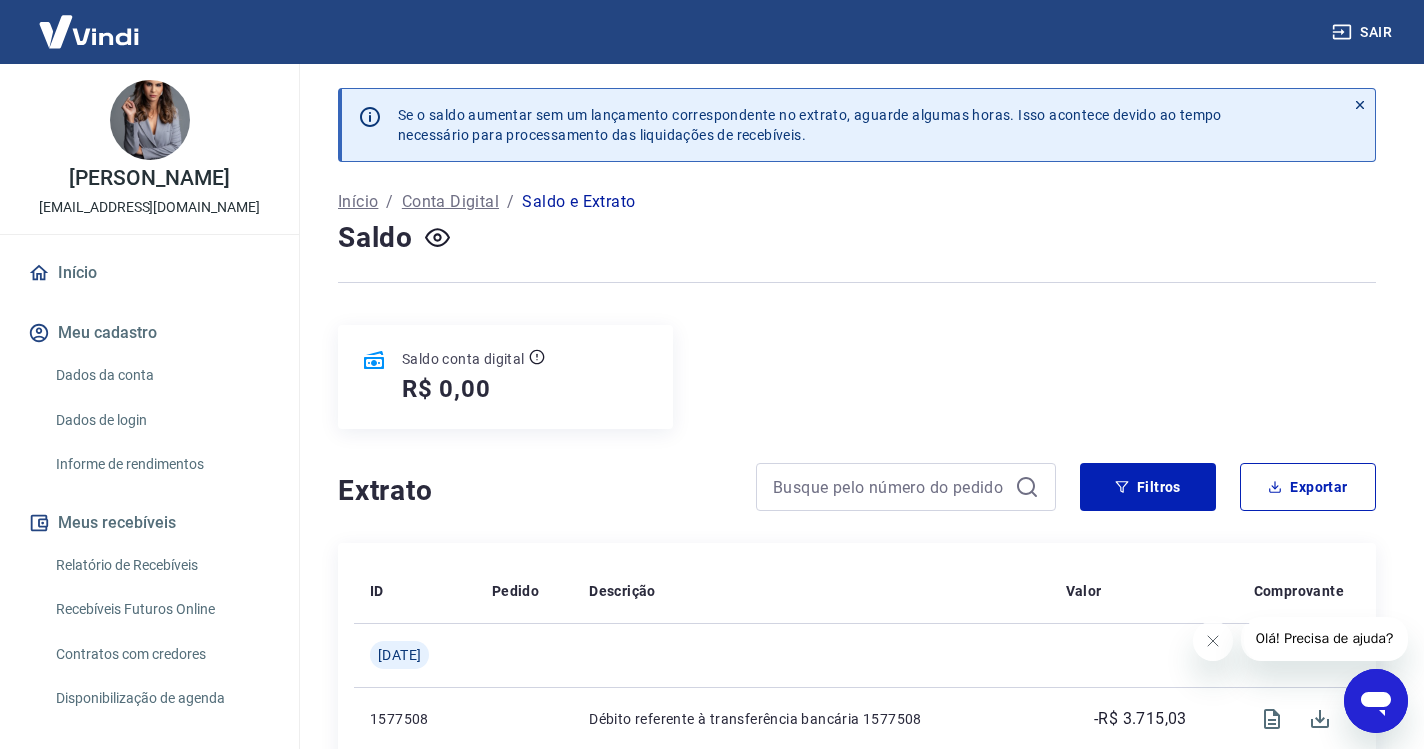 click on "Sair" at bounding box center (1364, 32) 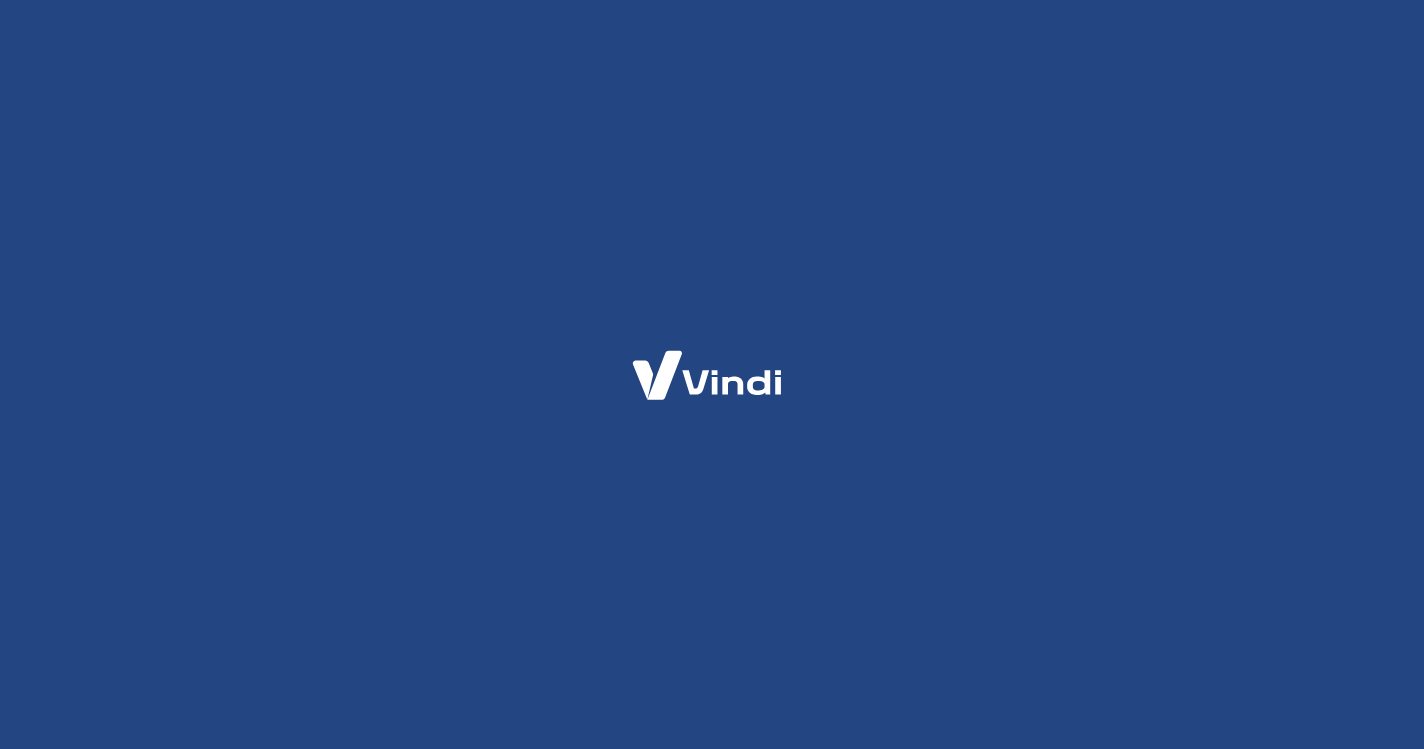 scroll, scrollTop: 0, scrollLeft: 0, axis: both 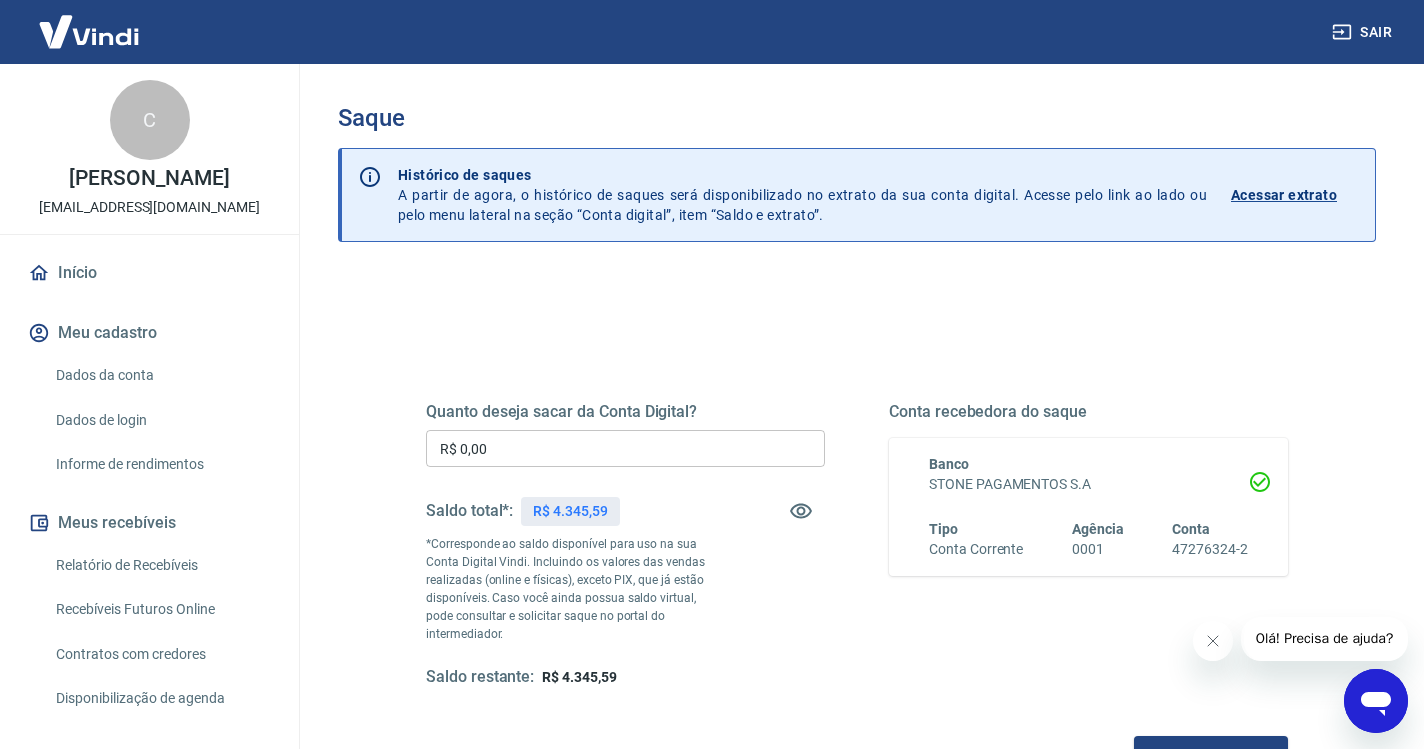 click on "R$ 0,00" at bounding box center (625, 448) 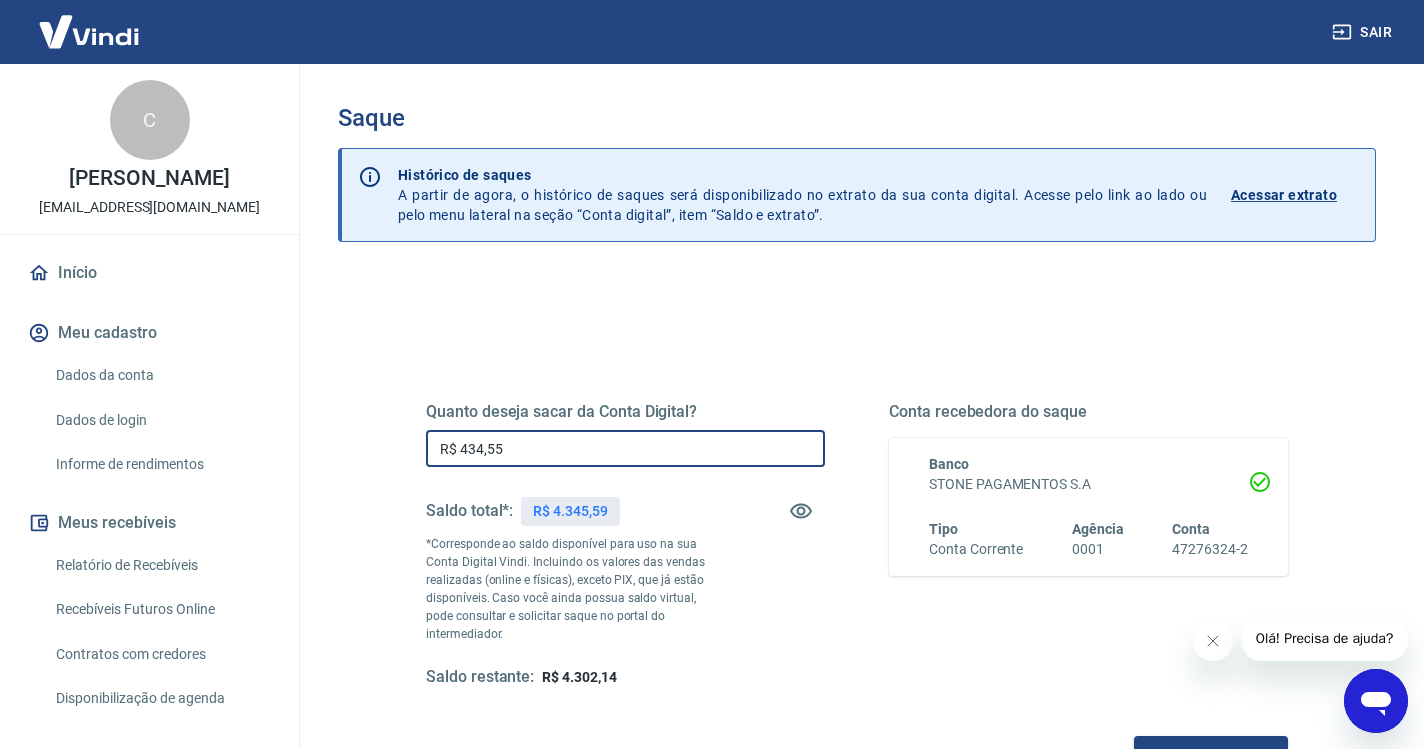 type on "R$ 4.345,59" 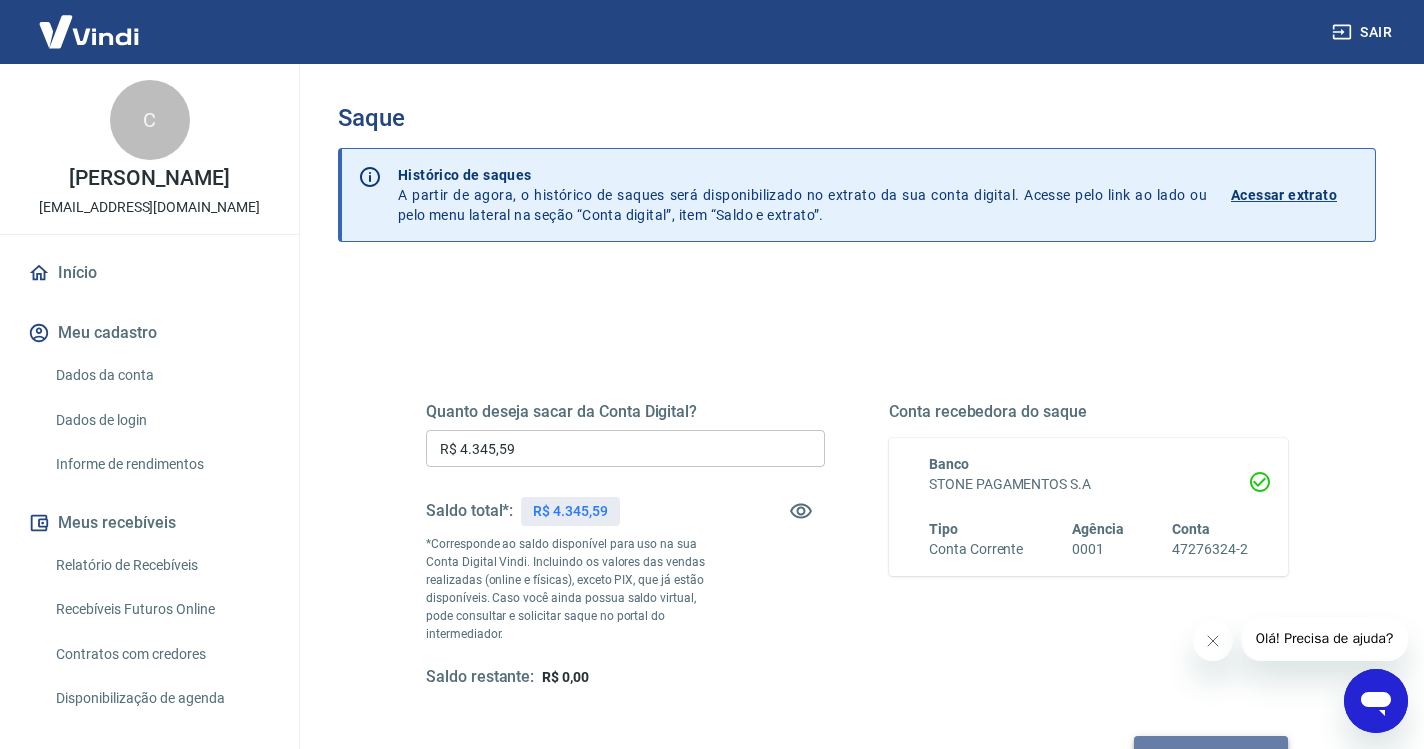 click on "Solicitar saque" at bounding box center [1211, 754] 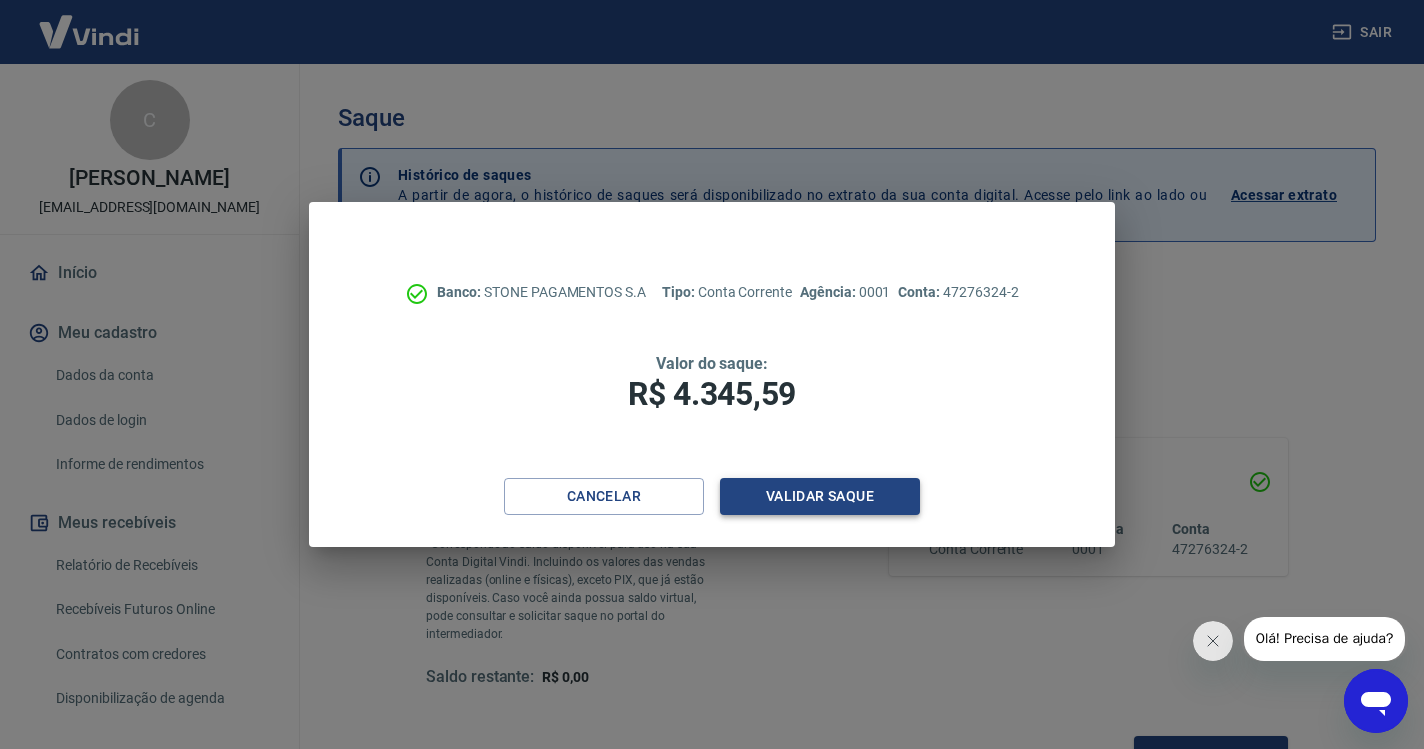 click on "Validar saque" at bounding box center (820, 496) 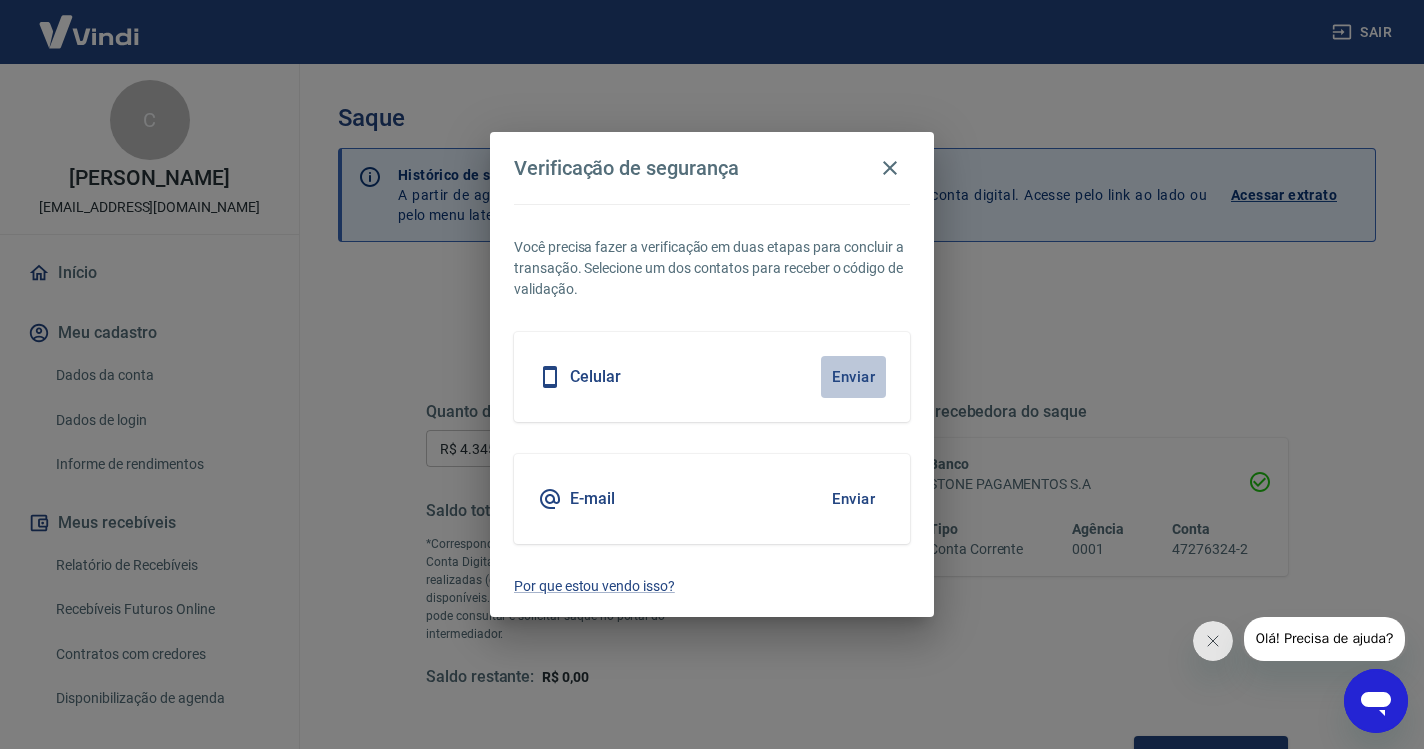 click on "Enviar" at bounding box center (853, 377) 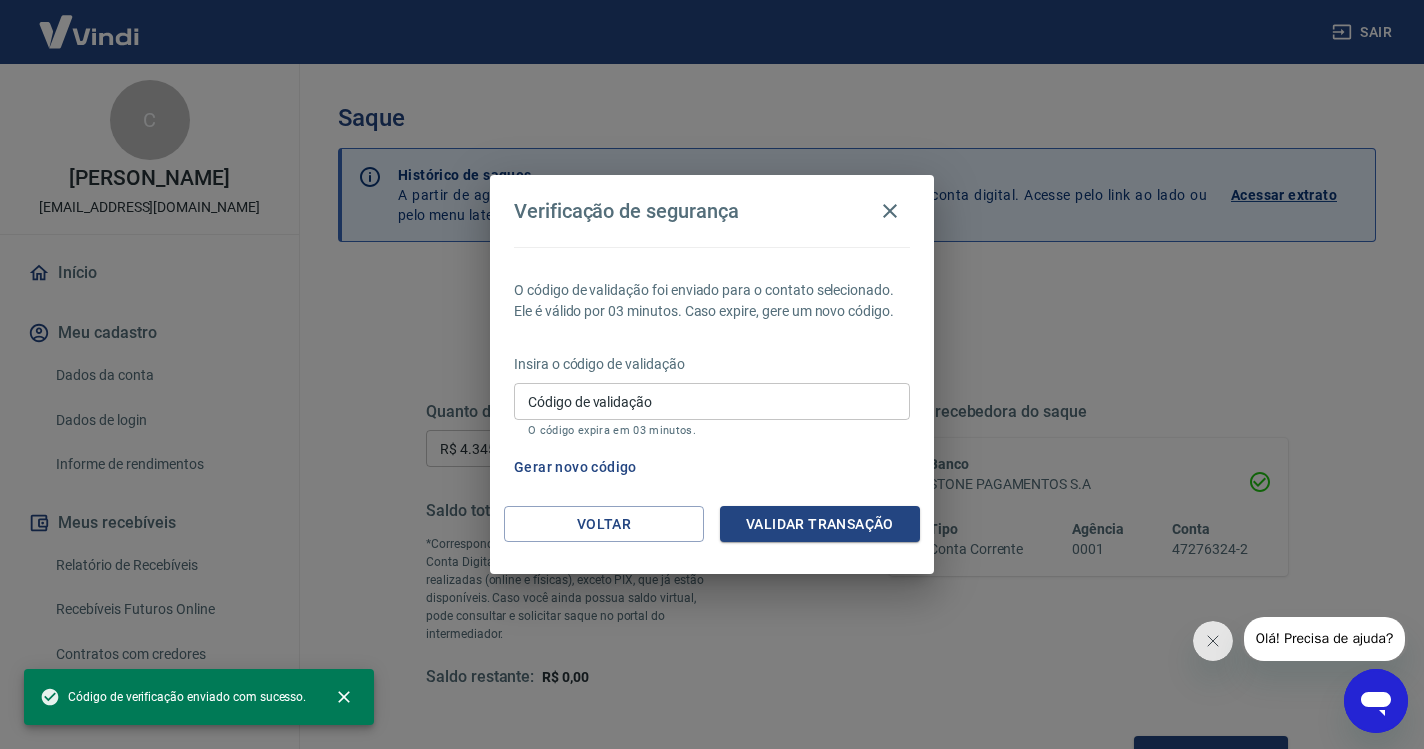 click on "Código de validação Código de validação O código expira em 03 minutos." at bounding box center (712, 410) 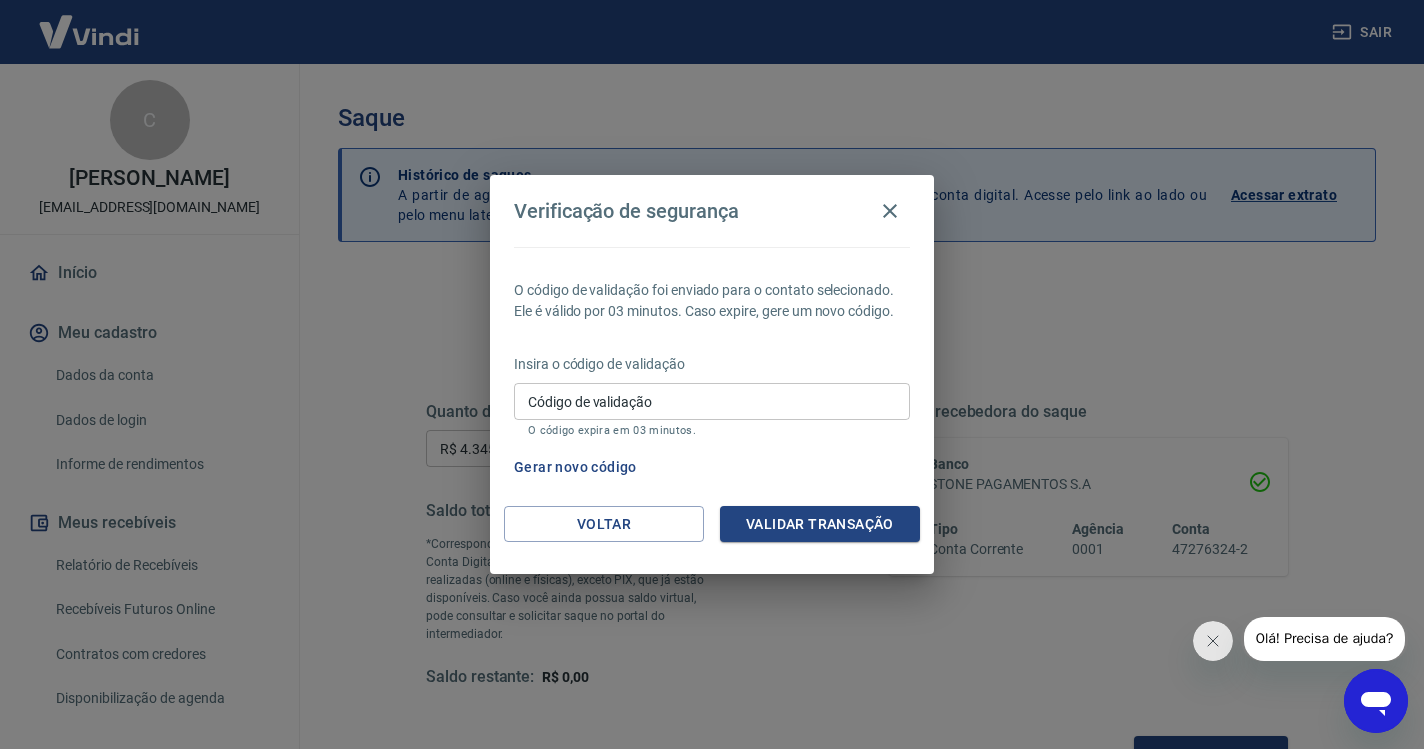click on "Código de validação" at bounding box center [712, 401] 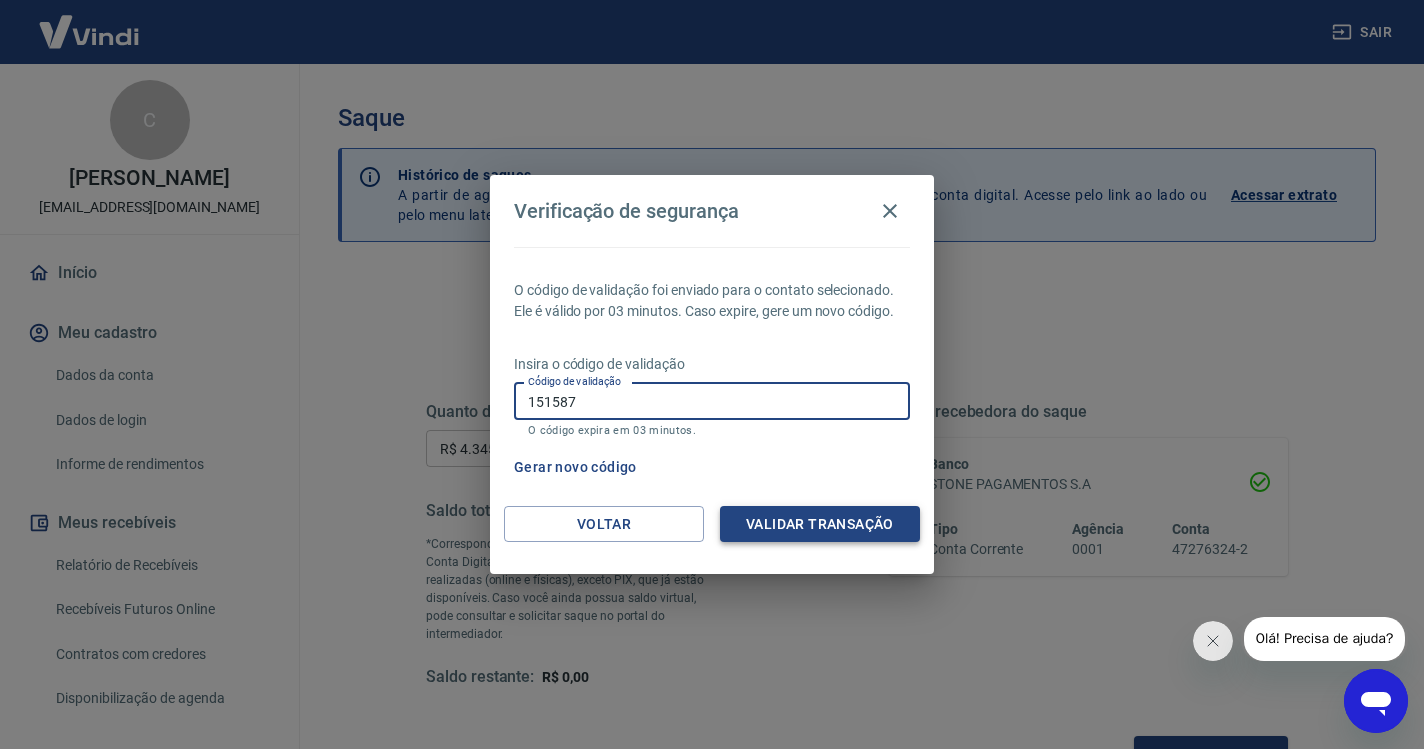type on "151587" 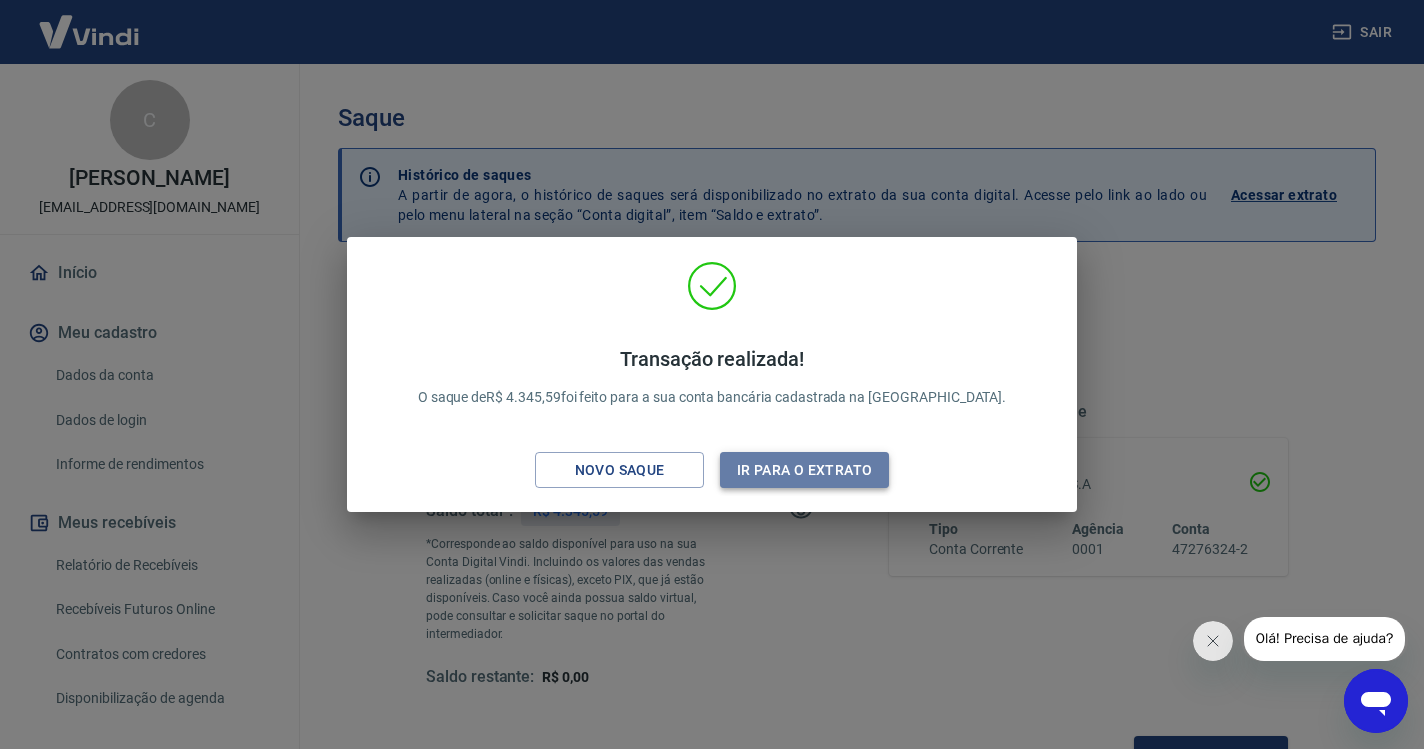 click on "Ir para o extrato" at bounding box center [804, 470] 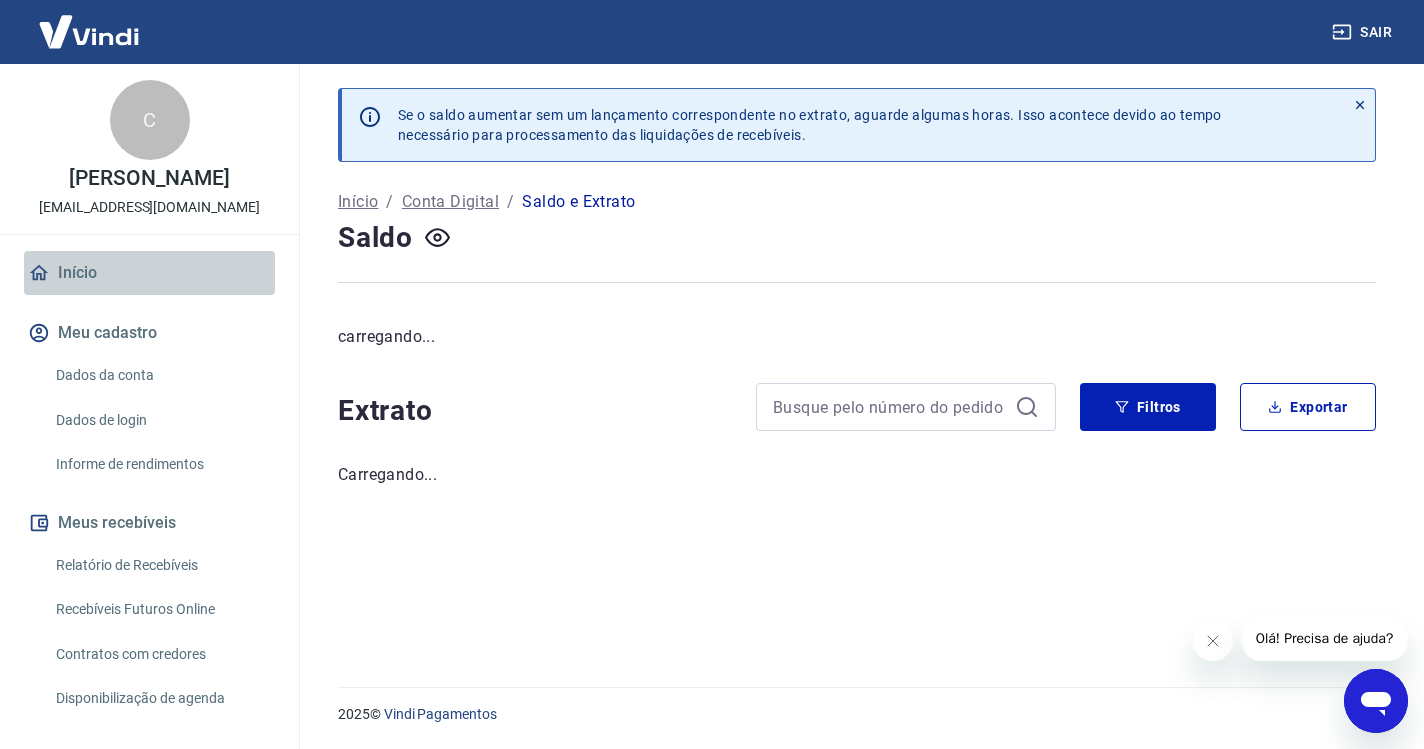 click on "Início" at bounding box center (149, 273) 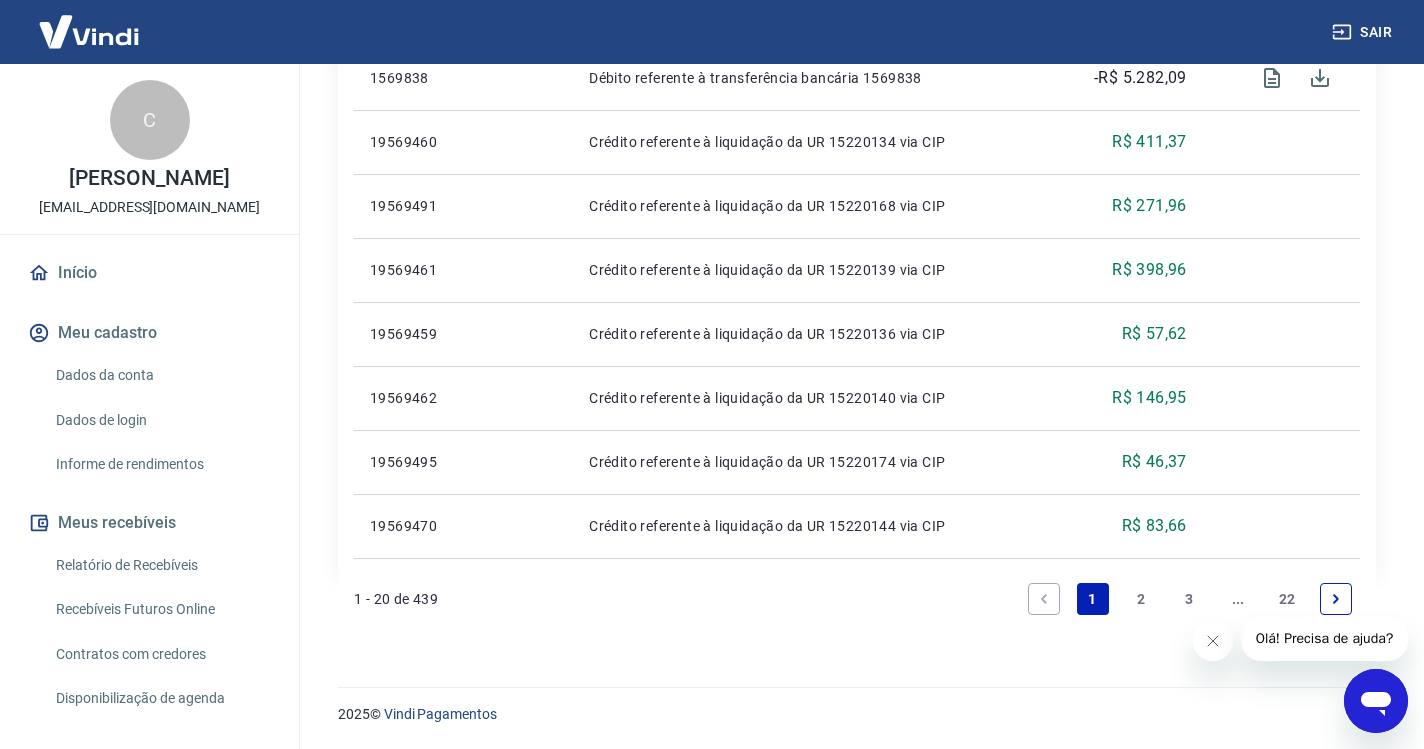 scroll, scrollTop: 1473, scrollLeft: 0, axis: vertical 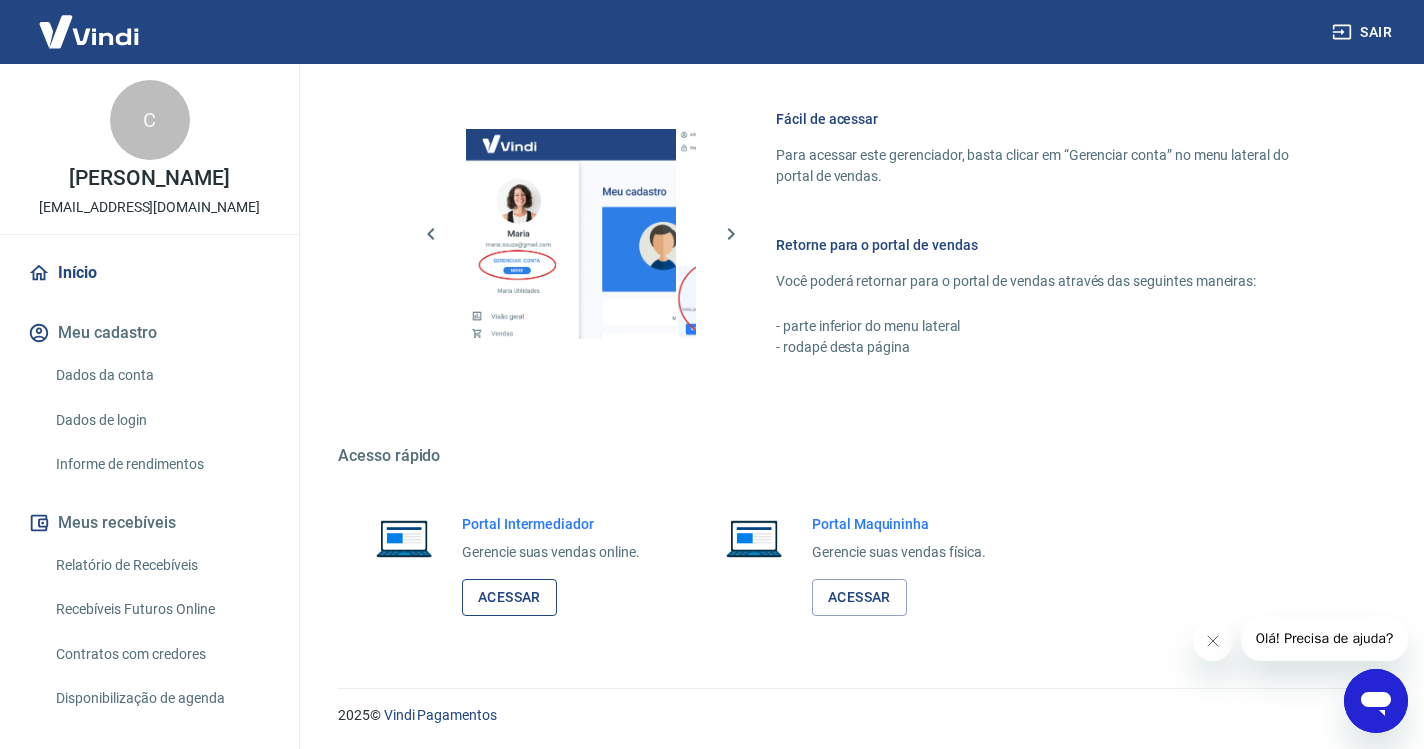 click on "Acessar" at bounding box center (509, 597) 